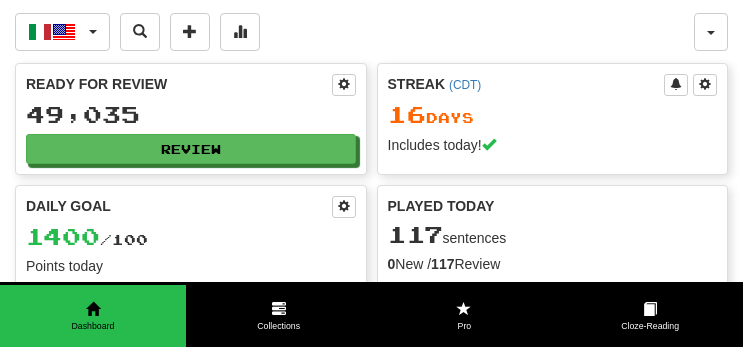 scroll, scrollTop: 0, scrollLeft: 0, axis: both 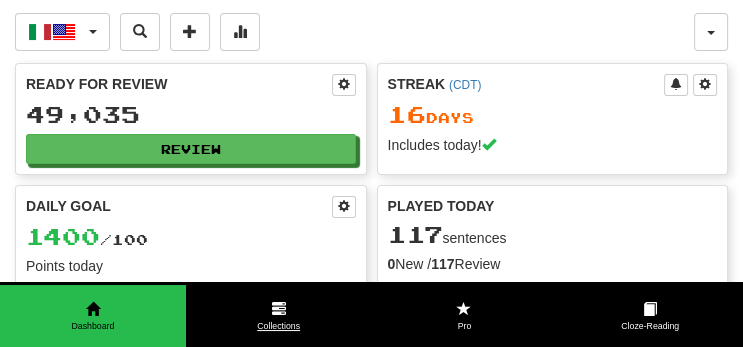 click on "Collections" at bounding box center [279, 326] 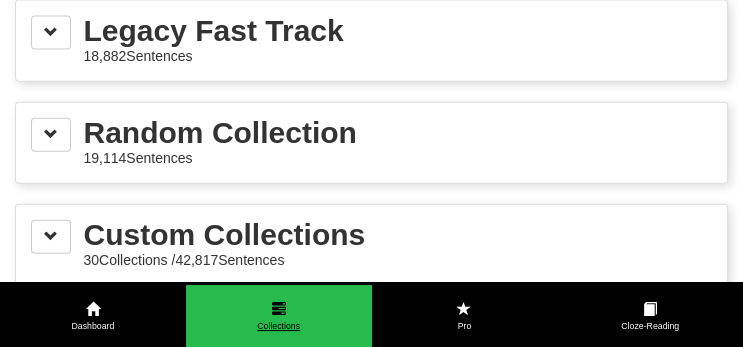 scroll, scrollTop: 3166, scrollLeft: 0, axis: vertical 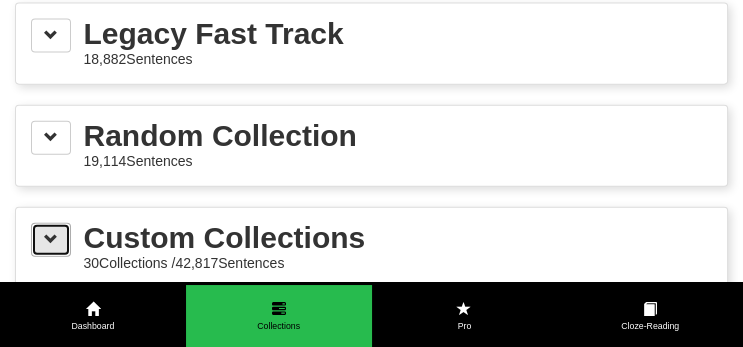 click at bounding box center [51, 240] 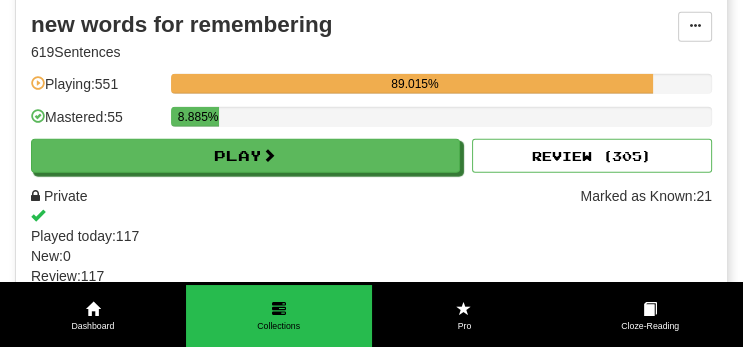 scroll, scrollTop: 3554, scrollLeft: 0, axis: vertical 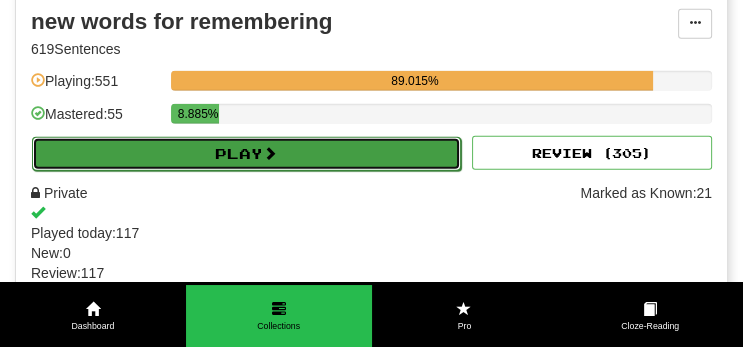click on "Play" at bounding box center [246, 154] 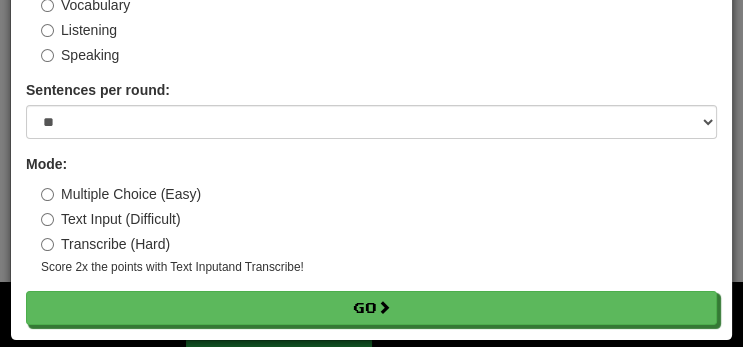 scroll, scrollTop: 144, scrollLeft: 0, axis: vertical 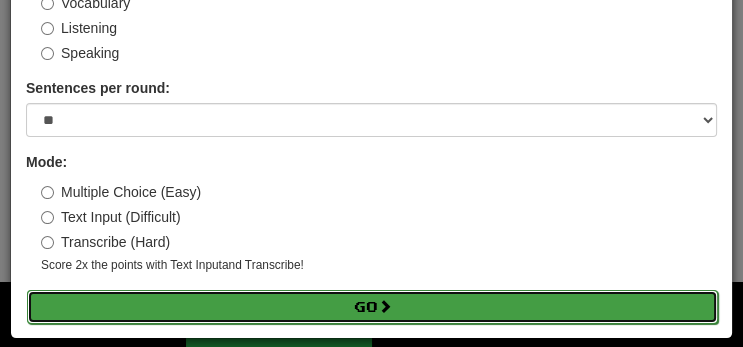 click on "Go" at bounding box center [372, 307] 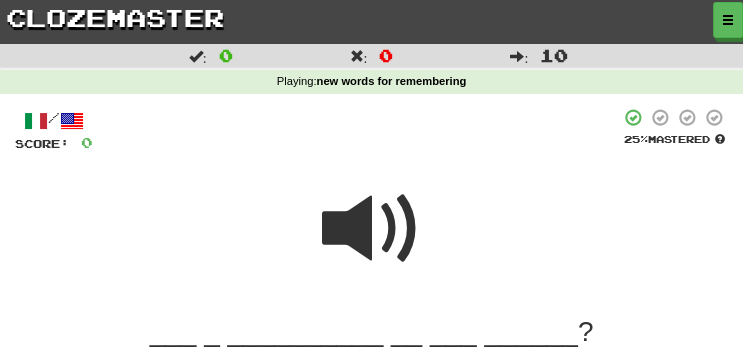 scroll, scrollTop: 211, scrollLeft: 0, axis: vertical 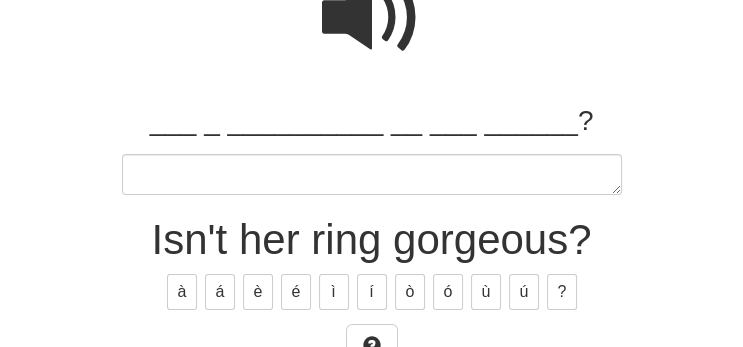 type on "*" 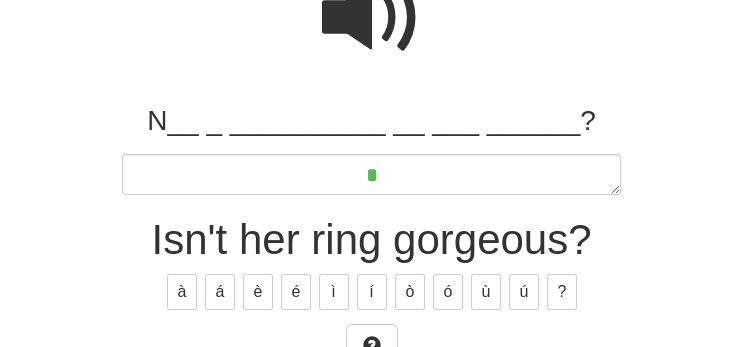 type on "*" 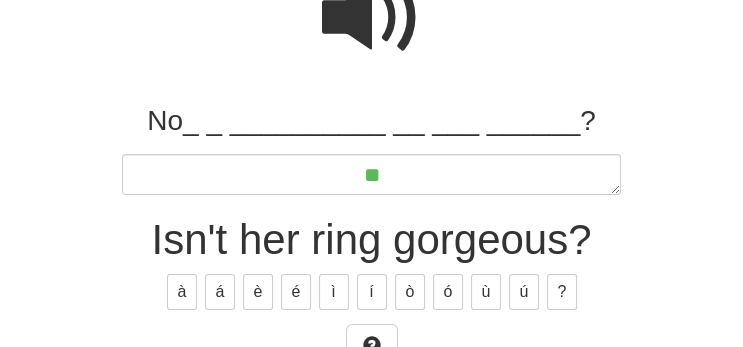type on "*" 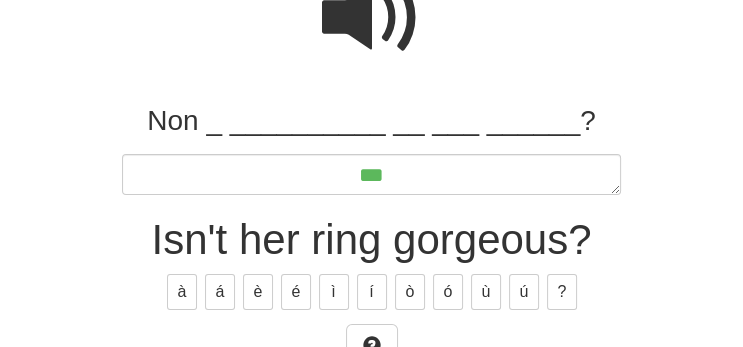 type on "*" 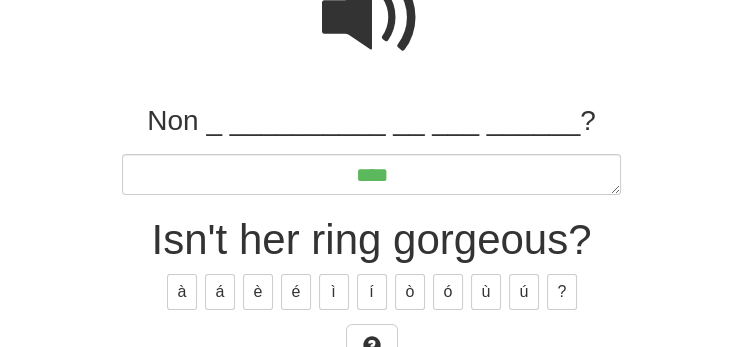 type on "*" 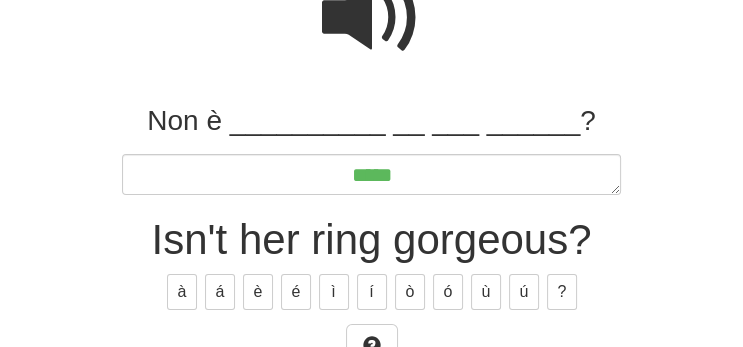 type on "*" 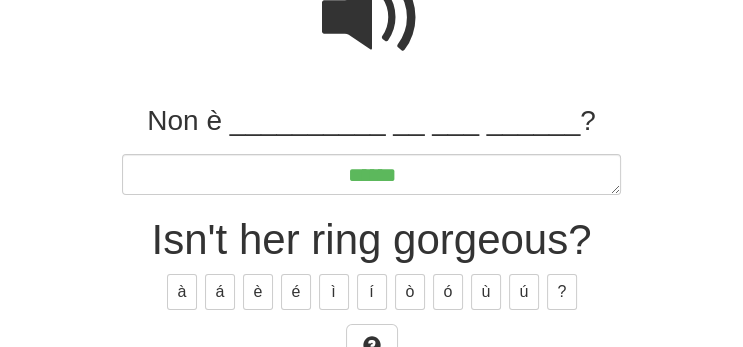 type on "*" 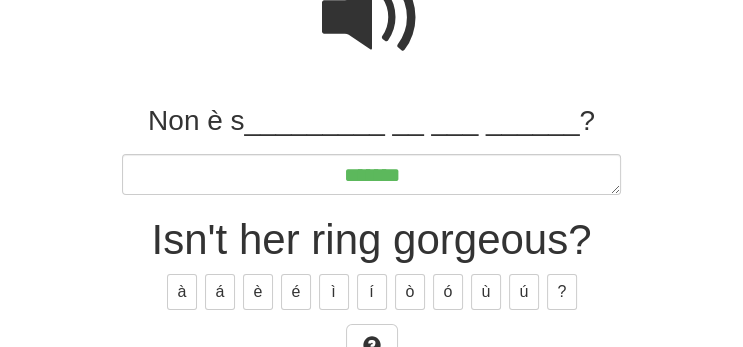 type on "*" 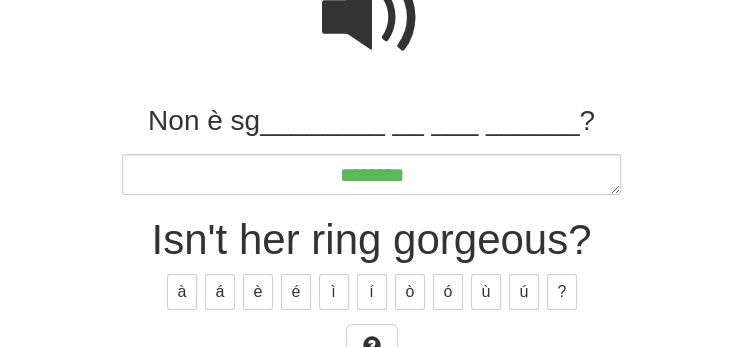 type on "*" 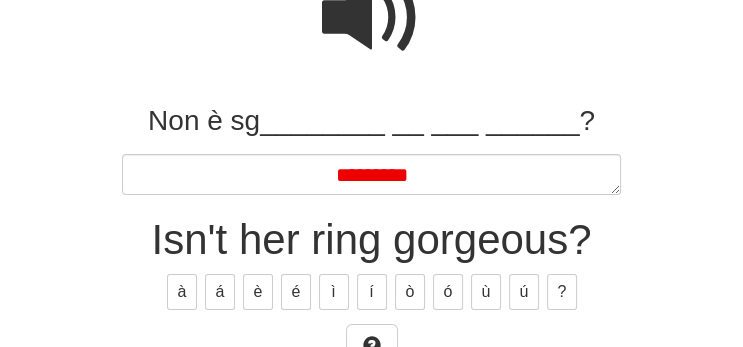 type on "*" 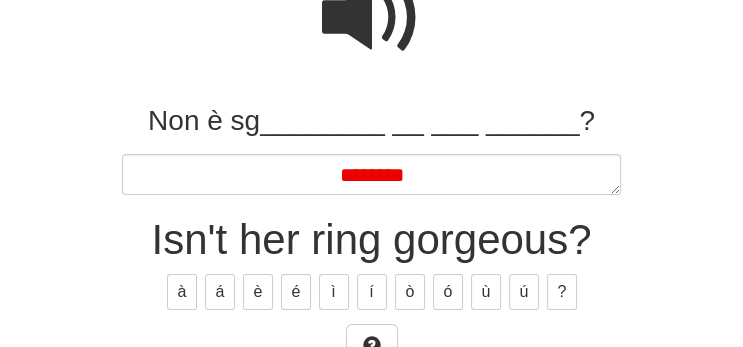 type on "*" 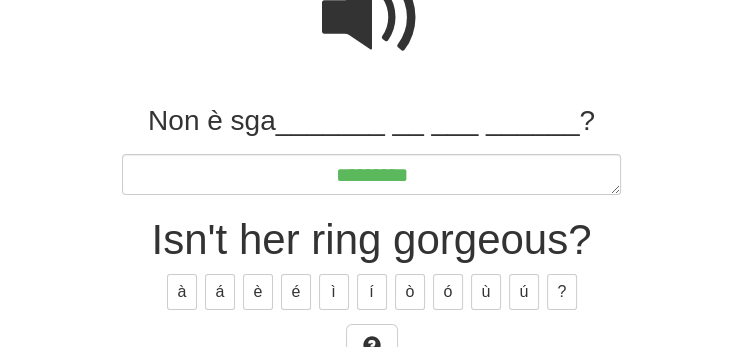 type on "*" 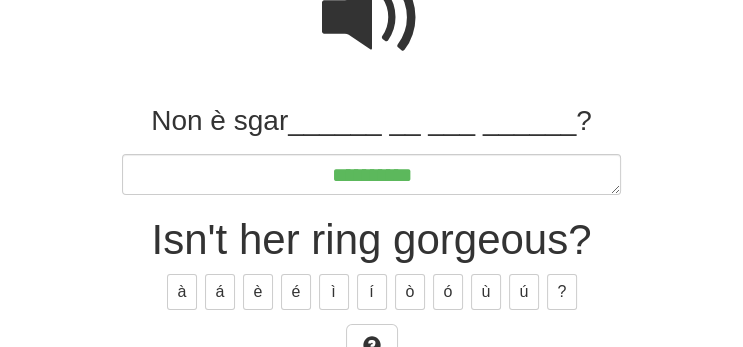 type on "*" 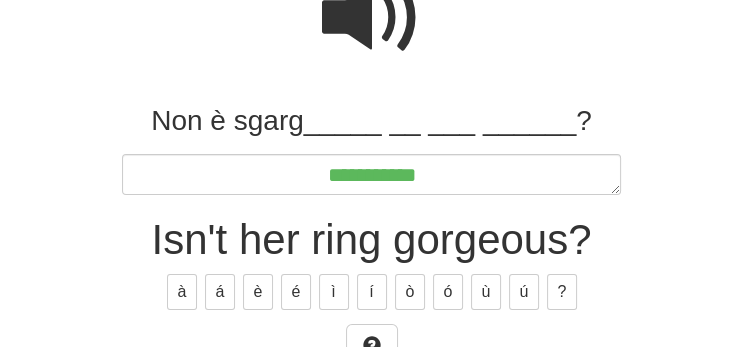 type on "*" 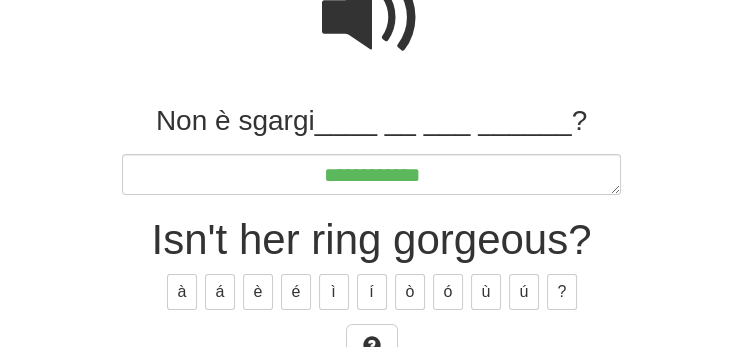 type on "*" 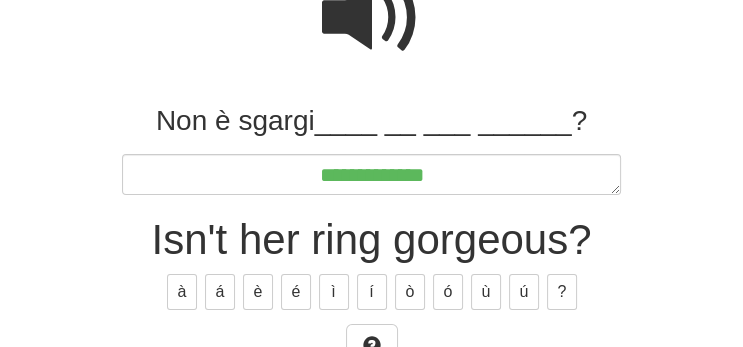type on "*" 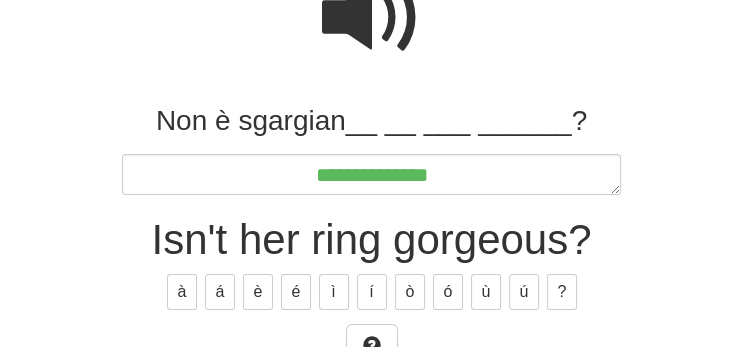 type on "*" 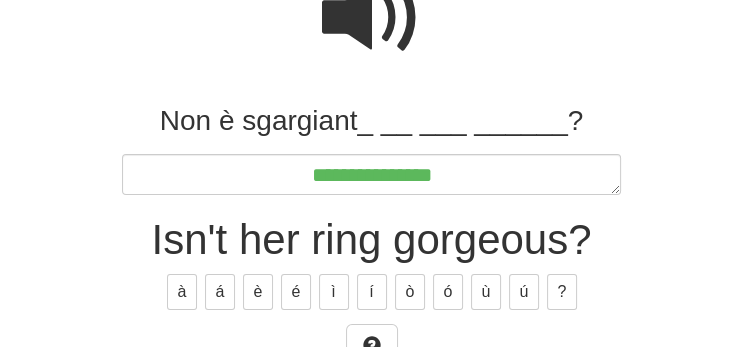 type on "*" 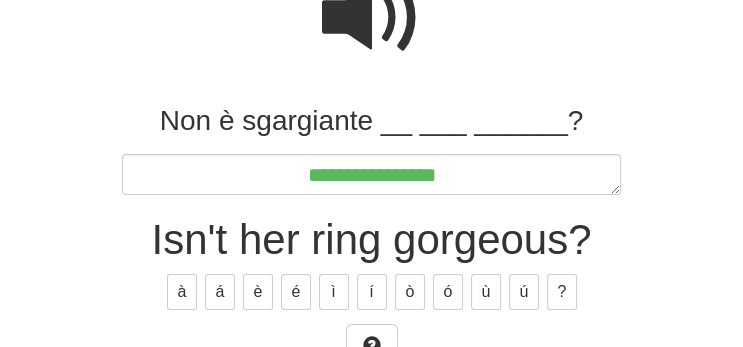 type on "*" 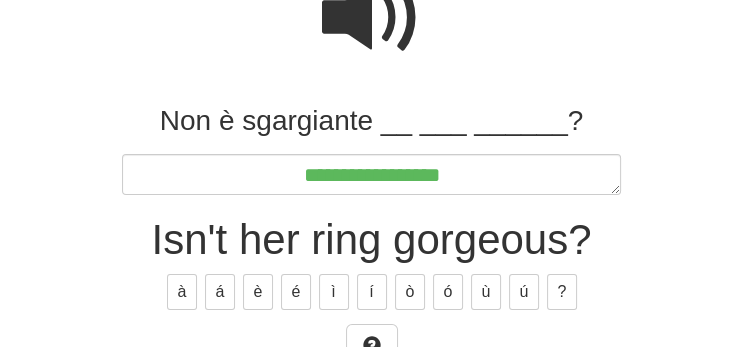 type on "*" 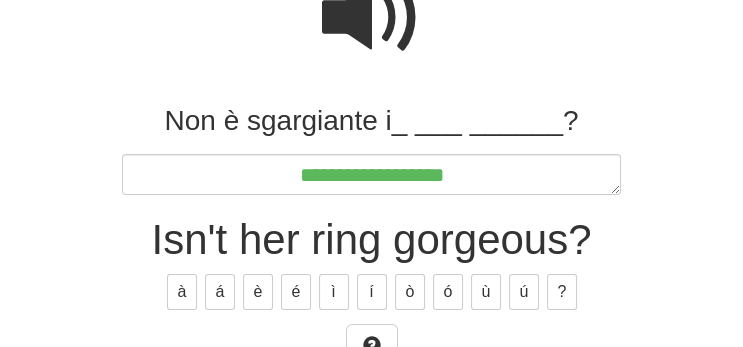 type on "*" 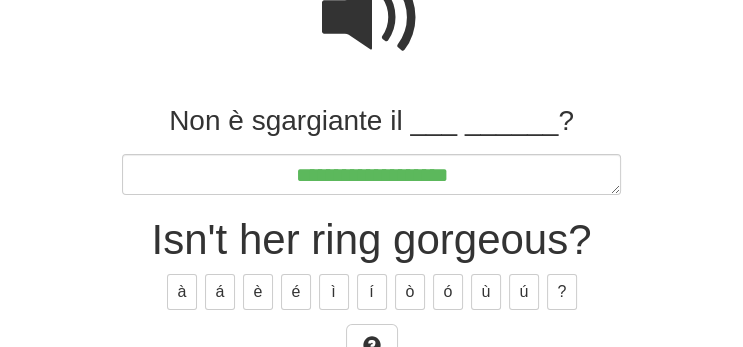 type on "*" 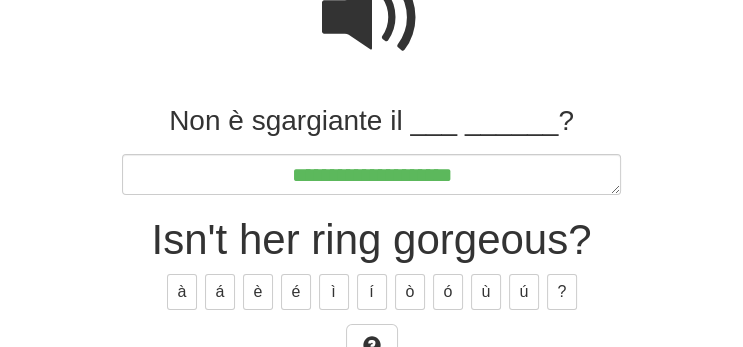 type on "*" 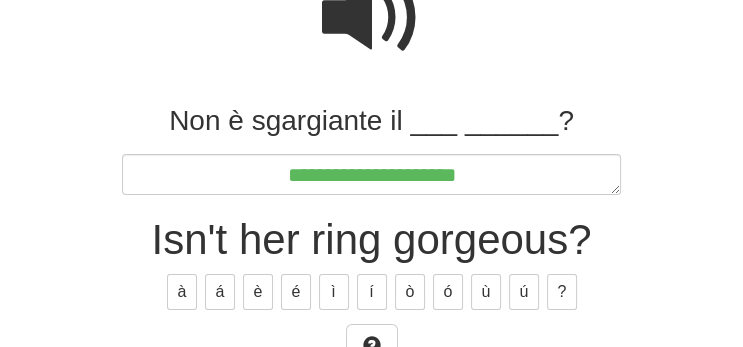type on "*" 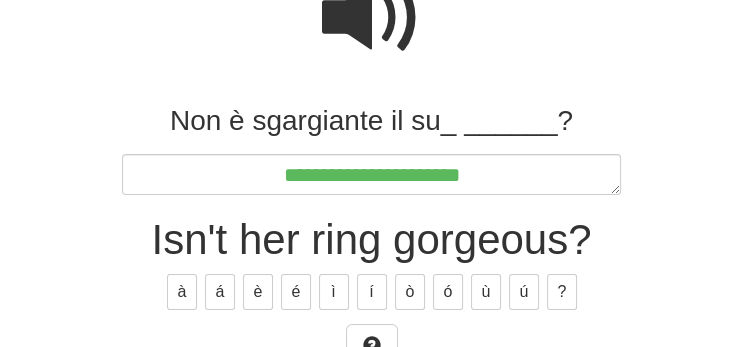 type on "*" 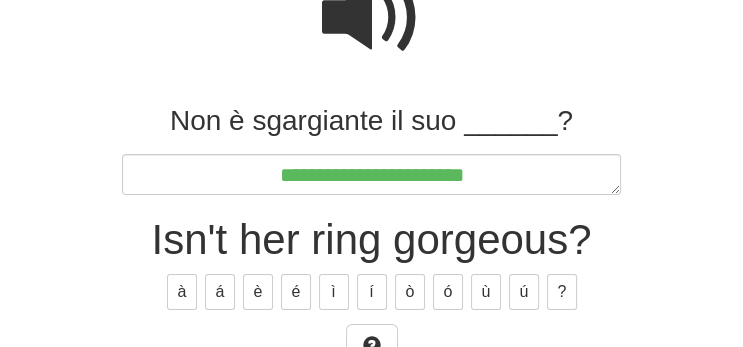type on "*" 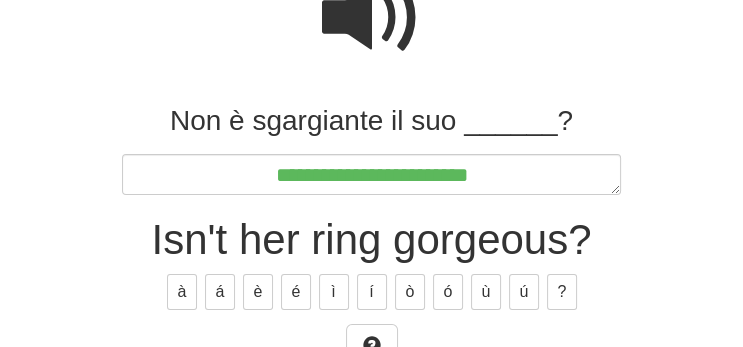 type on "*" 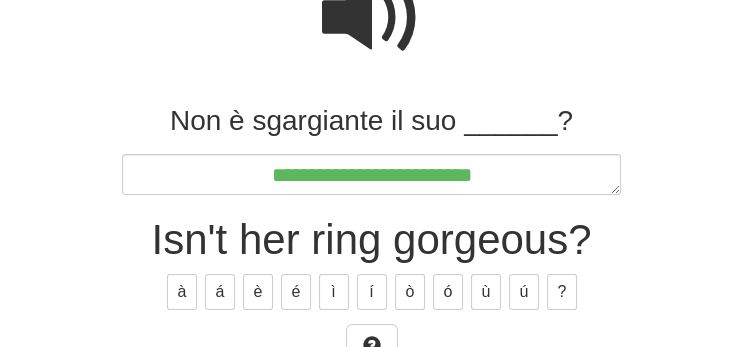 type on "*" 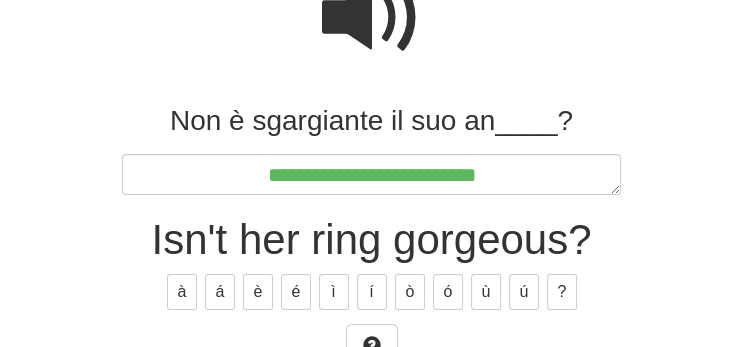 type on "*" 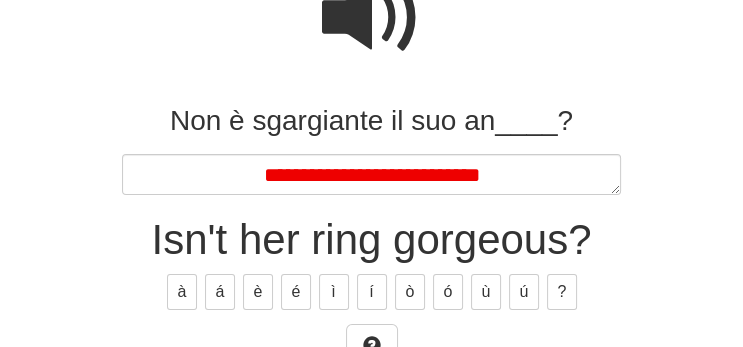 type on "*" 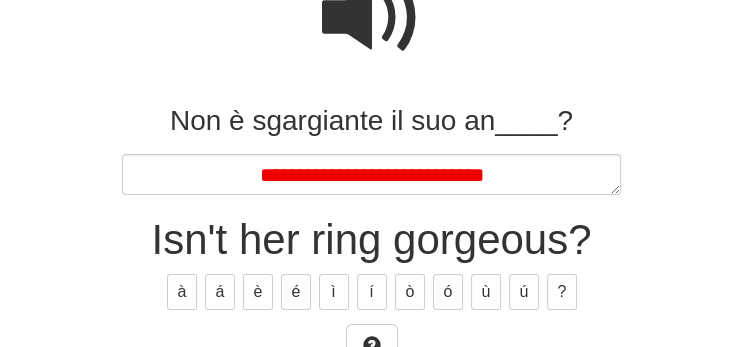 type on "*" 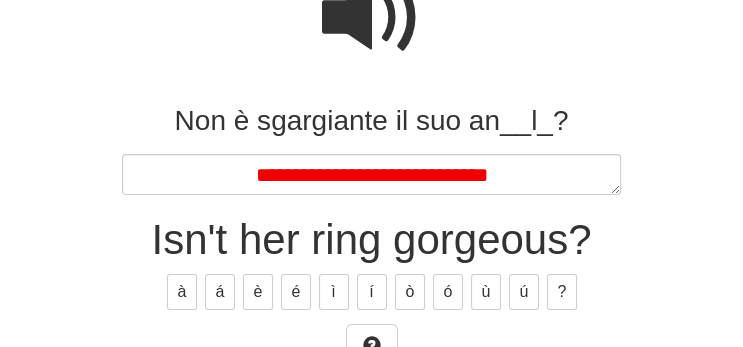 type on "*" 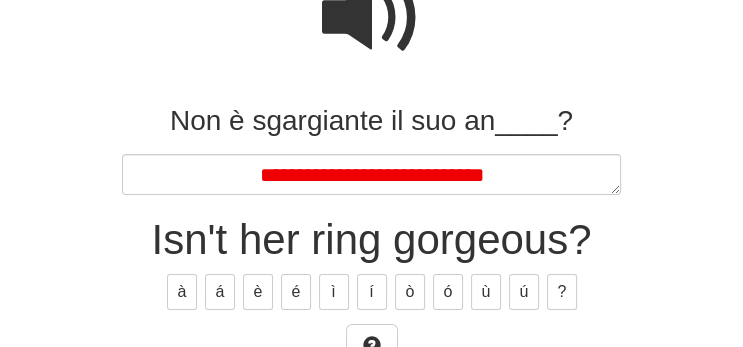 type on "*" 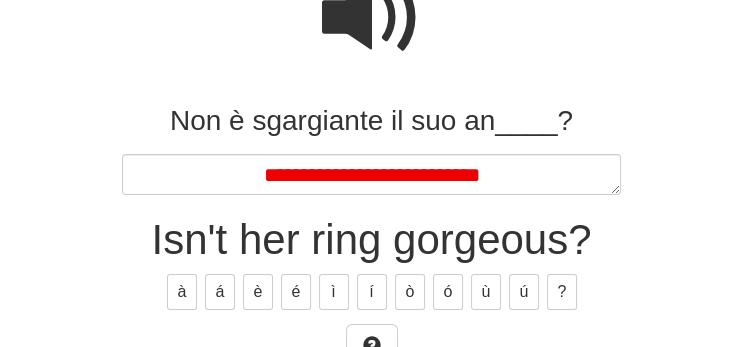 type on "*" 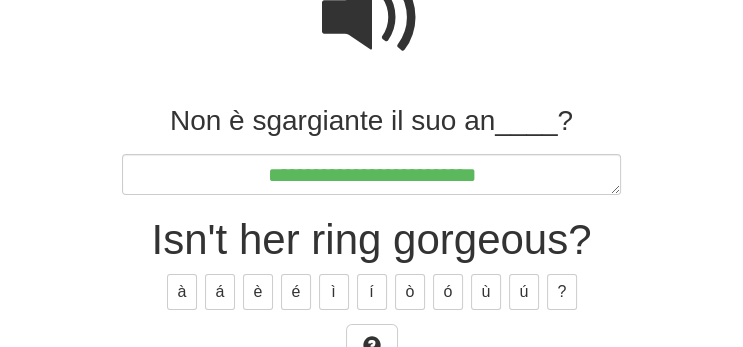type on "*" 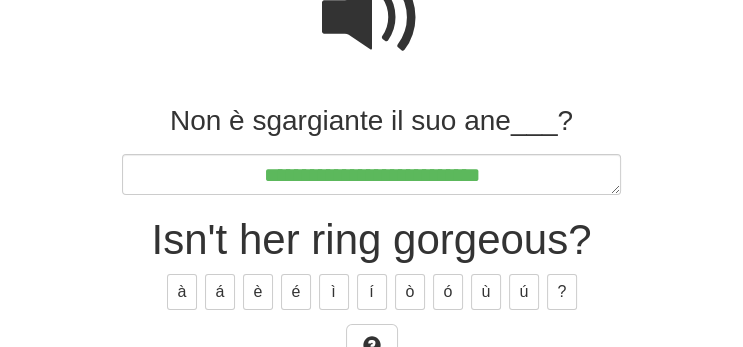 type on "*" 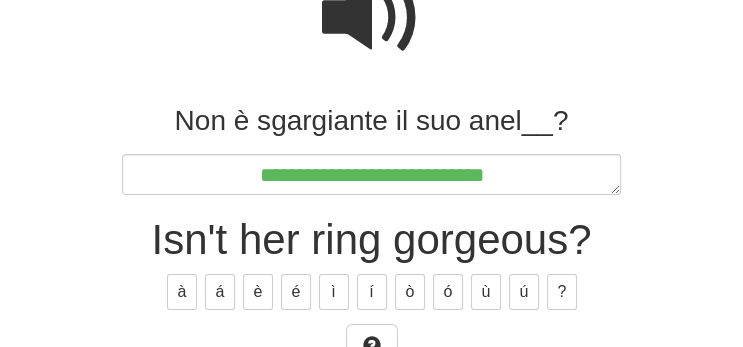 type on "*" 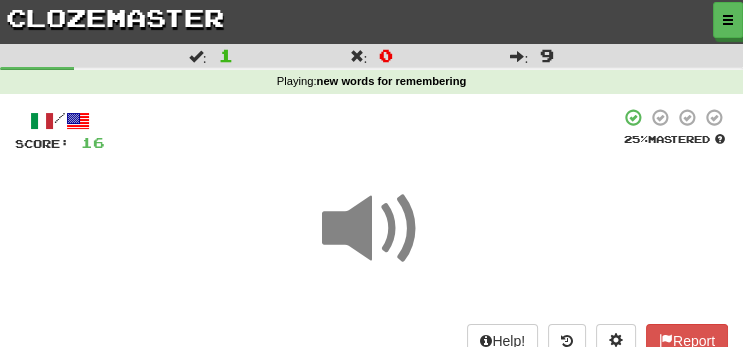 scroll, scrollTop: 211, scrollLeft: 0, axis: vertical 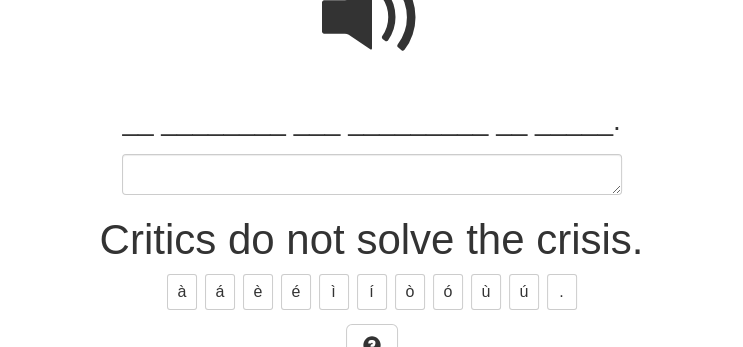 type on "*" 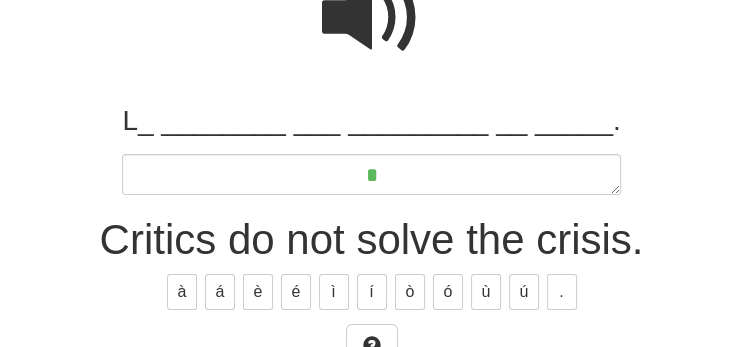 type on "*" 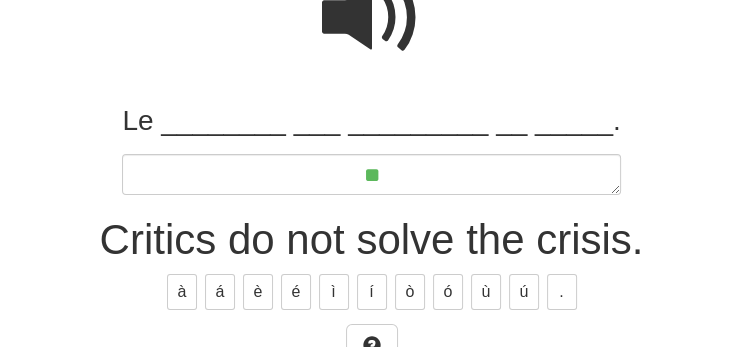 type on "*" 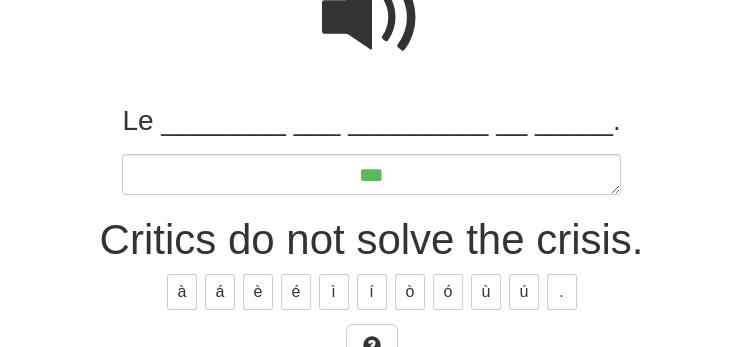 type on "*" 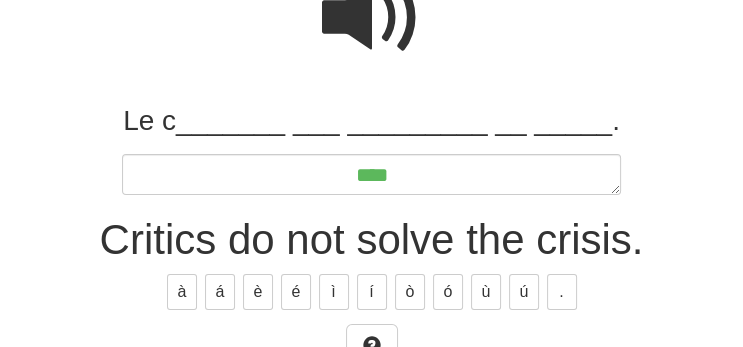 type on "*" 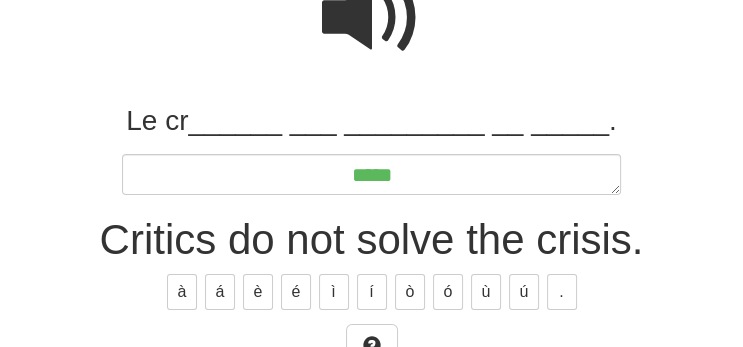 type on "*" 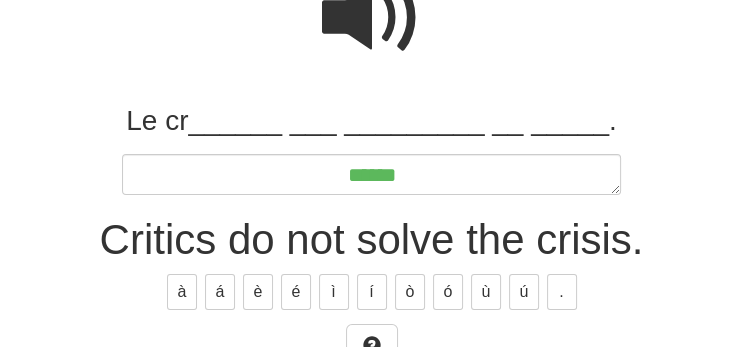 type on "*" 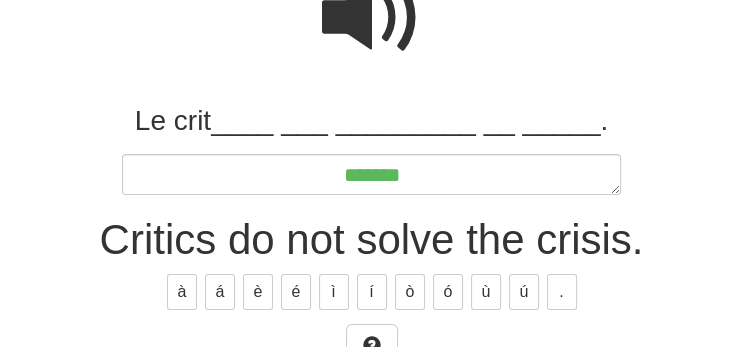 type on "*" 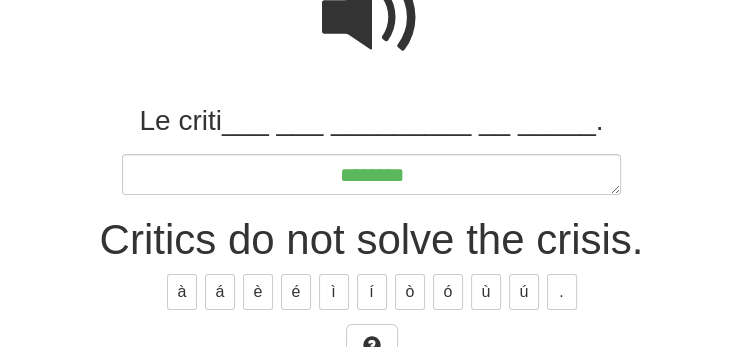 type on "*" 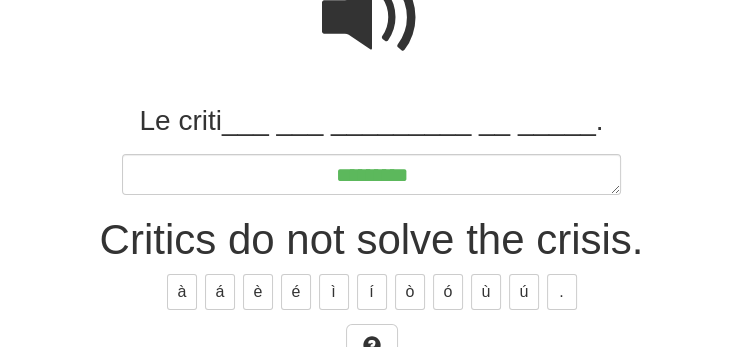 type on "*" 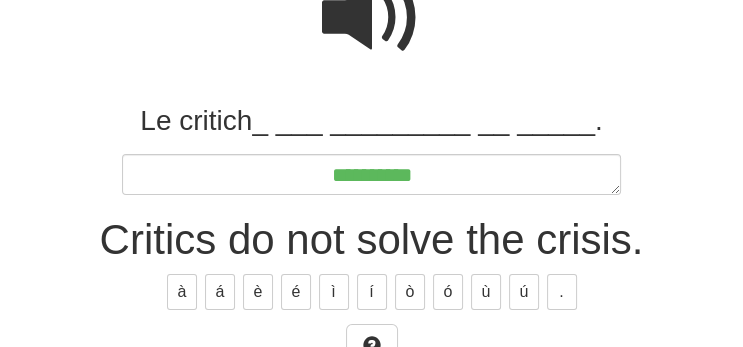type on "*" 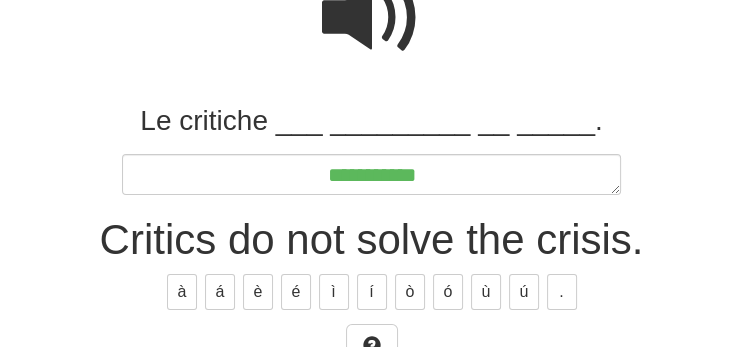 type on "*" 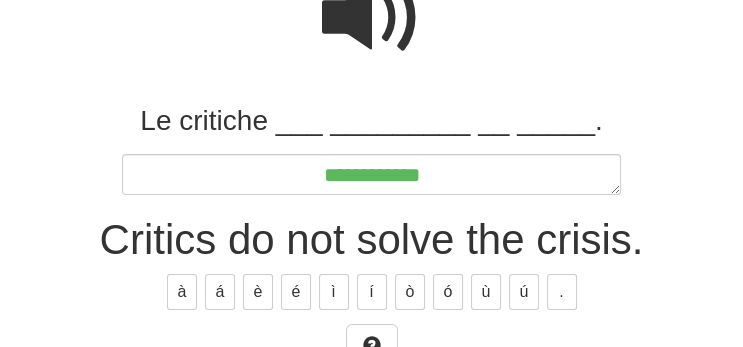 type on "*" 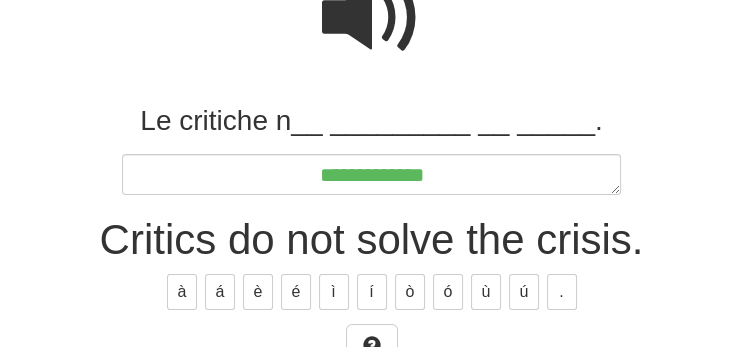 type on "*" 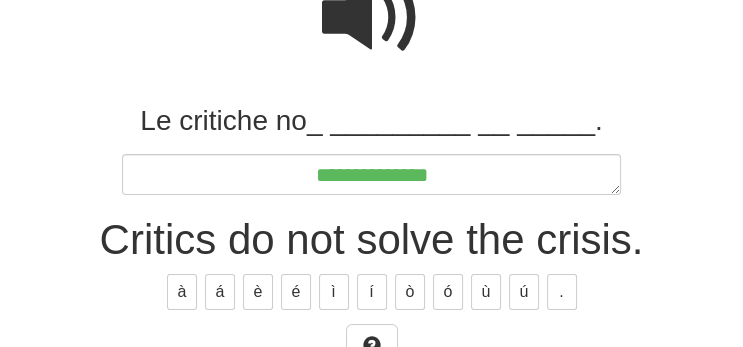 type on "*" 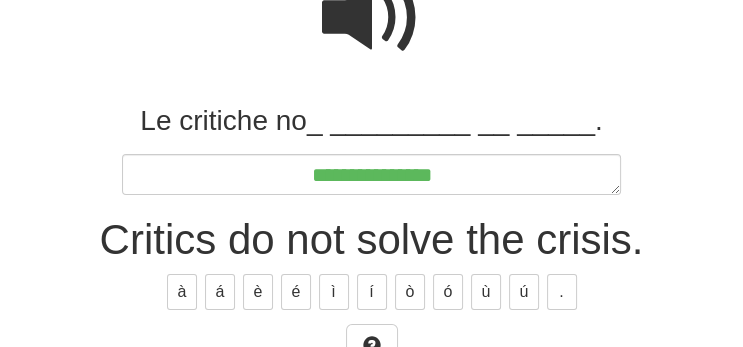 type on "**********" 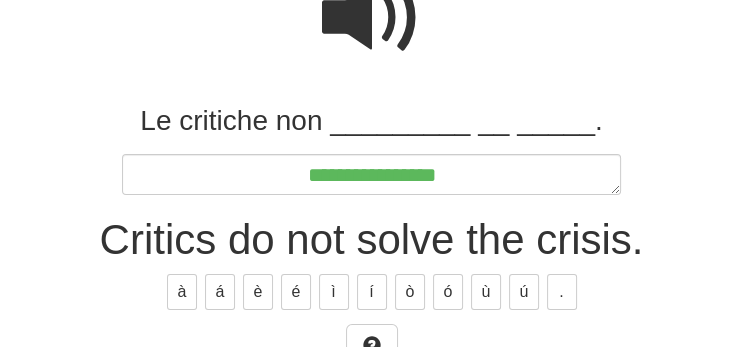 type on "*" 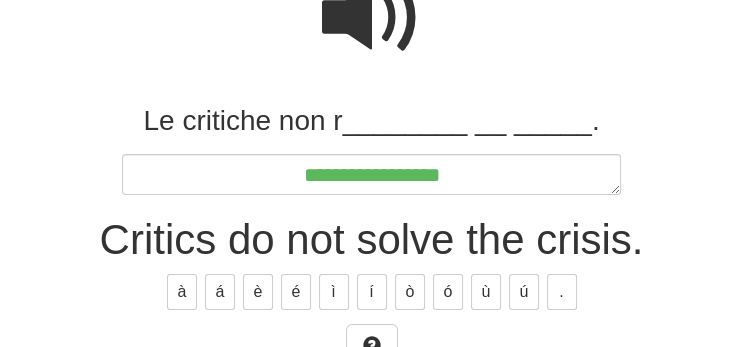 type on "*" 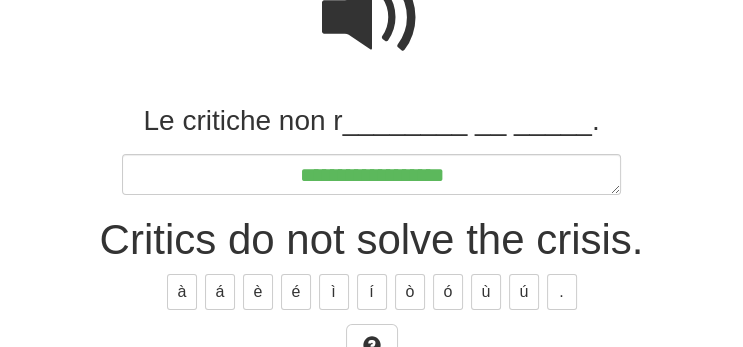 type on "*" 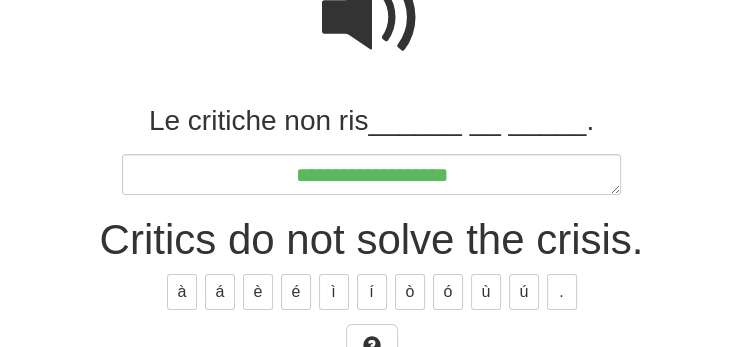 type on "*" 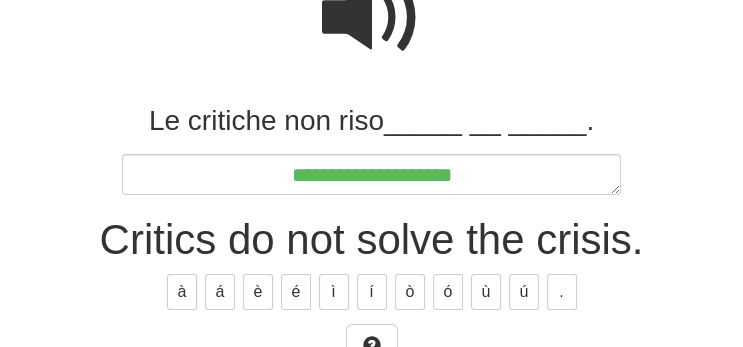 type on "*" 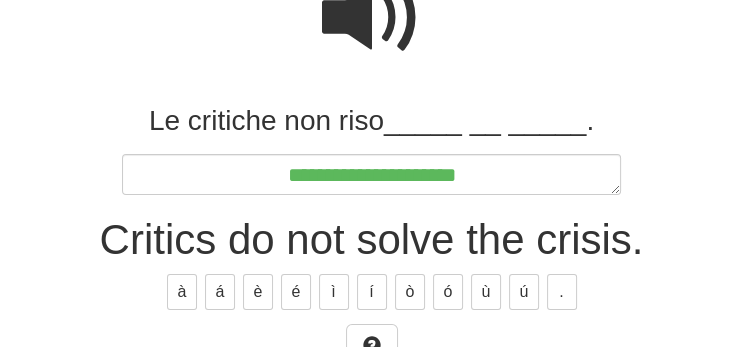 type on "*" 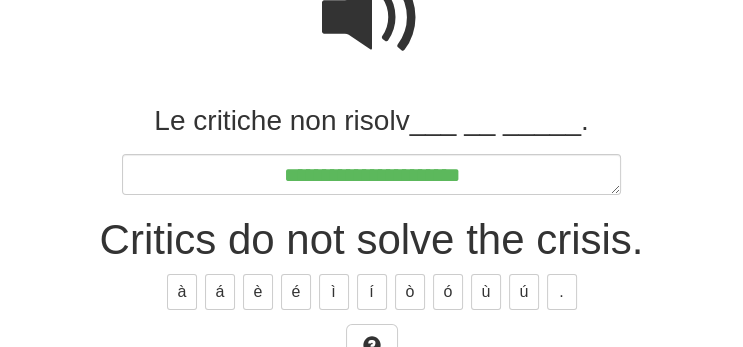 type on "*" 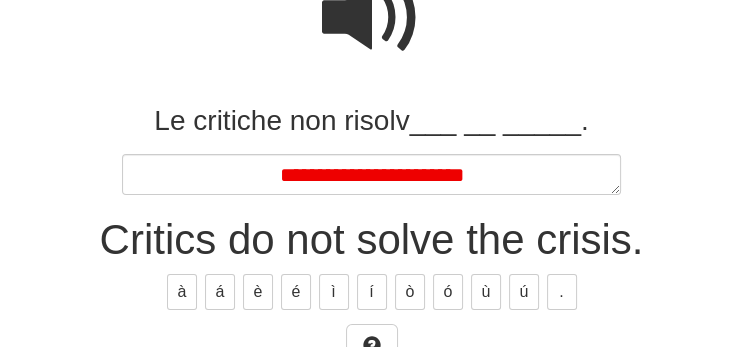 type on "*" 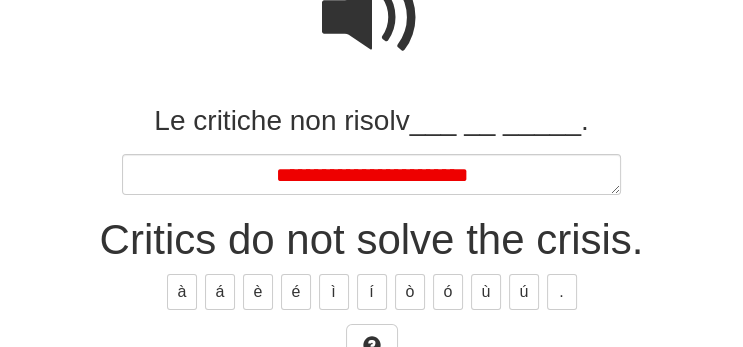 type on "*" 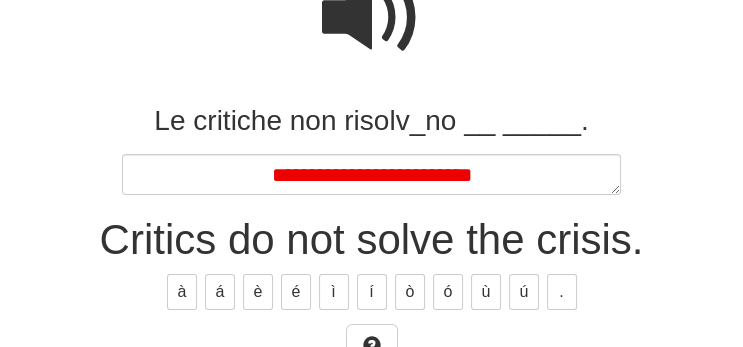 type on "*" 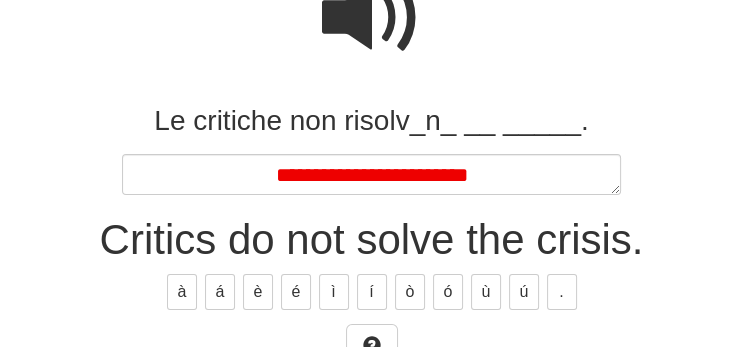 type on "*" 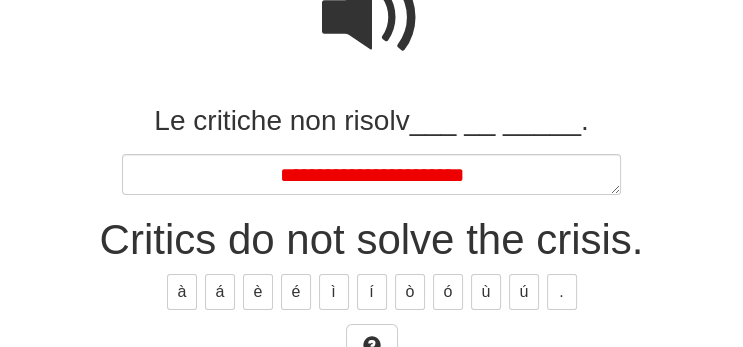 type on "*" 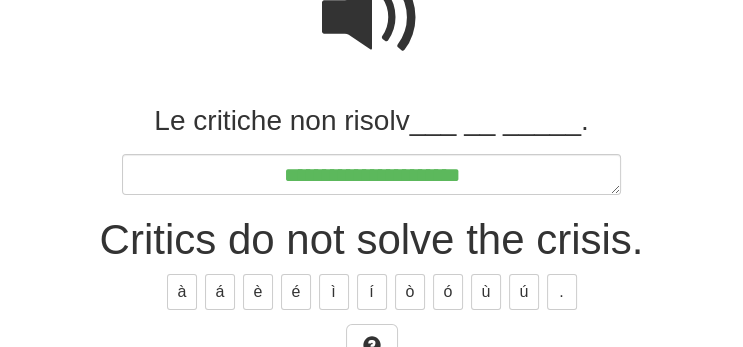 type on "*" 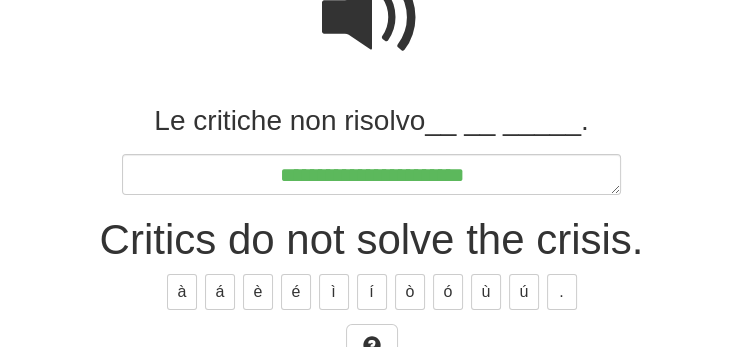 type on "*" 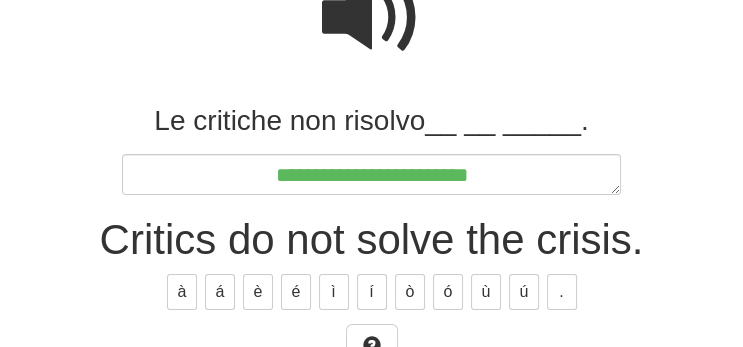 type on "**********" 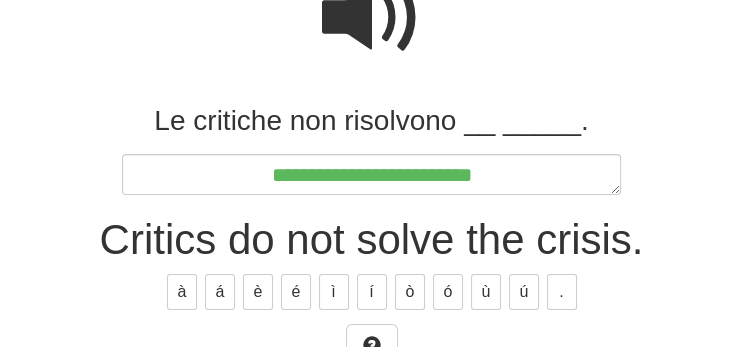 type on "*" 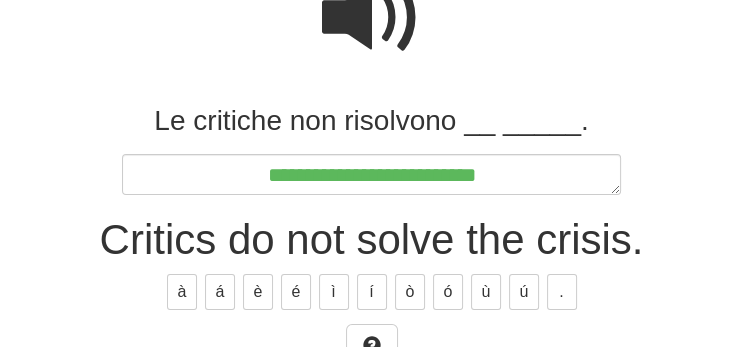 type on "*" 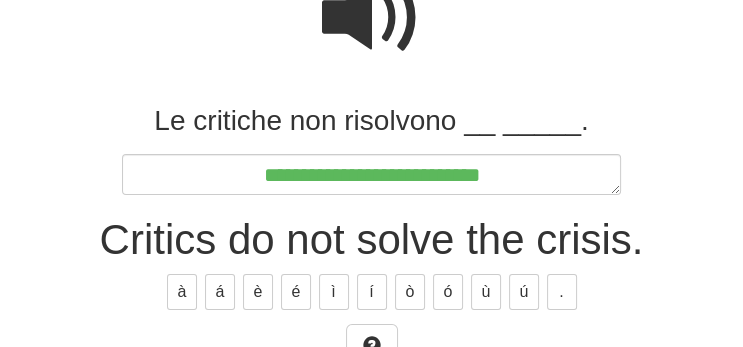 type on "*" 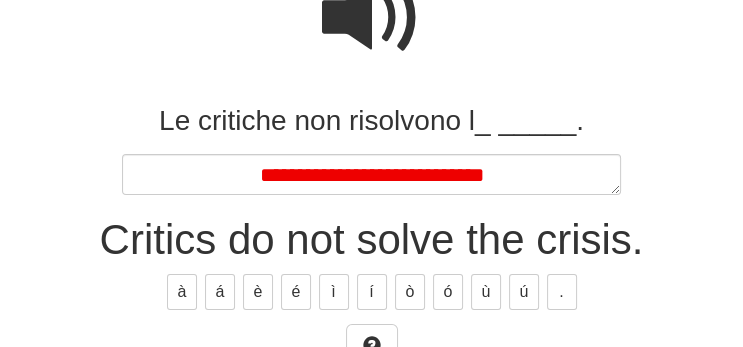 type on "*" 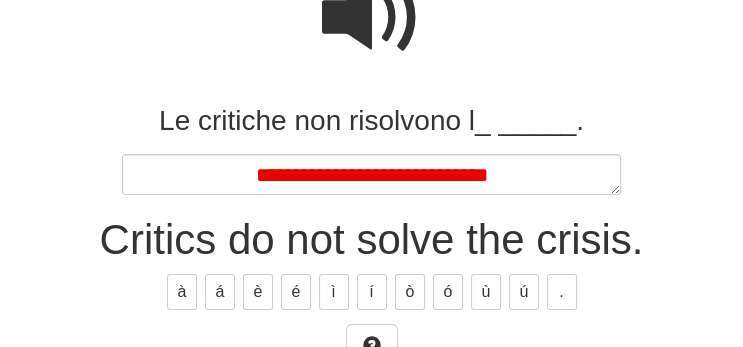 type on "*" 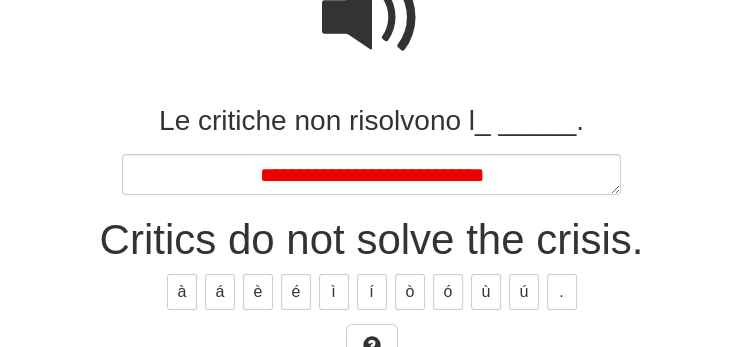 type on "*" 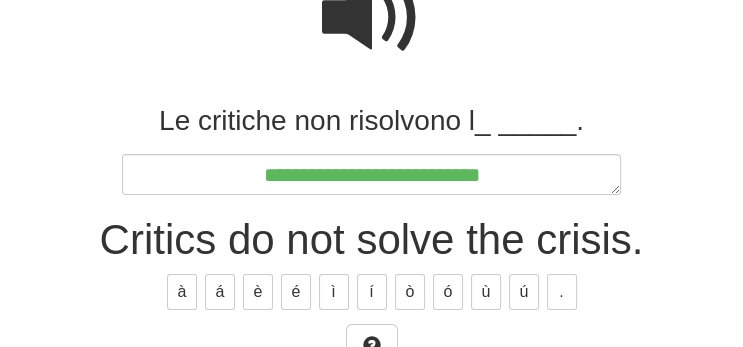 type on "*" 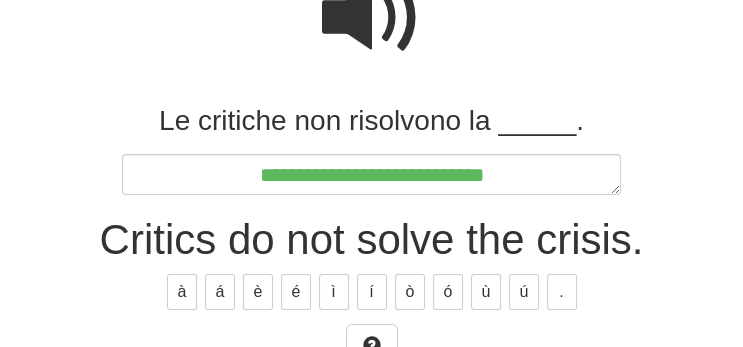 type on "*" 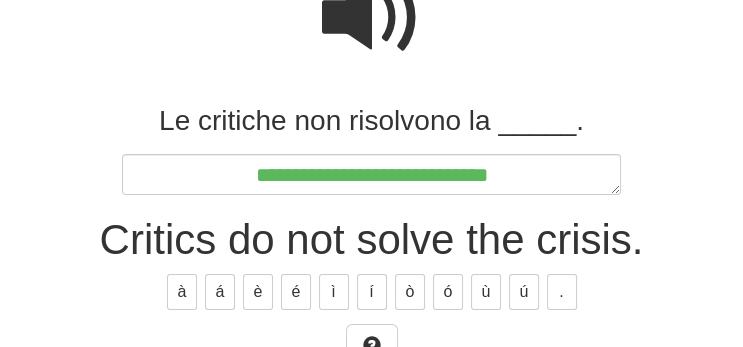 type on "*" 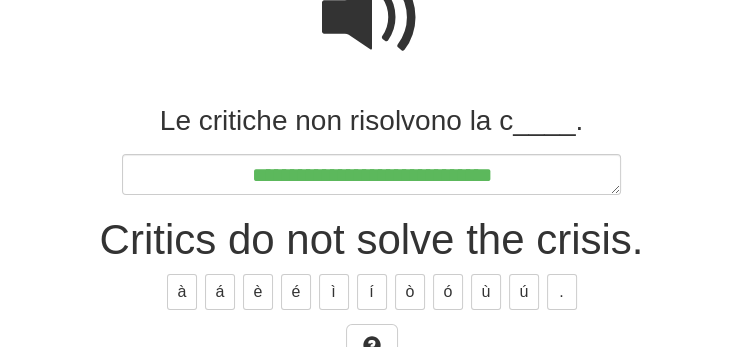 type on "*" 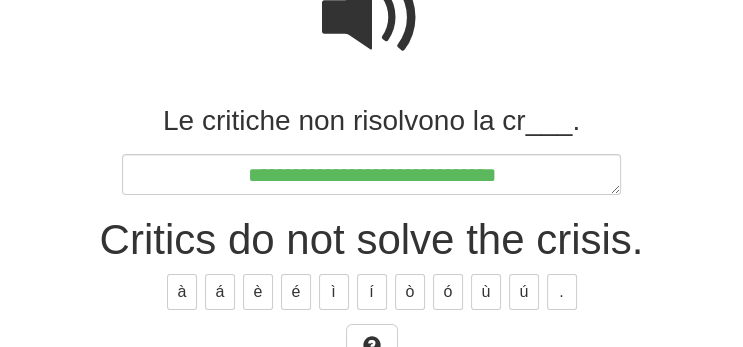 type on "*" 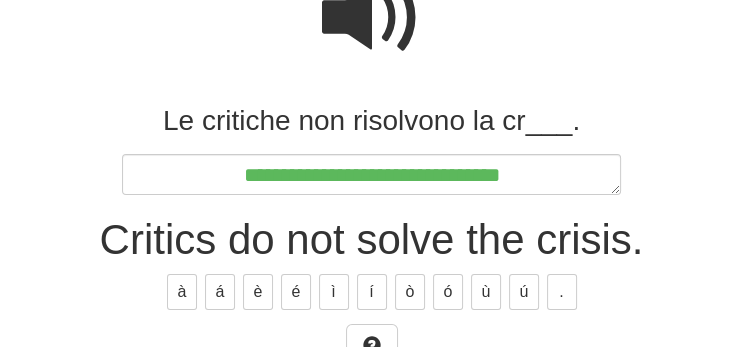 type on "*" 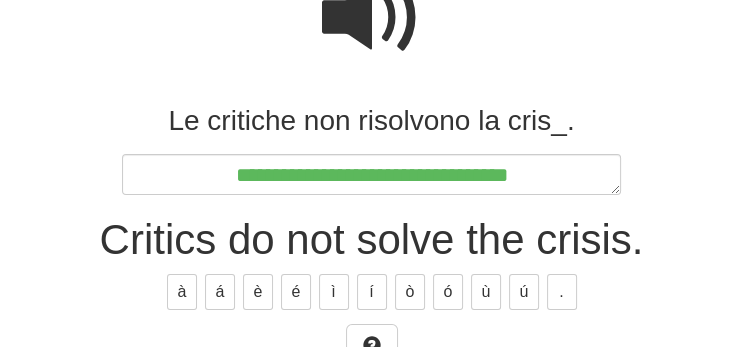 type on "*" 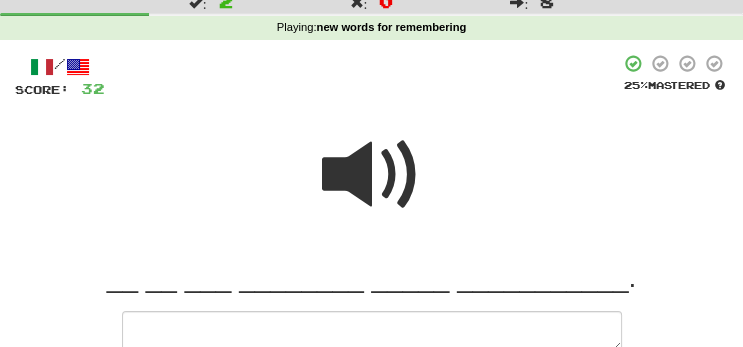 scroll, scrollTop: 0, scrollLeft: 0, axis: both 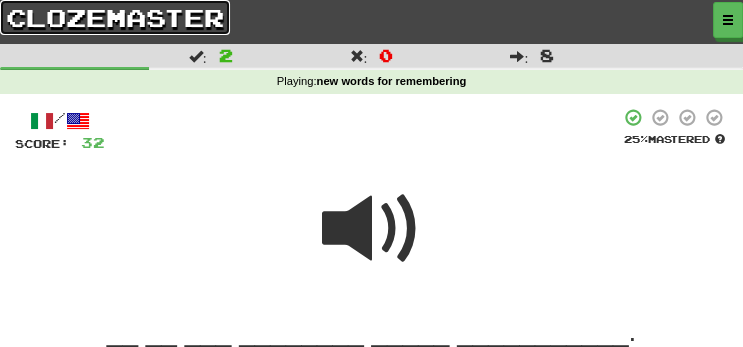 click on "clozemaster" at bounding box center (115, 17) 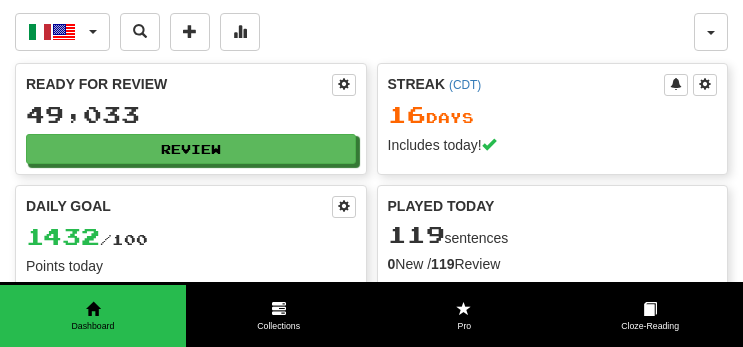 scroll, scrollTop: 0, scrollLeft: 0, axis: both 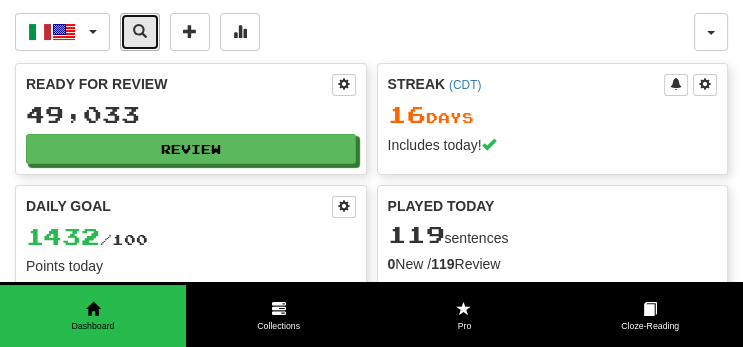 click at bounding box center (140, 32) 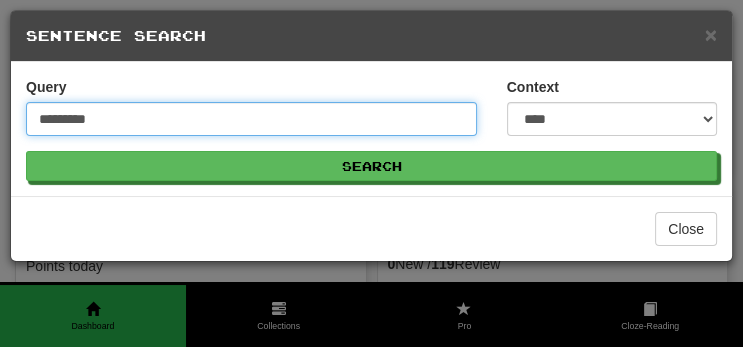 click on "Search" at bounding box center (371, 166) 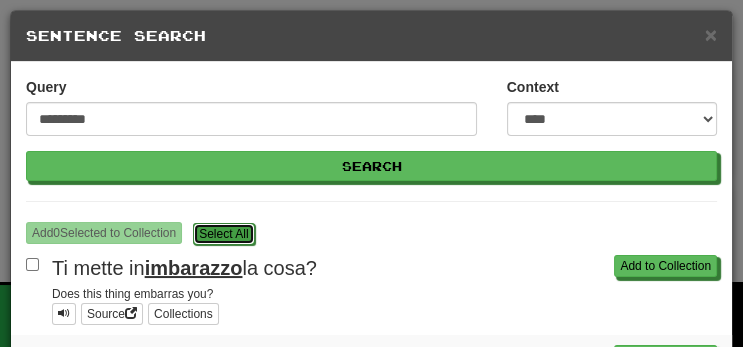 click on "S elect All" at bounding box center (223, 234) 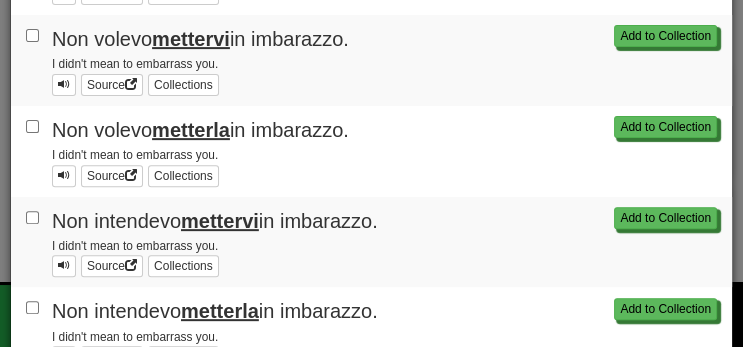 scroll, scrollTop: 0, scrollLeft: 0, axis: both 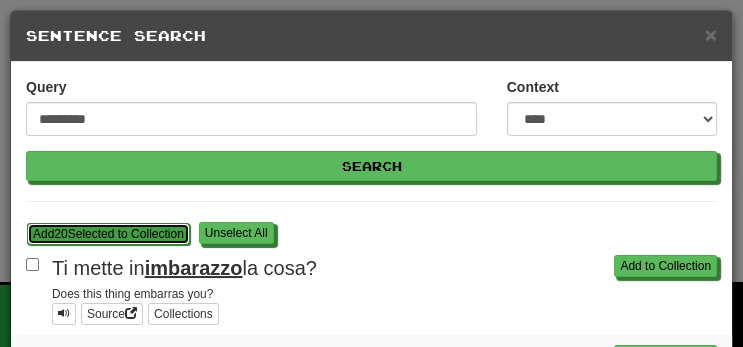 click on "Add  20  Selected to Collection" at bounding box center [108, 234] 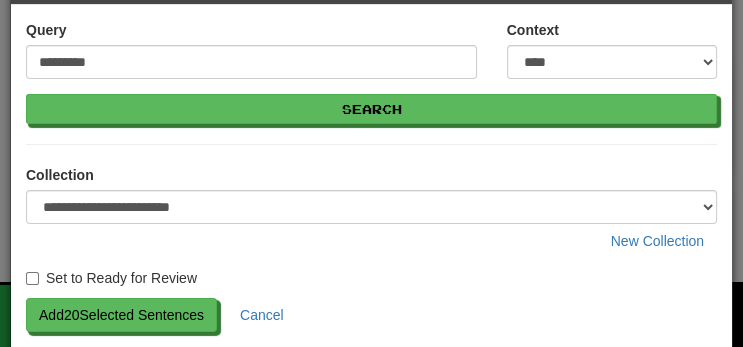 scroll, scrollTop: 105, scrollLeft: 0, axis: vertical 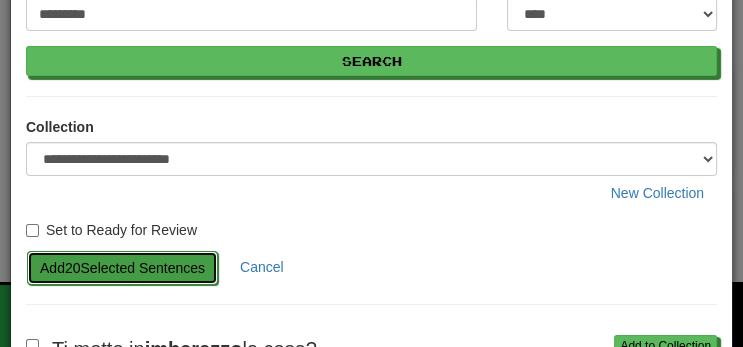 click on "Add  20  Selected Sentences" at bounding box center (122, 268) 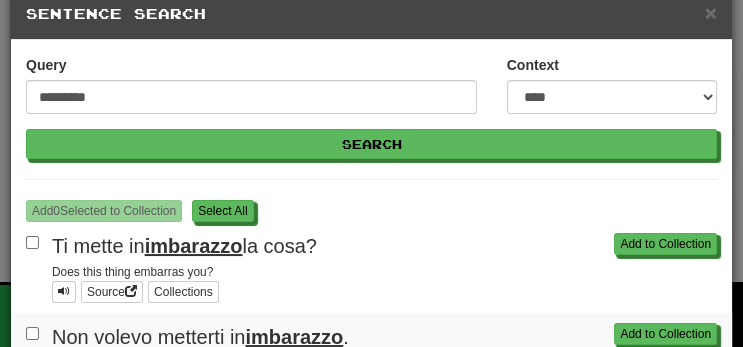 scroll, scrollTop: 19, scrollLeft: 0, axis: vertical 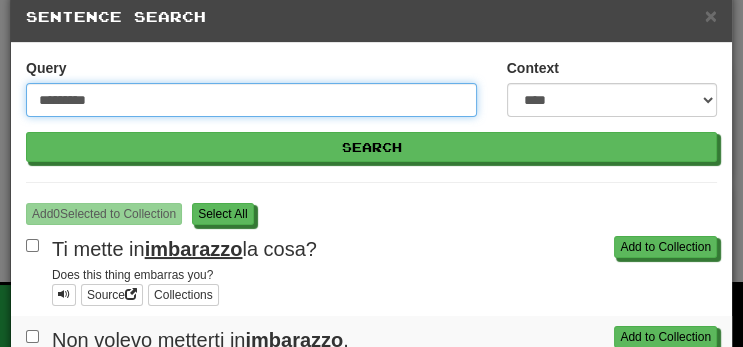 click on "*********" at bounding box center (251, 100) 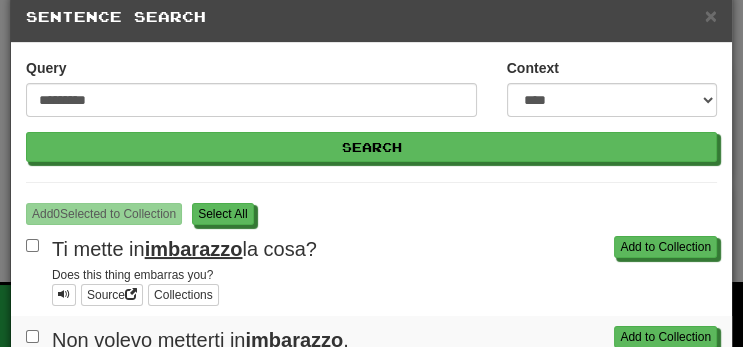scroll, scrollTop: 0, scrollLeft: 0, axis: both 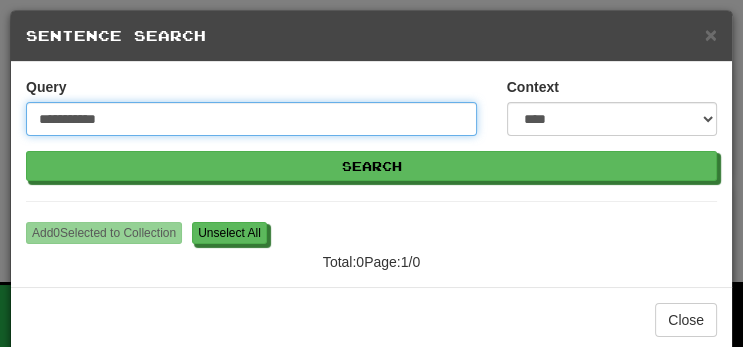 click on "Search" at bounding box center [371, 166] 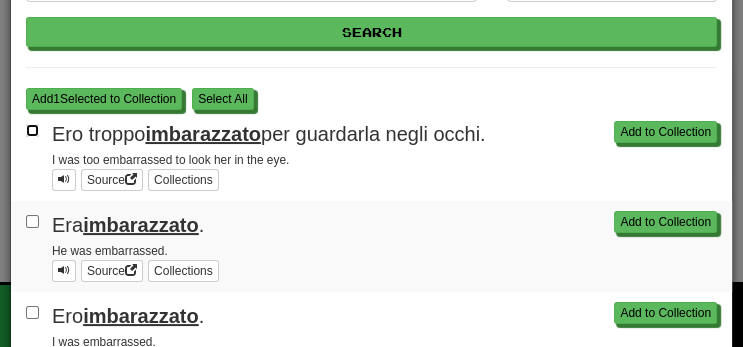 scroll, scrollTop: 138, scrollLeft: 0, axis: vertical 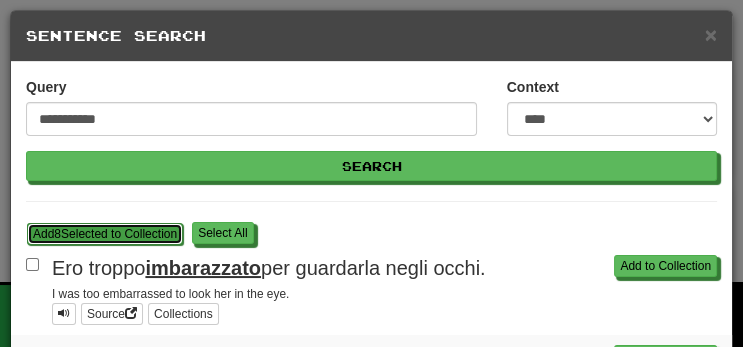 click on "Add  8  Selected to Collection" at bounding box center (105, 234) 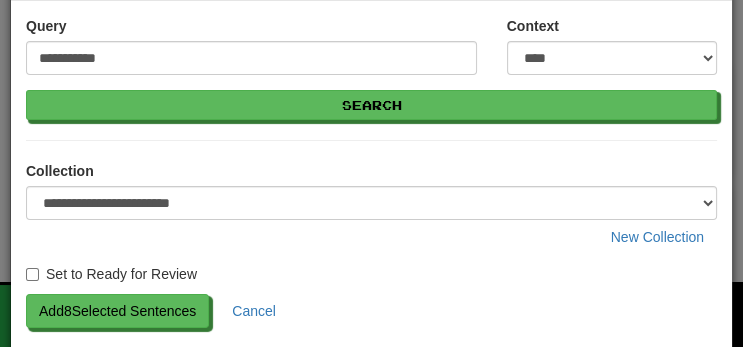scroll, scrollTop: 86, scrollLeft: 0, axis: vertical 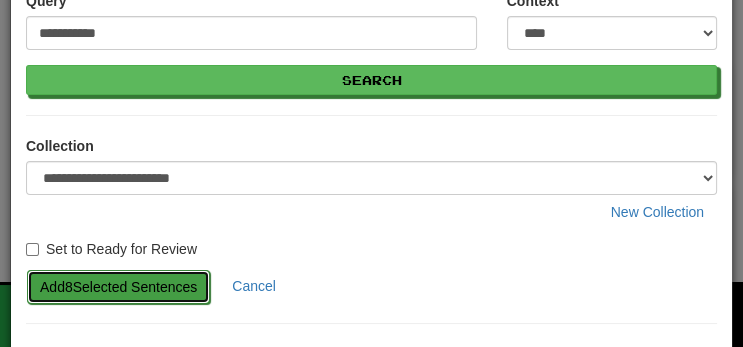 click on "Add  8  Selected Sentences" at bounding box center [118, 287] 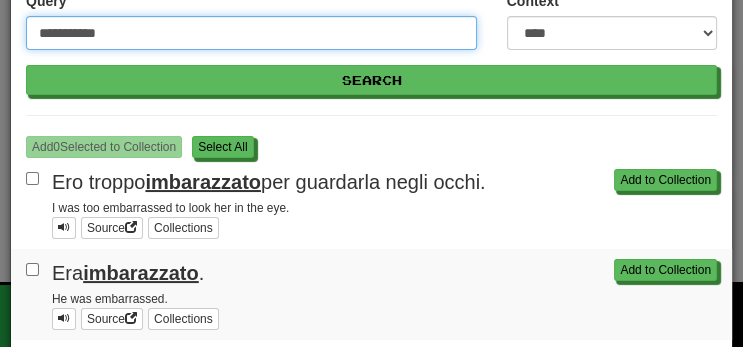 click on "**********" at bounding box center [251, 33] 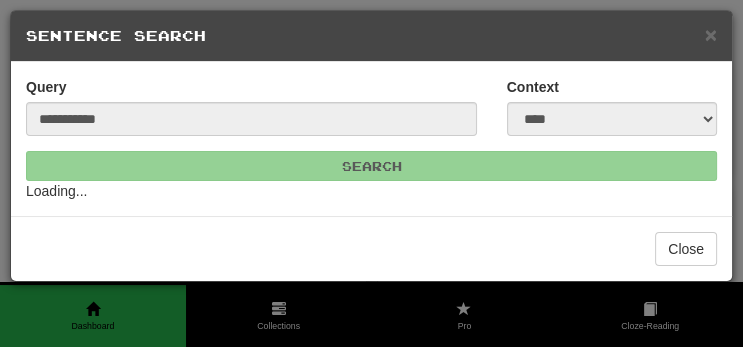 scroll, scrollTop: 0, scrollLeft: 0, axis: both 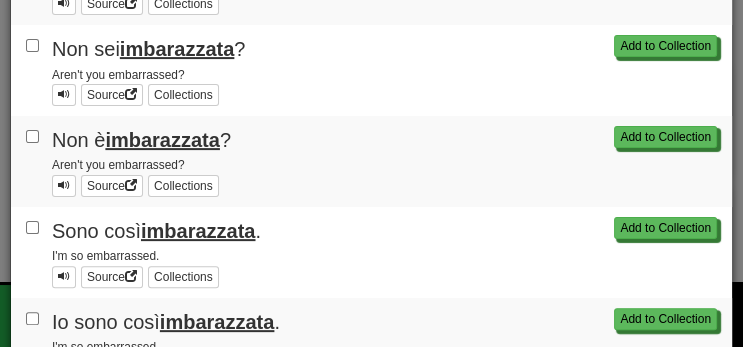 click on "Add to Collection Sono così  imbarazzata . I'm so embarrassed. Source  Collections" at bounding box center [371, 252] 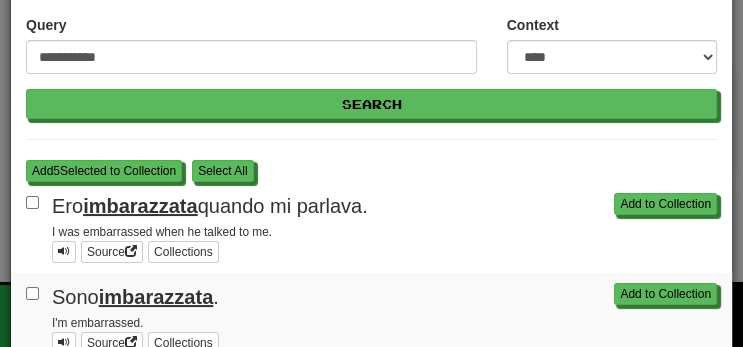 scroll, scrollTop: 0, scrollLeft: 0, axis: both 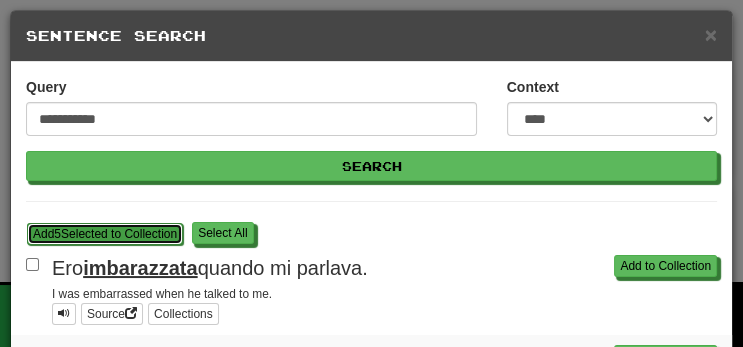 click on "Add  5  Selected to Collection" at bounding box center [105, 234] 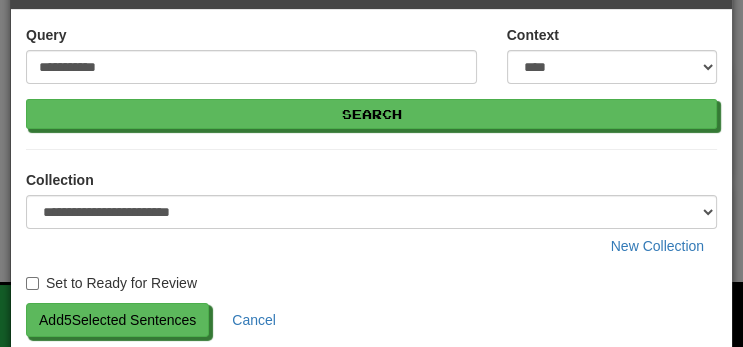 scroll, scrollTop: 96, scrollLeft: 0, axis: vertical 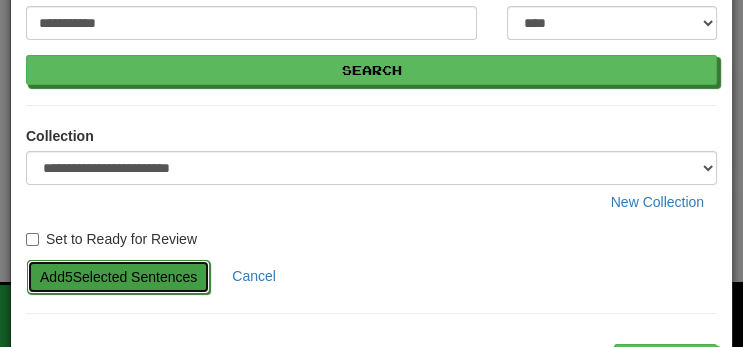 click on "Add  5  Selected Sentences" at bounding box center (118, 277) 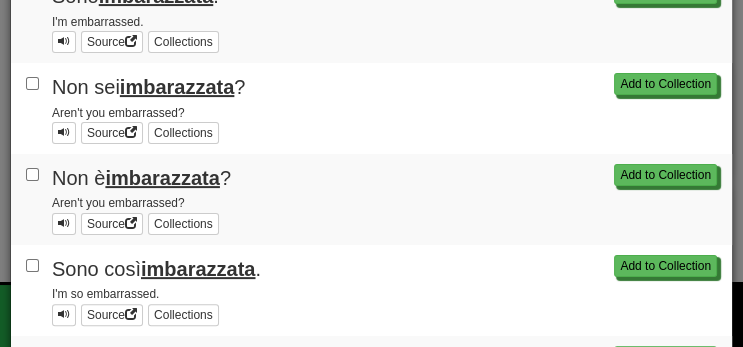 scroll, scrollTop: 398, scrollLeft: 0, axis: vertical 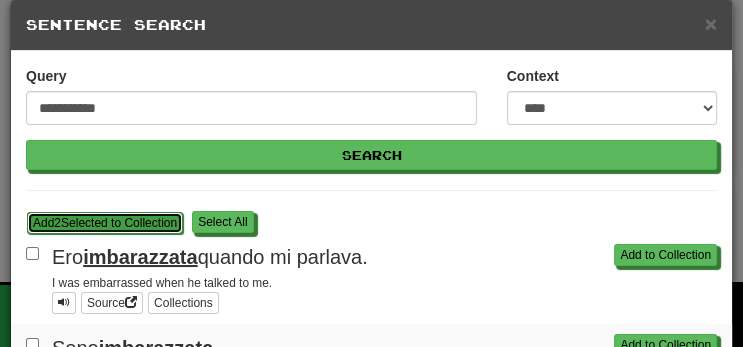 click on "Add  2  Selected to Collection" at bounding box center (105, 223) 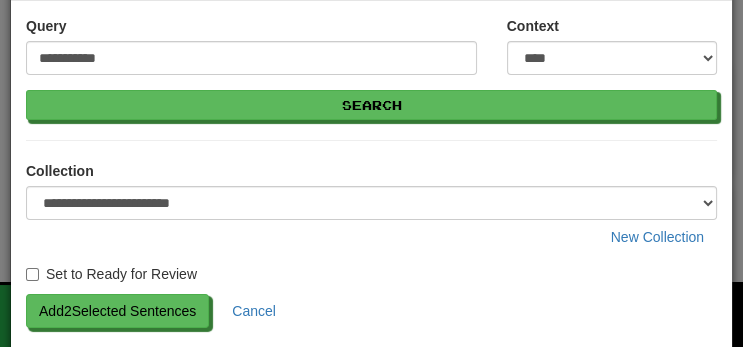 scroll, scrollTop: 89, scrollLeft: 0, axis: vertical 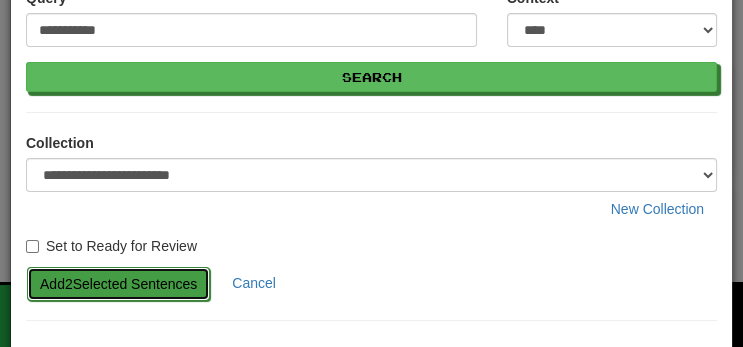 click on "Add  2  Selected Sentences" at bounding box center [118, 284] 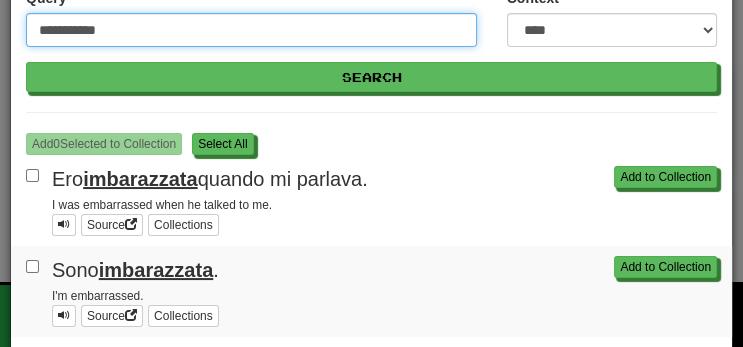 click on "**********" at bounding box center [251, 30] 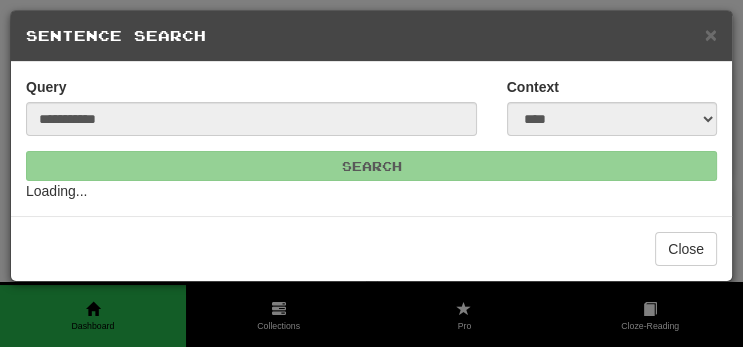 scroll, scrollTop: 0, scrollLeft: 0, axis: both 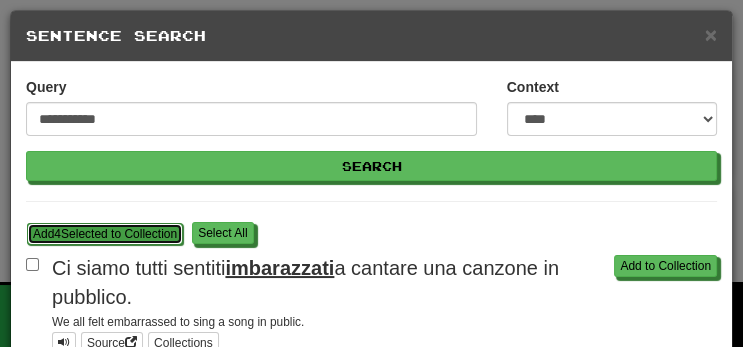 click on "Add  4  Selected to Collection" at bounding box center (105, 234) 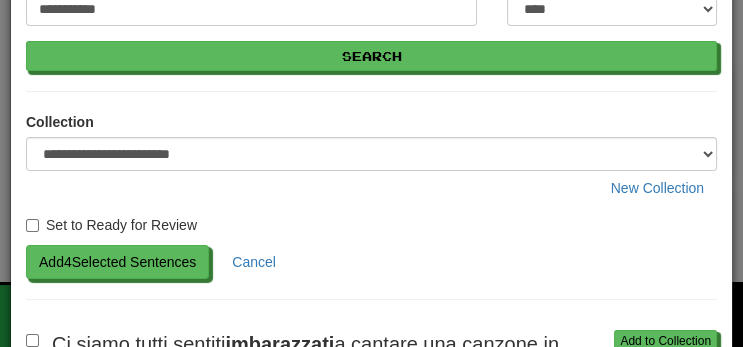 scroll, scrollTop: 115, scrollLeft: 0, axis: vertical 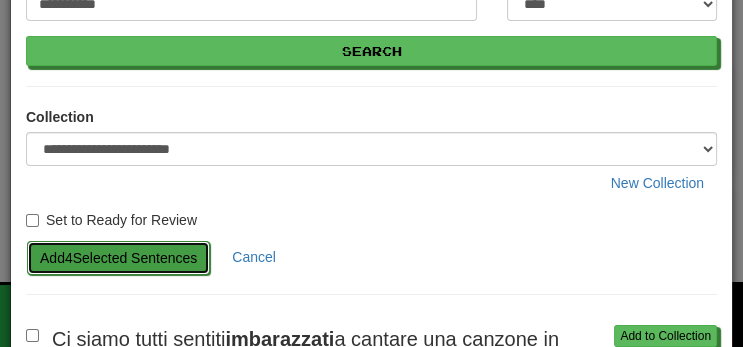 click on "Add  4  Selected Sentences" at bounding box center [118, 258] 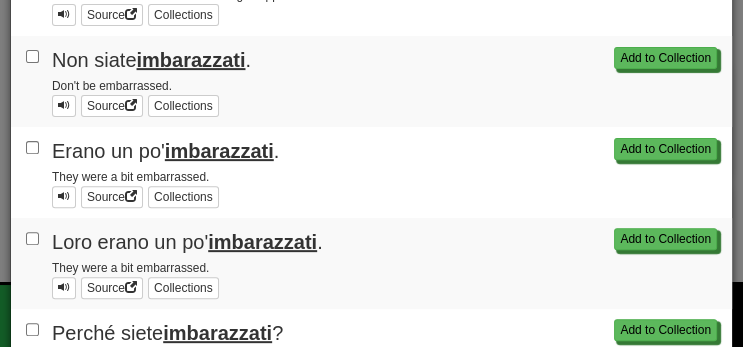 click on "Add to Collection Erano un po'  imbarazzati . They were a bit embarrassed. Source  Collections" at bounding box center [371, 172] 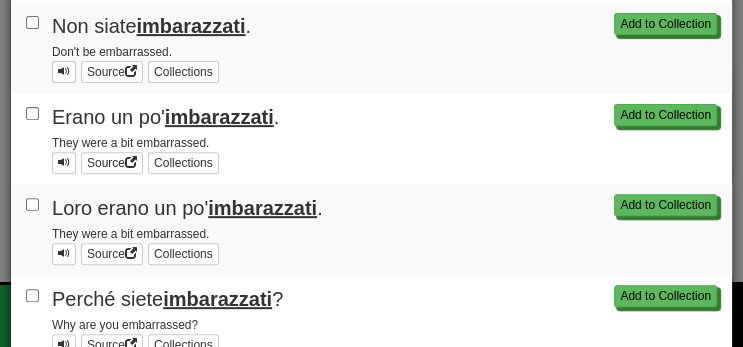 scroll, scrollTop: 556, scrollLeft: 0, axis: vertical 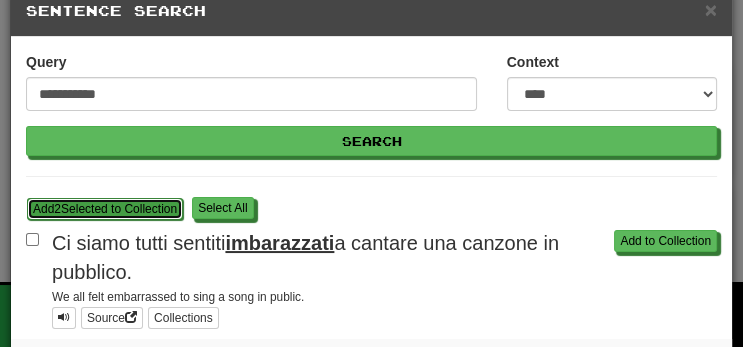 click on "Add  2  Selected to Collection" at bounding box center (105, 209) 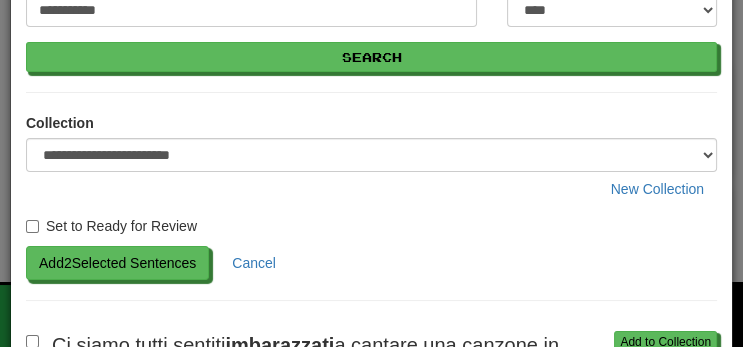 scroll, scrollTop: 110, scrollLeft: 0, axis: vertical 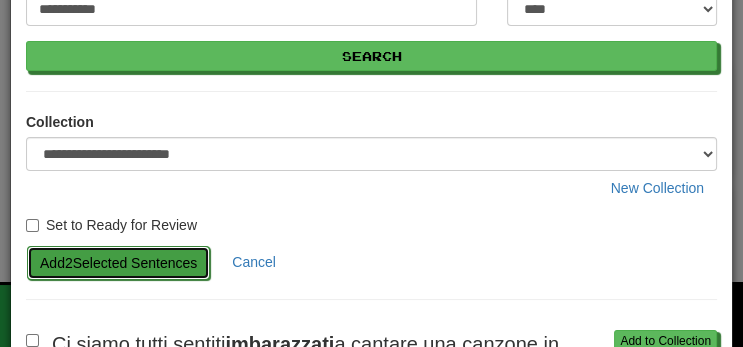 click on "Add  2  Selected Sentences" at bounding box center (118, 263) 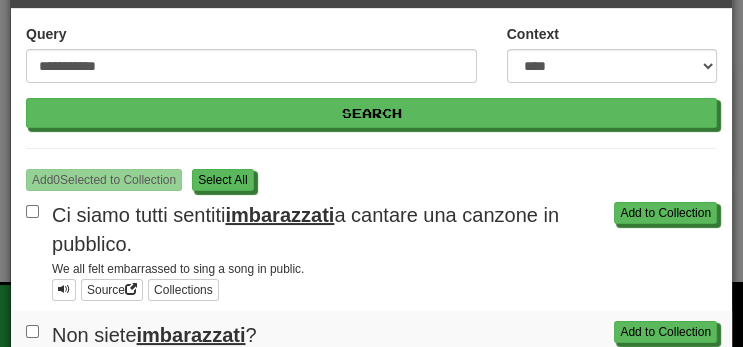 scroll, scrollTop: 0, scrollLeft: 0, axis: both 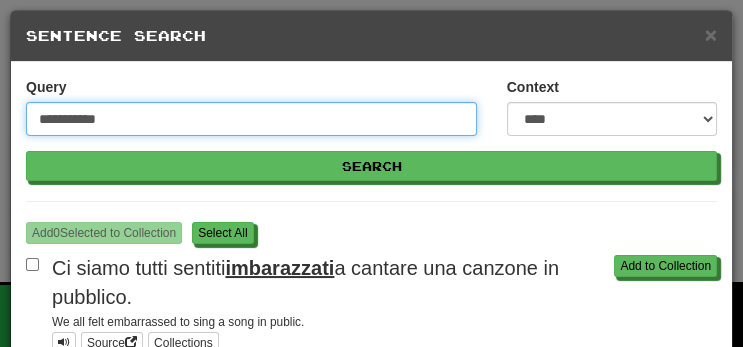 click on "**********" at bounding box center [251, 119] 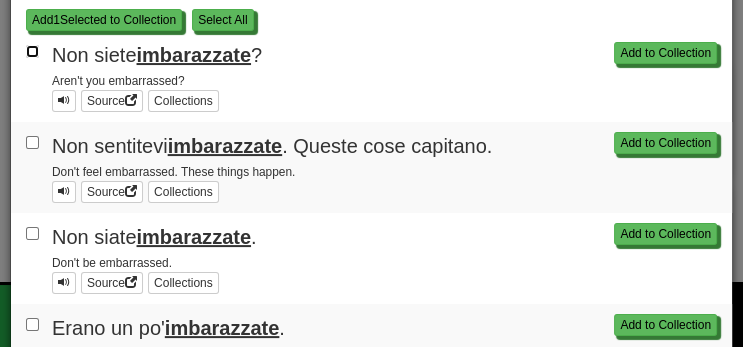scroll, scrollTop: 214, scrollLeft: 0, axis: vertical 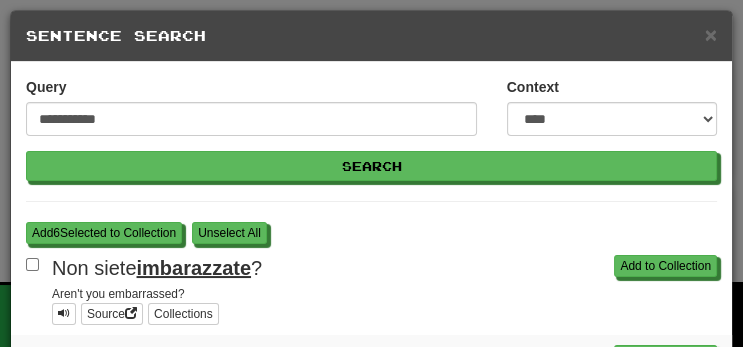 click on "Add to Collection Non siete  imbarazzate ? Aren't you embarrassed? Source  Collections" at bounding box center [371, 289] 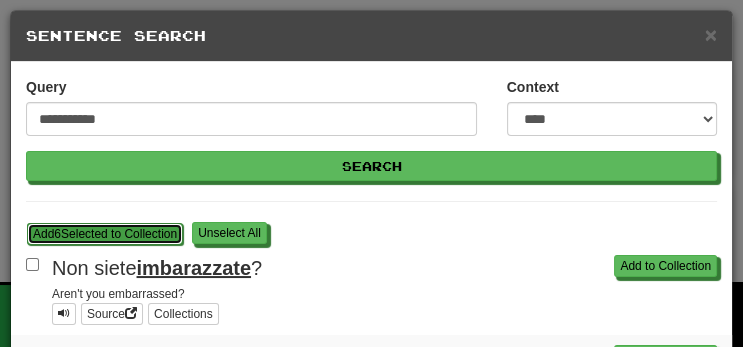 click on "Add  6  Selected to Collection" at bounding box center [105, 234] 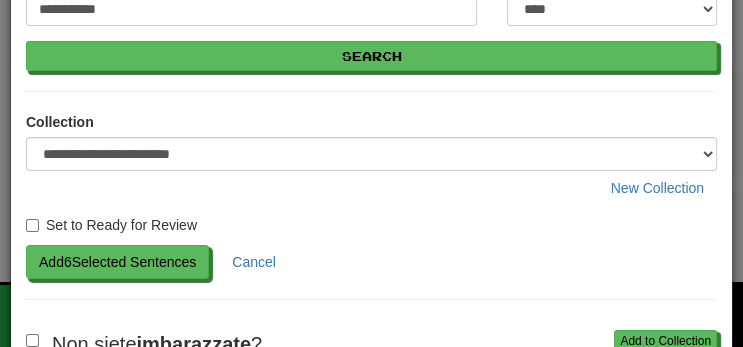 scroll, scrollTop: 116, scrollLeft: 0, axis: vertical 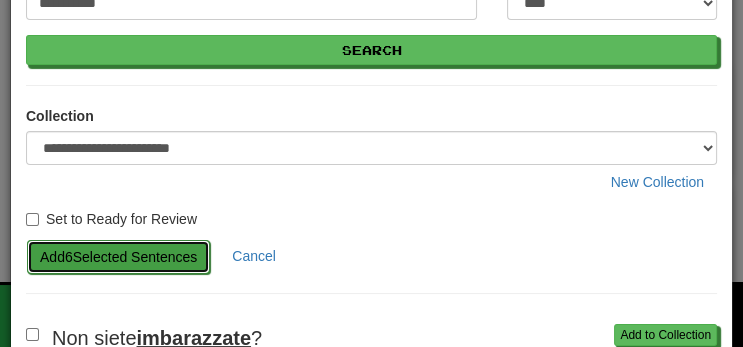 click on "Add  6  Selected Sentences" at bounding box center [118, 257] 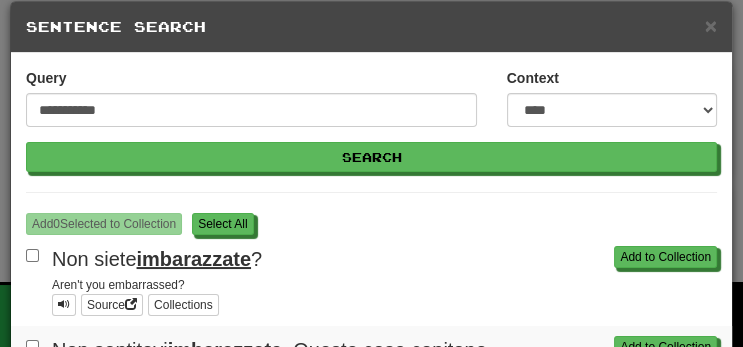 scroll, scrollTop: 1, scrollLeft: 0, axis: vertical 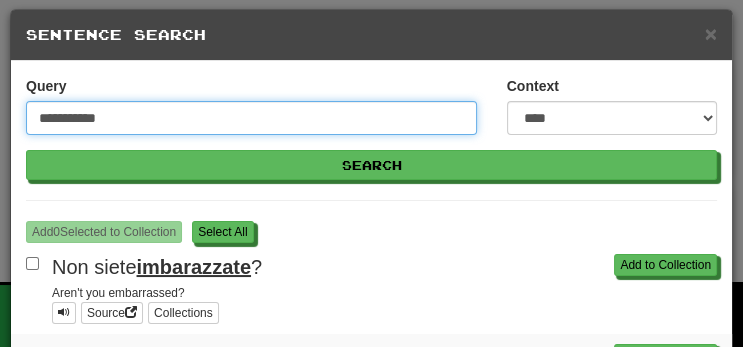 click on "**********" at bounding box center (251, 118) 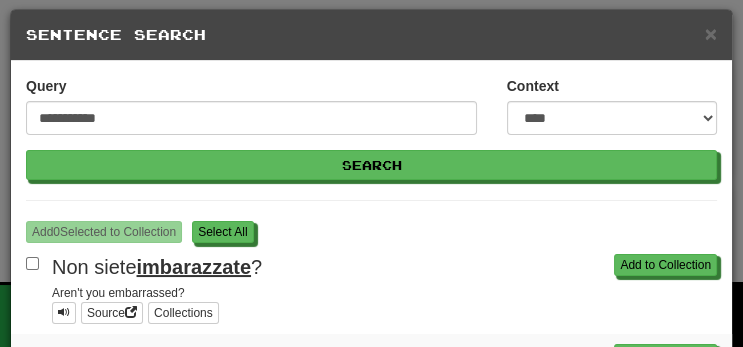 scroll, scrollTop: 0, scrollLeft: 0, axis: both 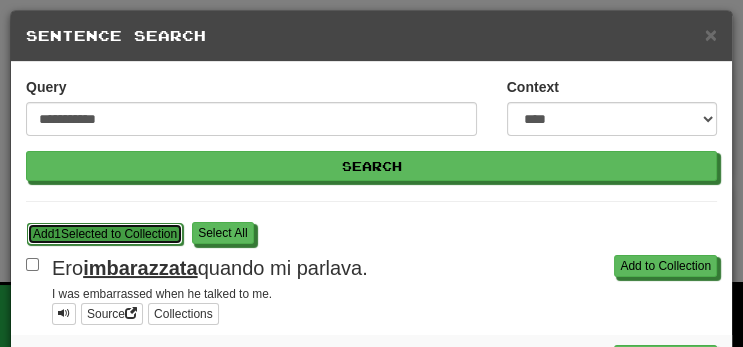 click on "Add  1  Selected to Collection" at bounding box center [105, 234] 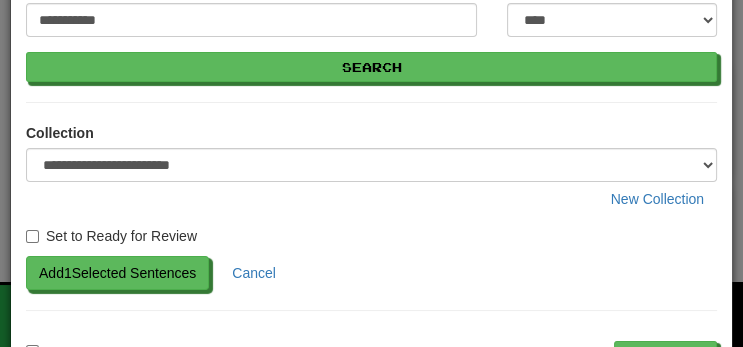 scroll, scrollTop: 100, scrollLeft: 0, axis: vertical 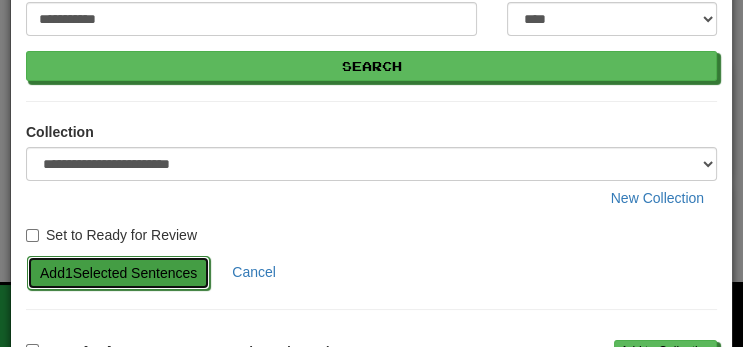 click on "Add  1  Selected Sentences" at bounding box center (118, 273) 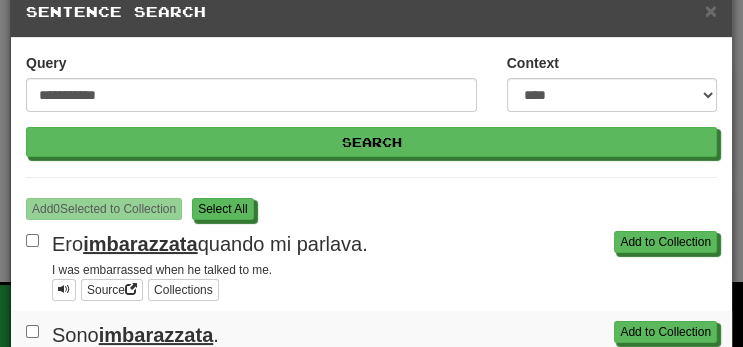 scroll, scrollTop: 0, scrollLeft: 0, axis: both 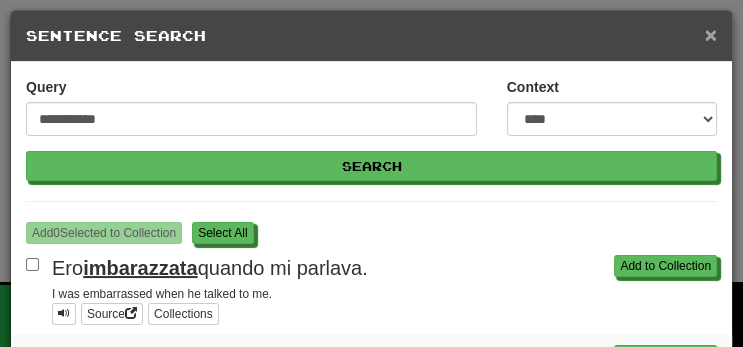 click on "×" at bounding box center (711, 34) 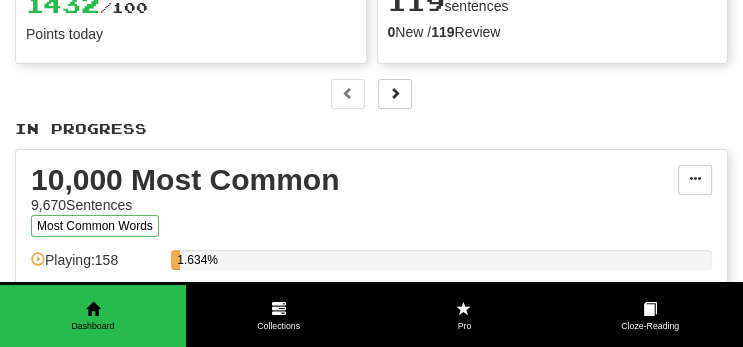 scroll, scrollTop: 237, scrollLeft: 0, axis: vertical 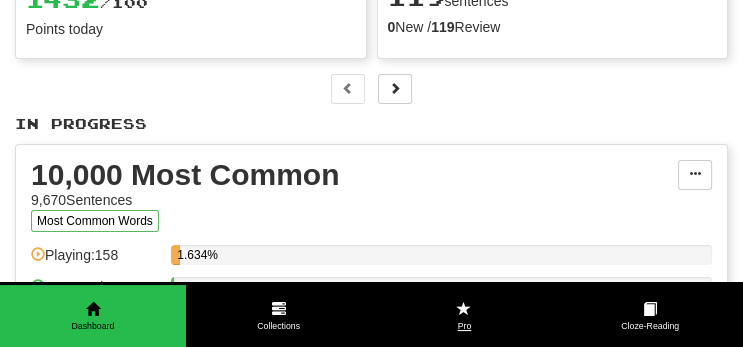 click at bounding box center (464, 309) 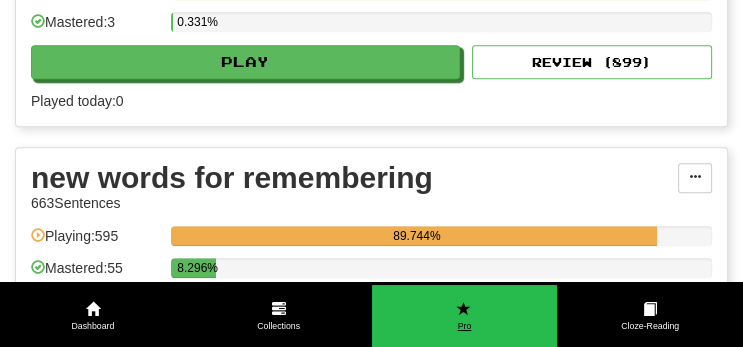 scroll, scrollTop: 6473, scrollLeft: 0, axis: vertical 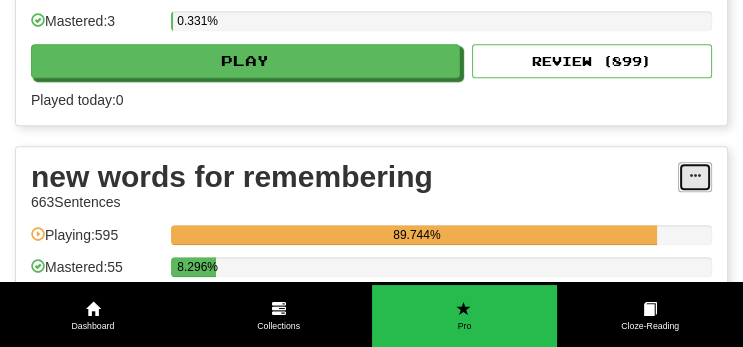 click at bounding box center (695, 177) 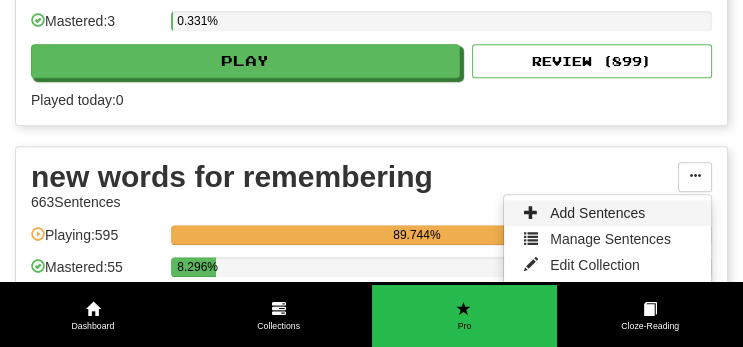 click on "Add Sentences" at bounding box center [597, 213] 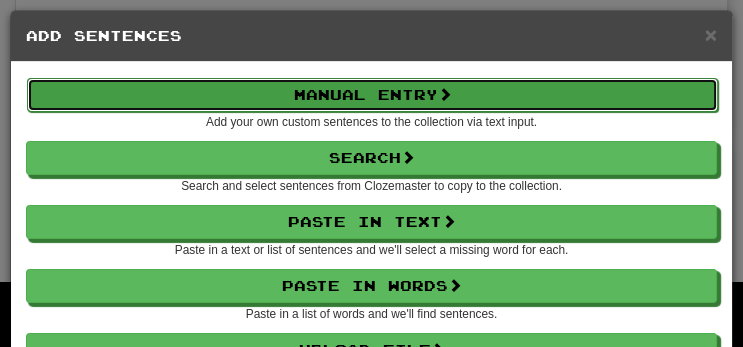 click on "Manual Entry" at bounding box center [372, 95] 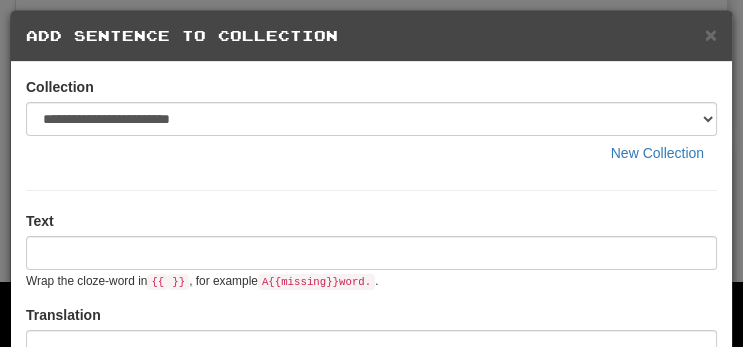 click at bounding box center (371, 253) 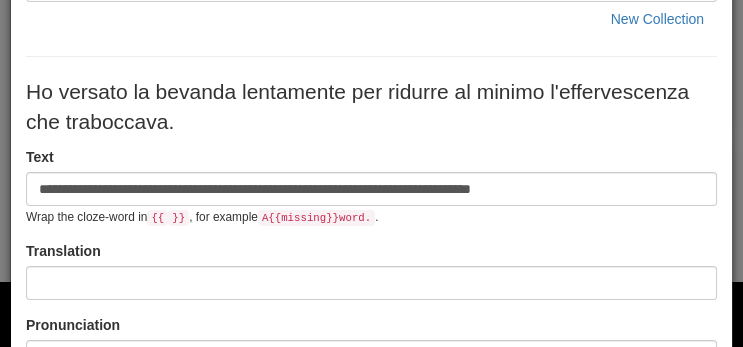 scroll, scrollTop: 136, scrollLeft: 0, axis: vertical 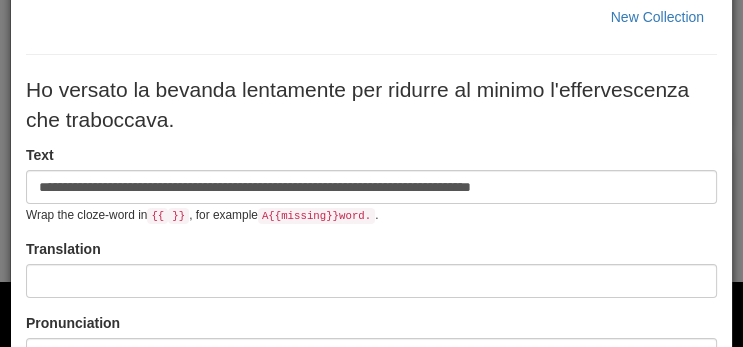click on "**********" at bounding box center (371, 187) 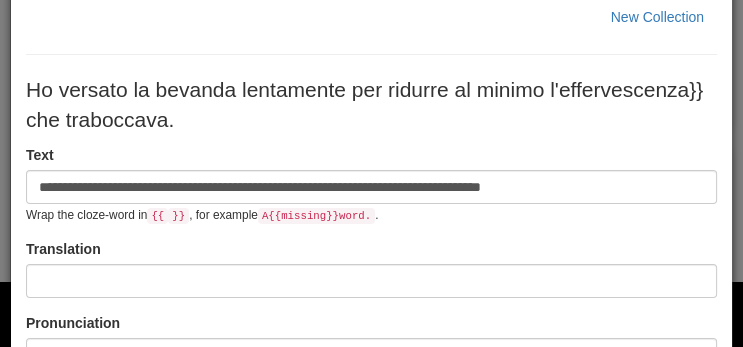 click on "**********" at bounding box center [371, 187] 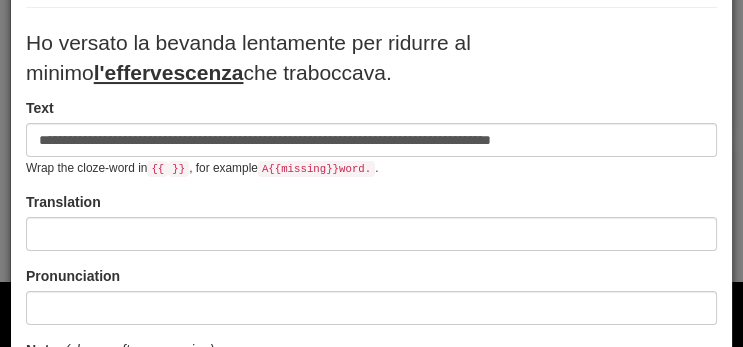 scroll, scrollTop: 233, scrollLeft: 0, axis: vertical 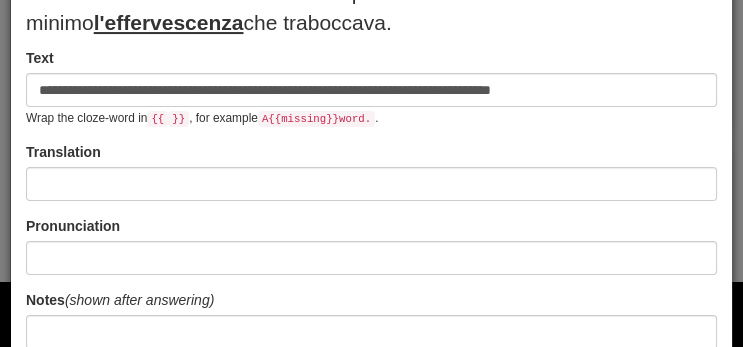 type on "**********" 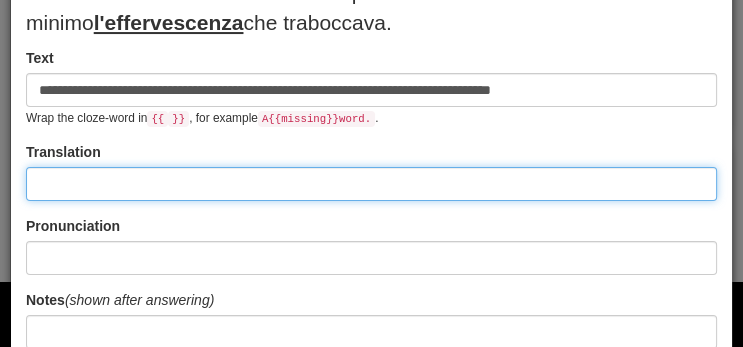 click at bounding box center (371, 184) 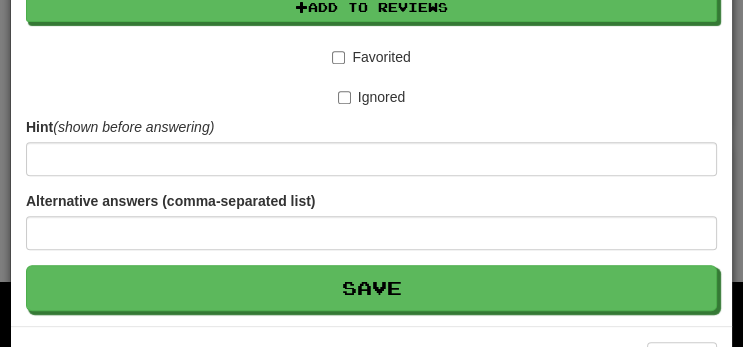 scroll, scrollTop: 654, scrollLeft: 0, axis: vertical 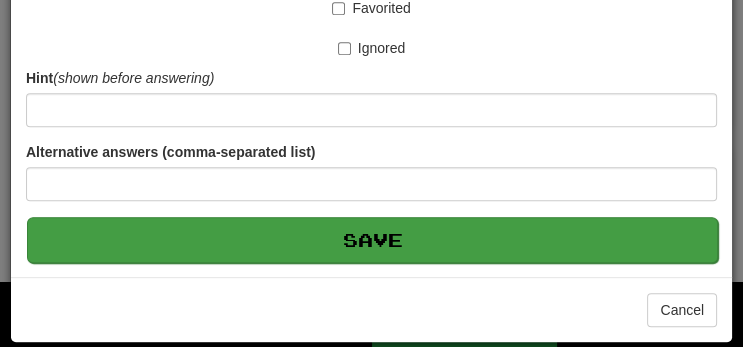 type on "**********" 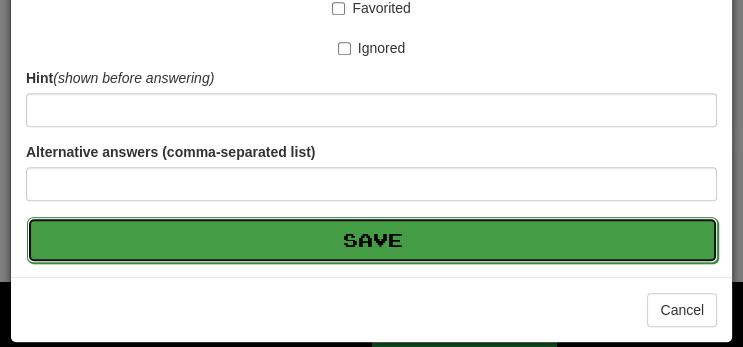 click on "Save" at bounding box center [372, 240] 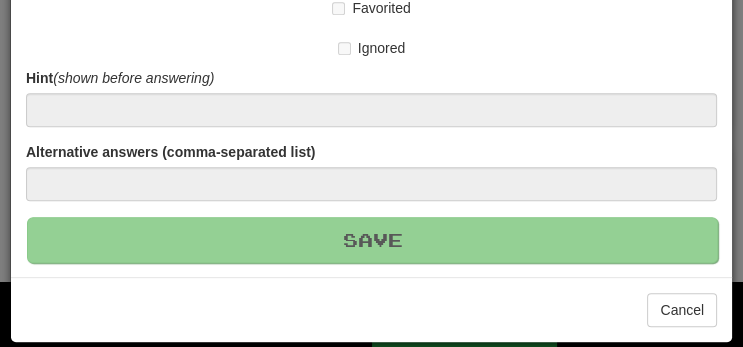 type 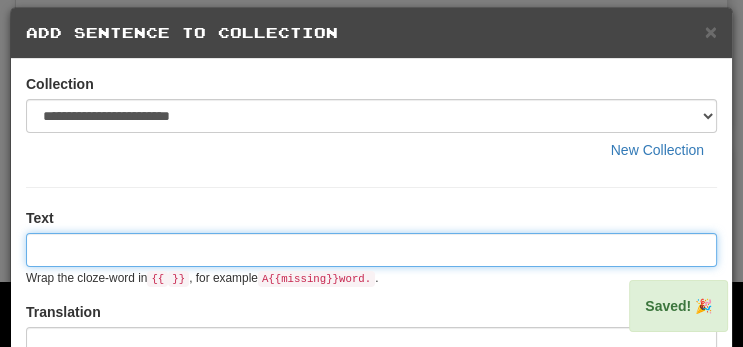 scroll, scrollTop: 0, scrollLeft: 0, axis: both 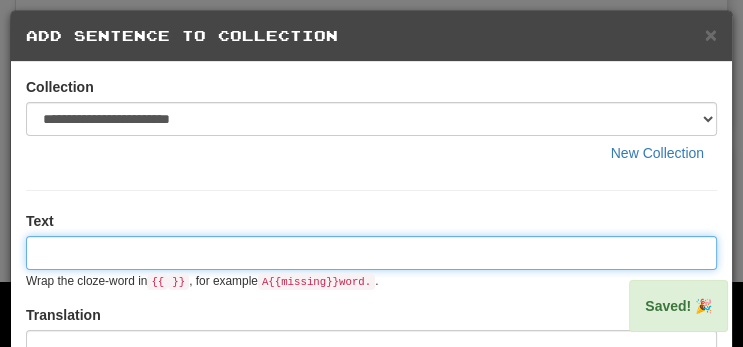 click at bounding box center [371, 253] 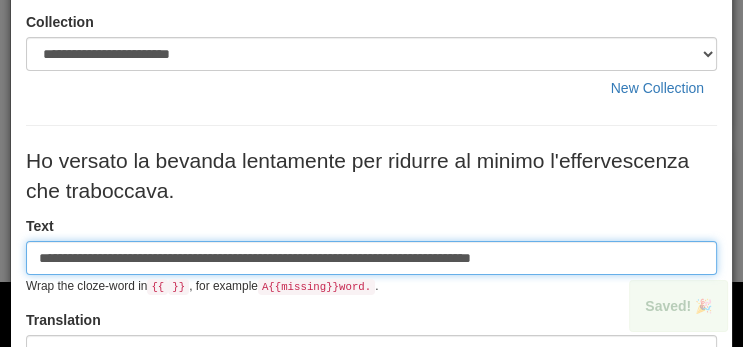 scroll, scrollTop: 96, scrollLeft: 0, axis: vertical 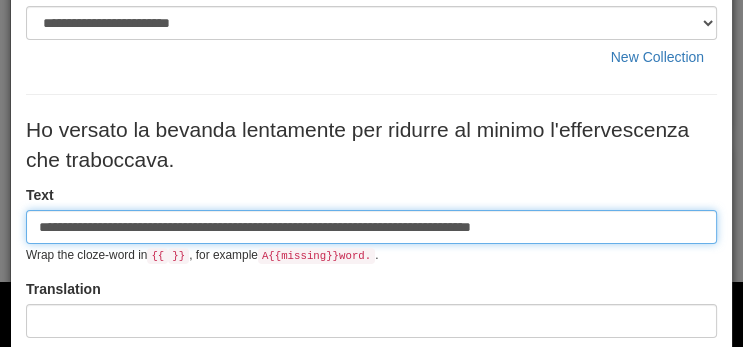 click on "**********" at bounding box center (371, 227) 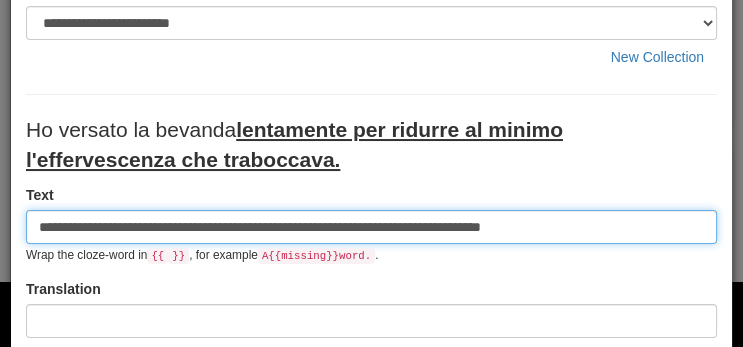 click on "**********" at bounding box center [371, 227] 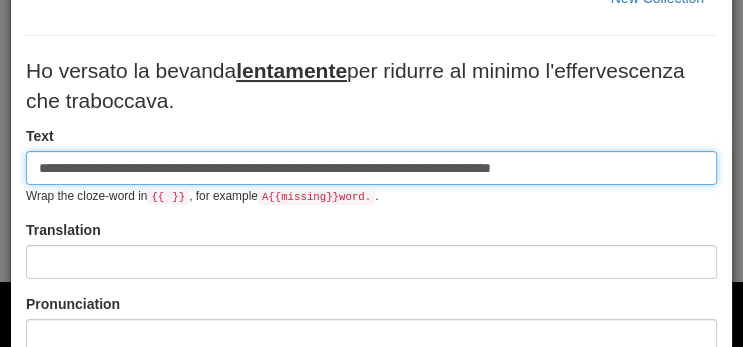 scroll, scrollTop: 164, scrollLeft: 0, axis: vertical 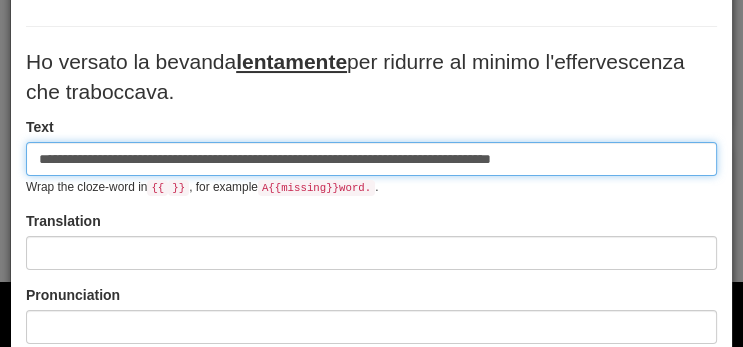 type on "**********" 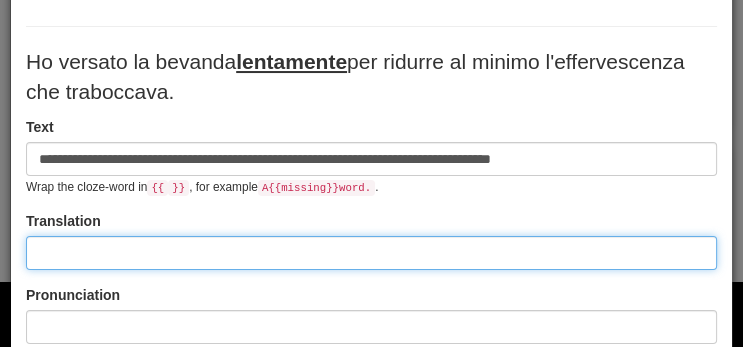 click at bounding box center (371, 253) 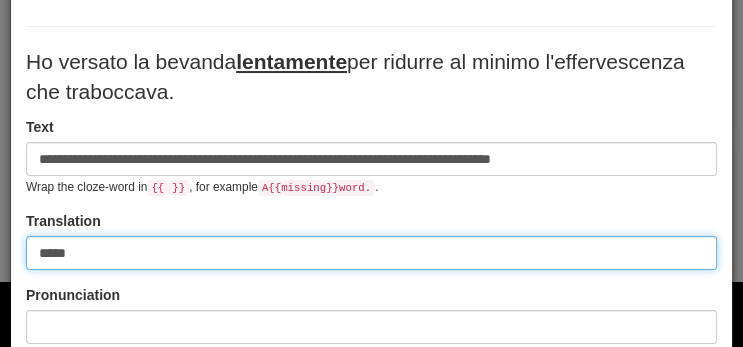 type on "**********" 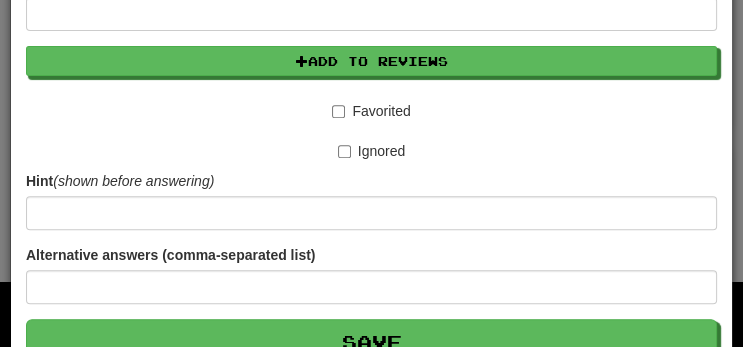 scroll, scrollTop: 654, scrollLeft: 0, axis: vertical 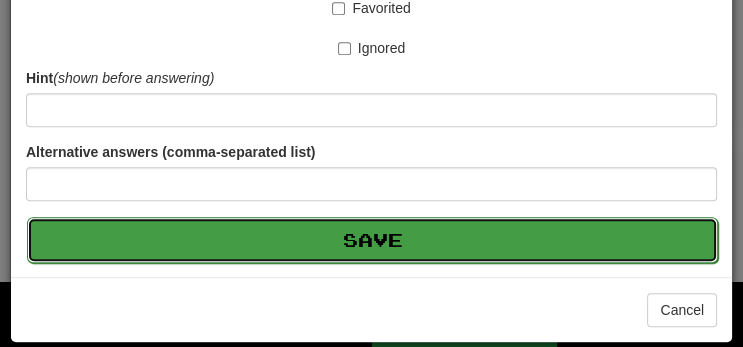 click on "Save" at bounding box center [372, 240] 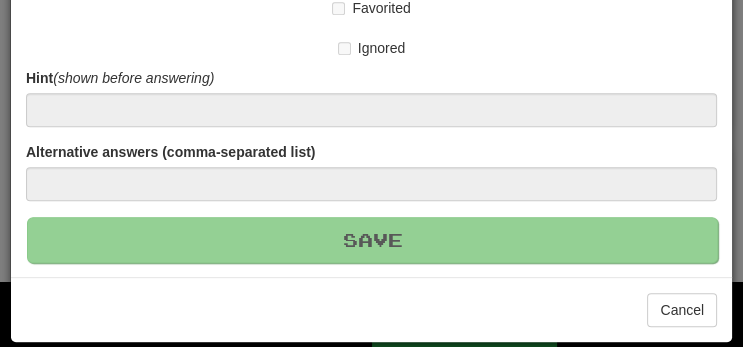 type 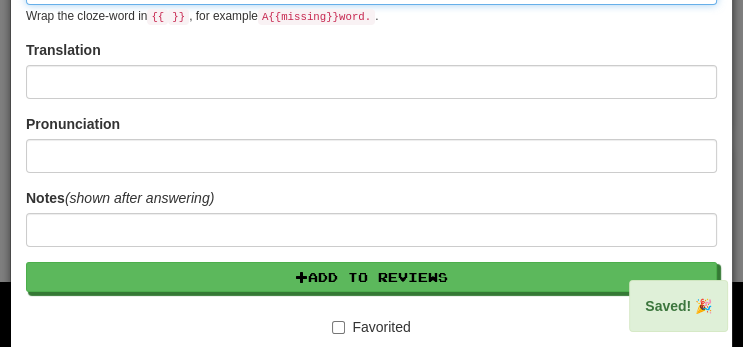 scroll, scrollTop: 0, scrollLeft: 0, axis: both 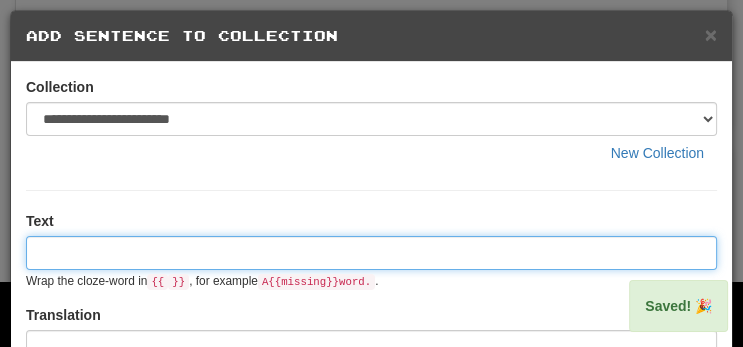 click at bounding box center [371, 253] 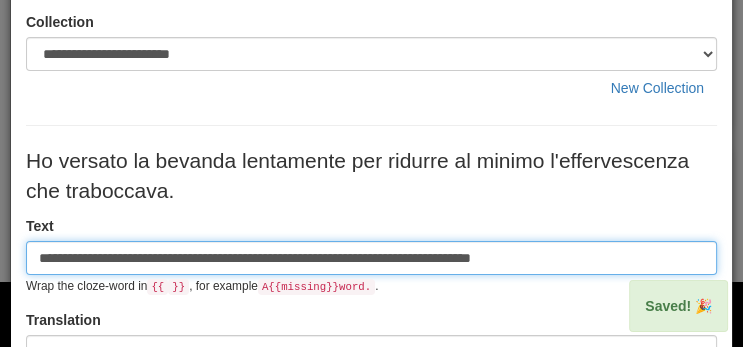 scroll, scrollTop: 109, scrollLeft: 0, axis: vertical 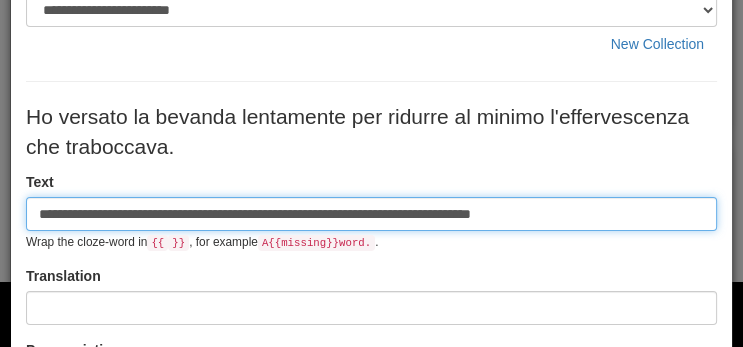 click on "**********" at bounding box center (371, 214) 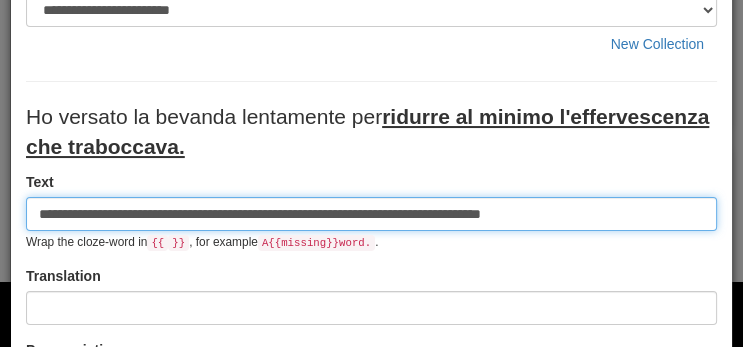 click on "**********" at bounding box center [371, 214] 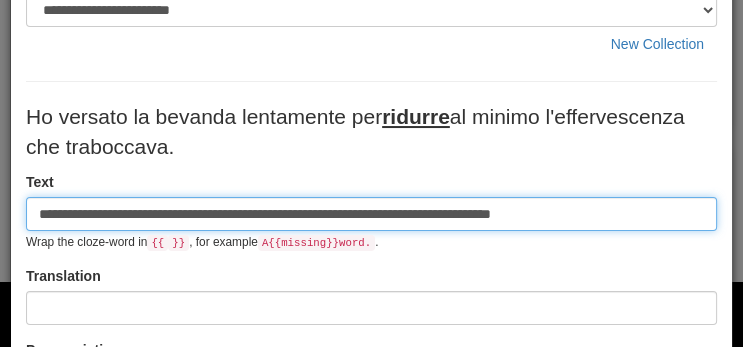 type on "**********" 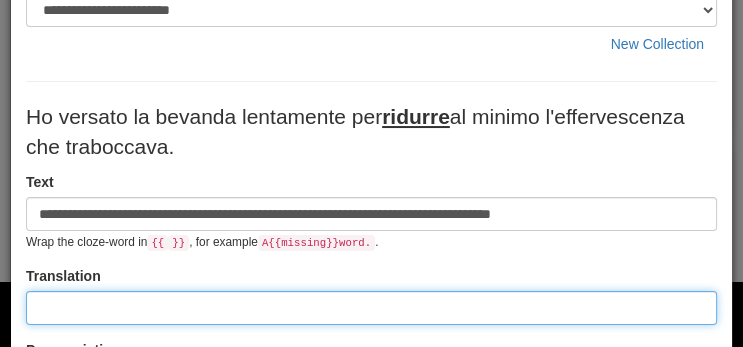 click at bounding box center (371, 308) 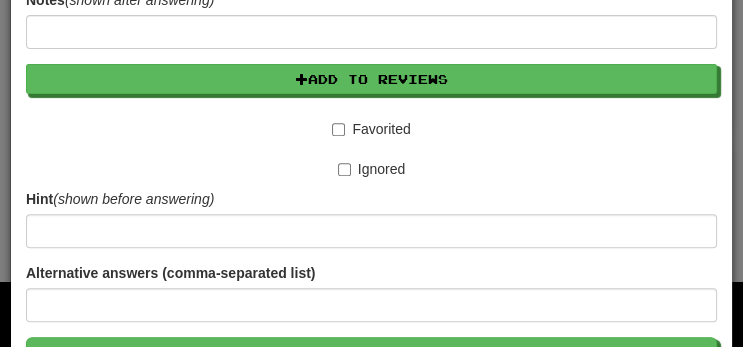 scroll, scrollTop: 654, scrollLeft: 0, axis: vertical 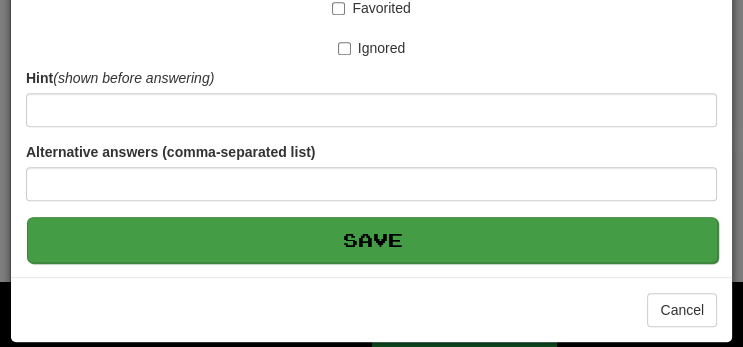 type on "**********" 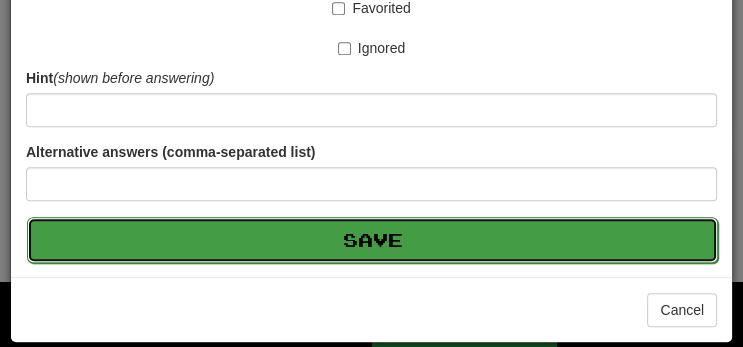 click on "Save" at bounding box center [372, 240] 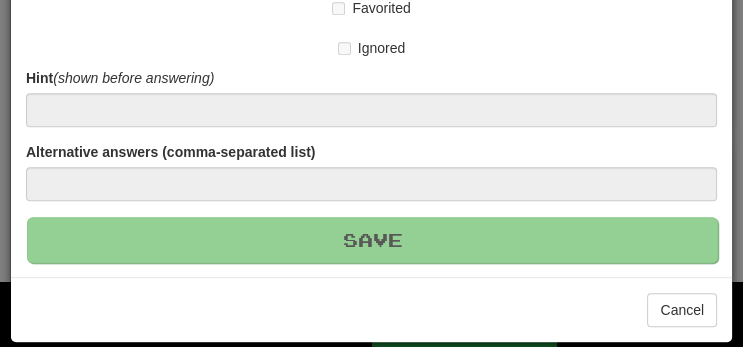 type 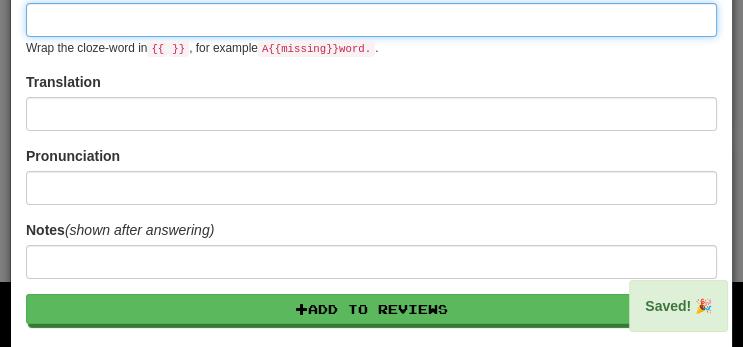 scroll, scrollTop: 0, scrollLeft: 0, axis: both 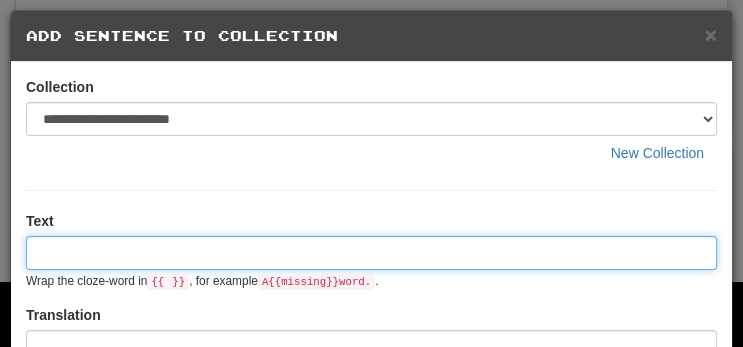 click at bounding box center (371, 253) 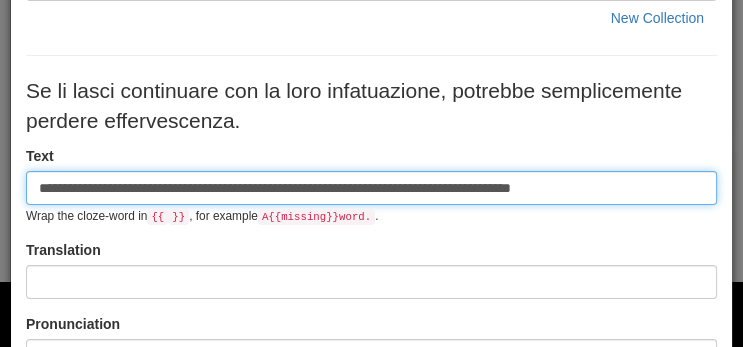 scroll, scrollTop: 138, scrollLeft: 0, axis: vertical 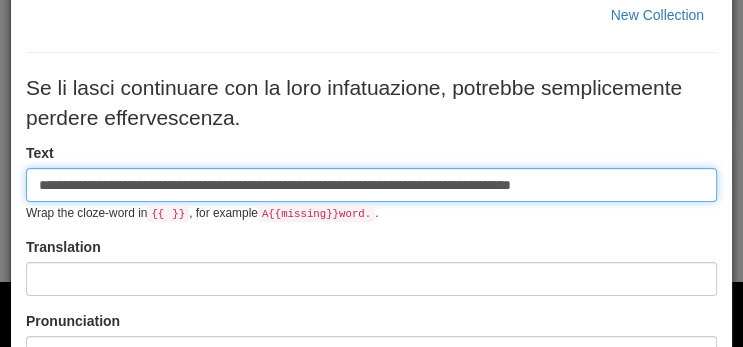 type on "**********" 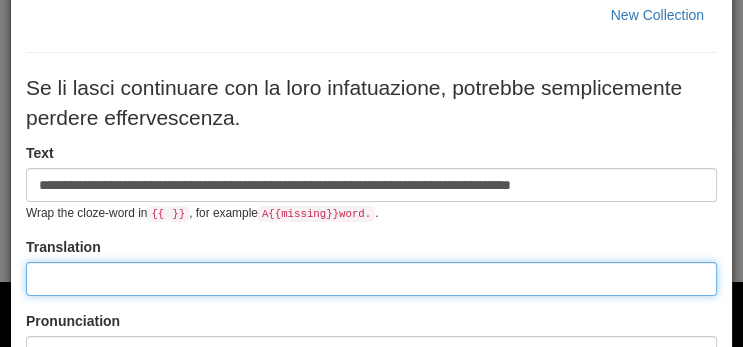 click at bounding box center [371, 279] 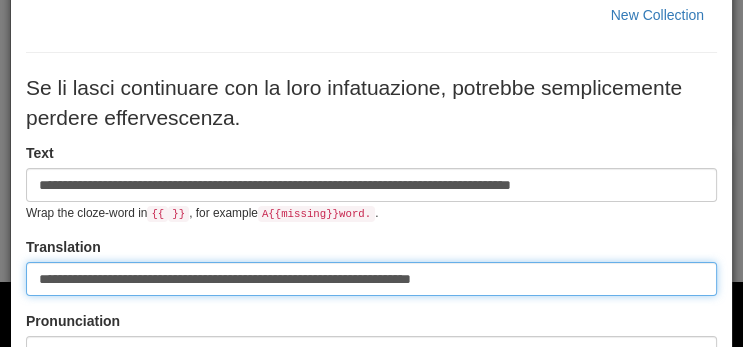 type on "**********" 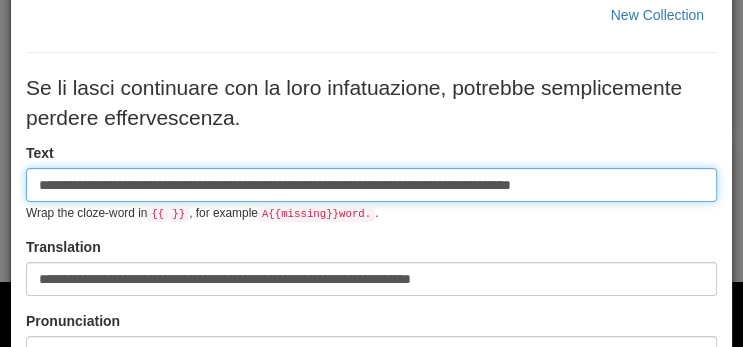 click on "**********" at bounding box center (371, 185) 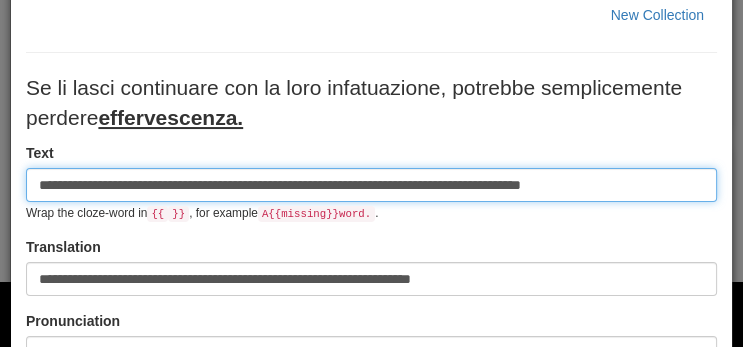 click on "**********" at bounding box center (371, 185) 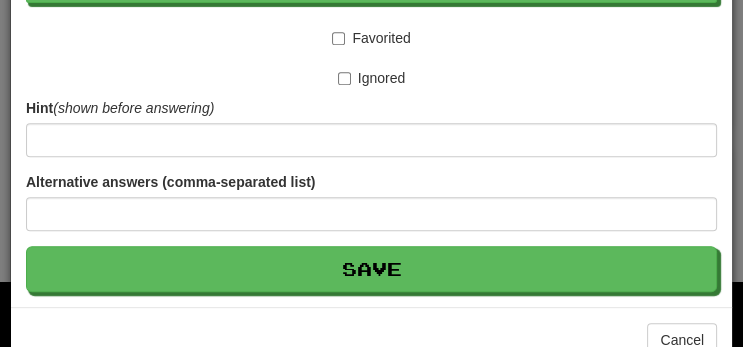 scroll, scrollTop: 654, scrollLeft: 0, axis: vertical 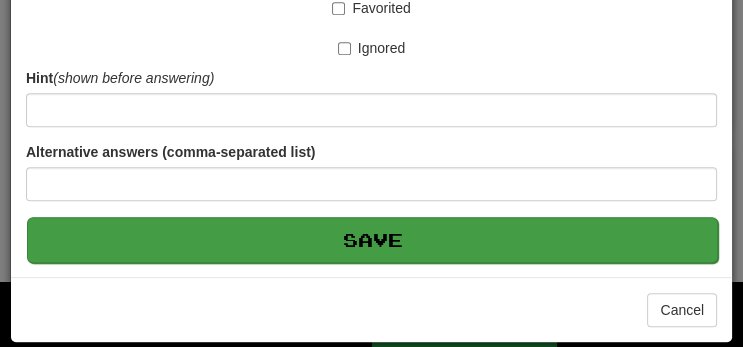 type on "**********" 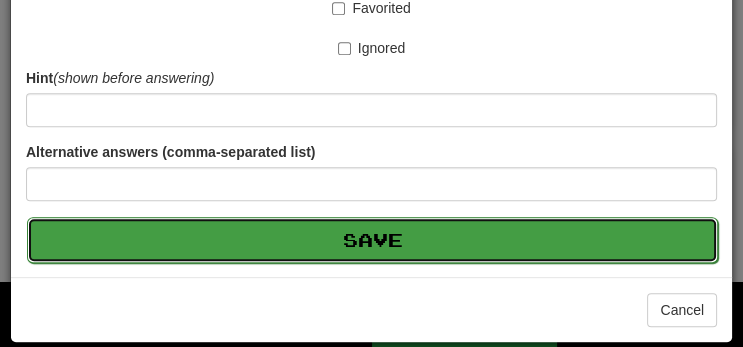 click on "Save" at bounding box center [372, 240] 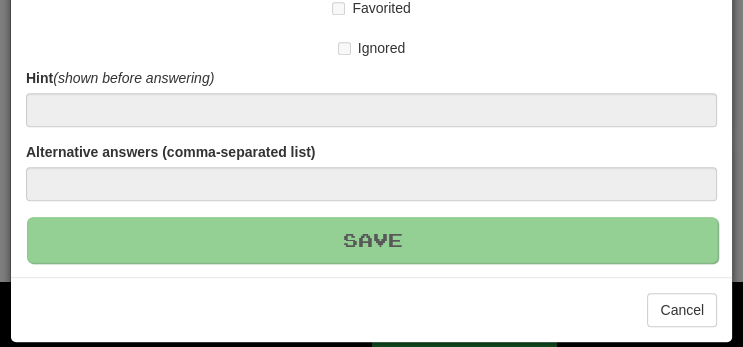 type 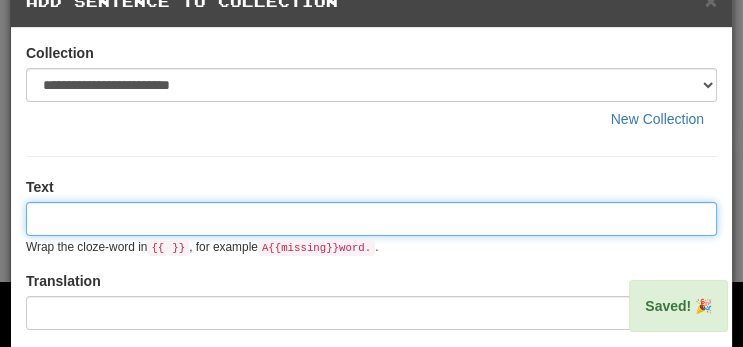 scroll, scrollTop: 0, scrollLeft: 0, axis: both 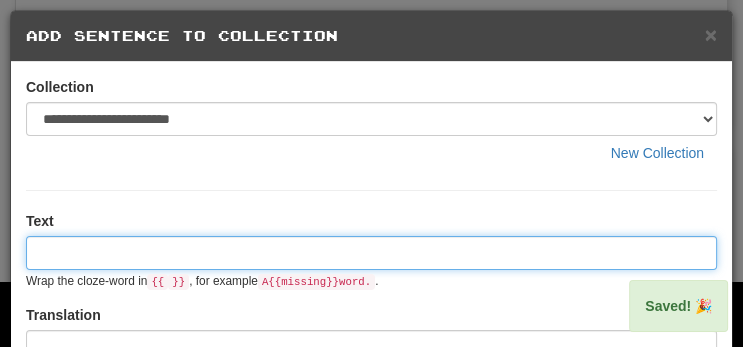 click at bounding box center (371, 253) 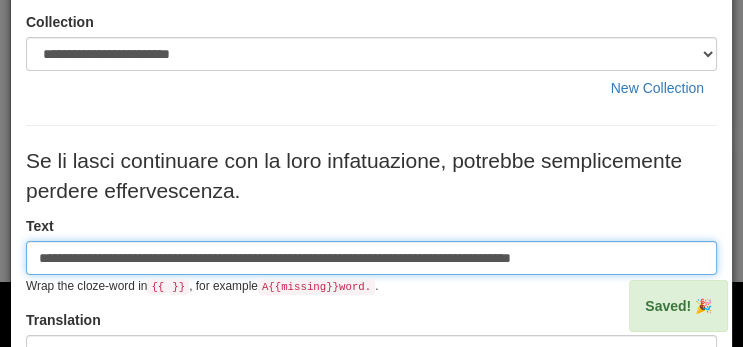 scroll, scrollTop: 93, scrollLeft: 0, axis: vertical 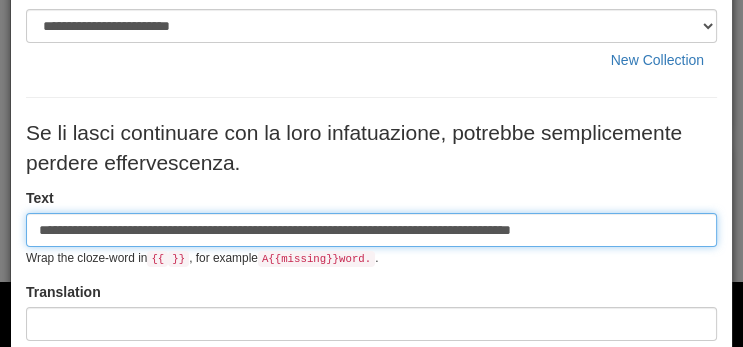 click on "**********" at bounding box center (371, 230) 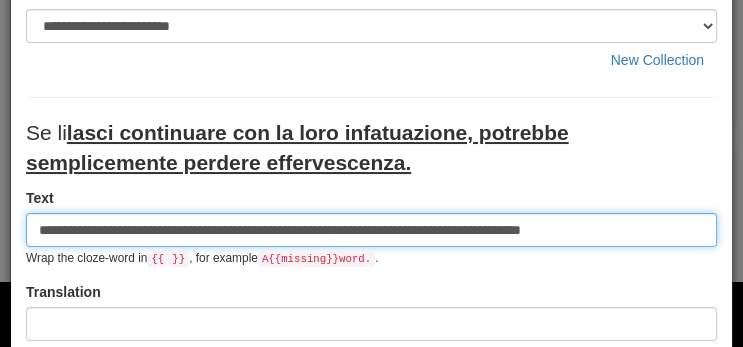 click on "**********" at bounding box center (371, 230) 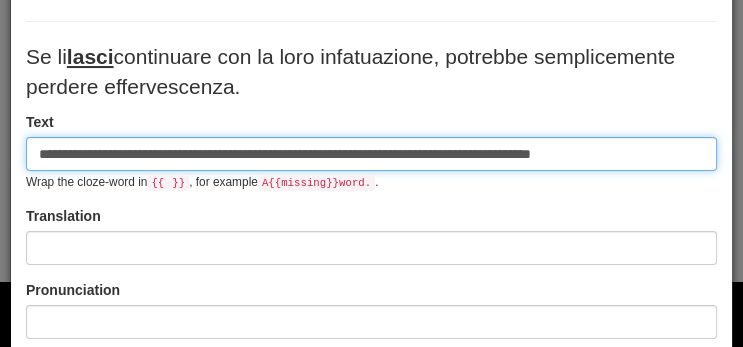scroll, scrollTop: 199, scrollLeft: 0, axis: vertical 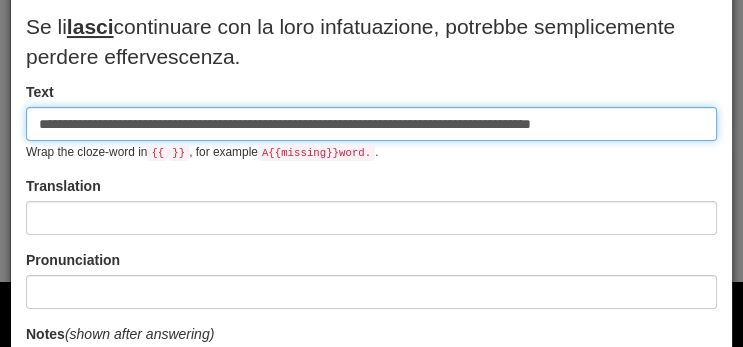 type on "**********" 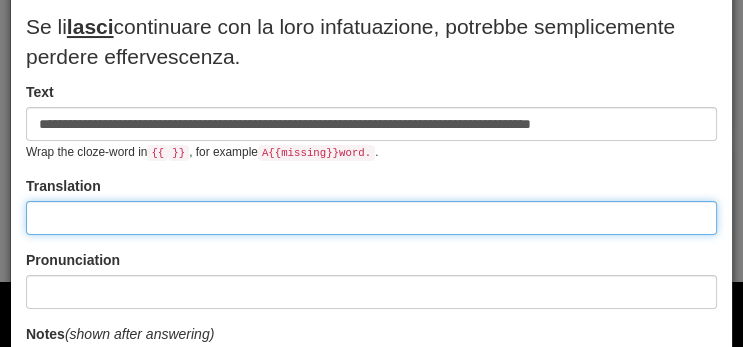 click at bounding box center [371, 218] 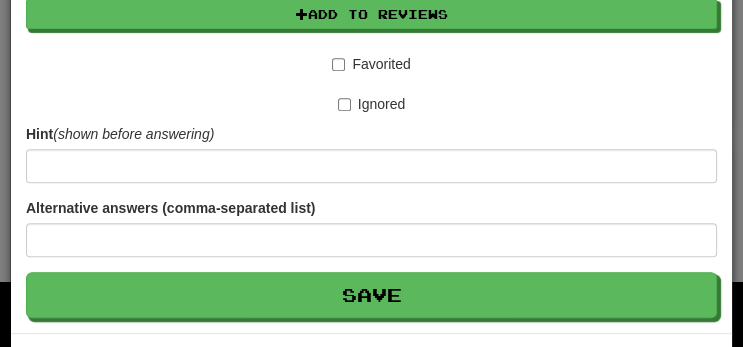 scroll, scrollTop: 654, scrollLeft: 0, axis: vertical 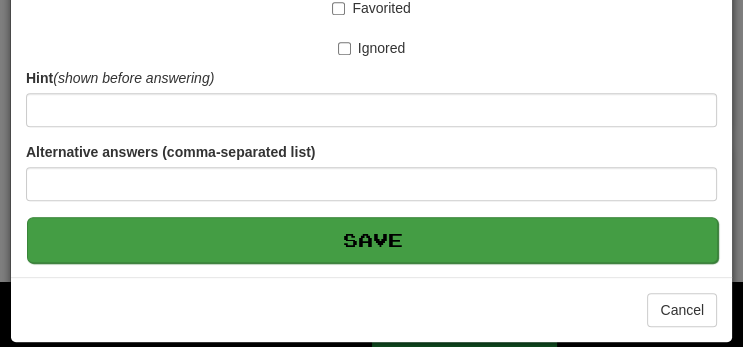 type on "**********" 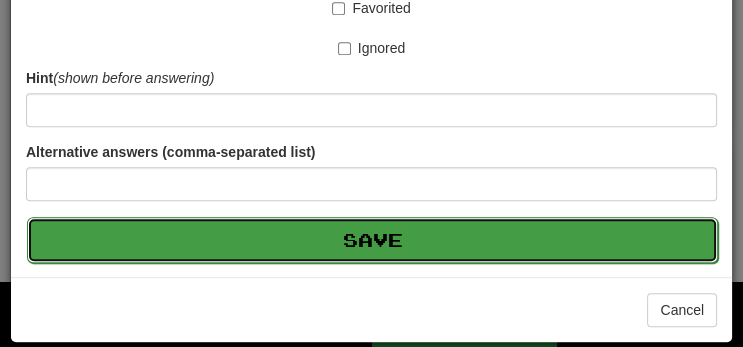 click on "Save" at bounding box center (372, 240) 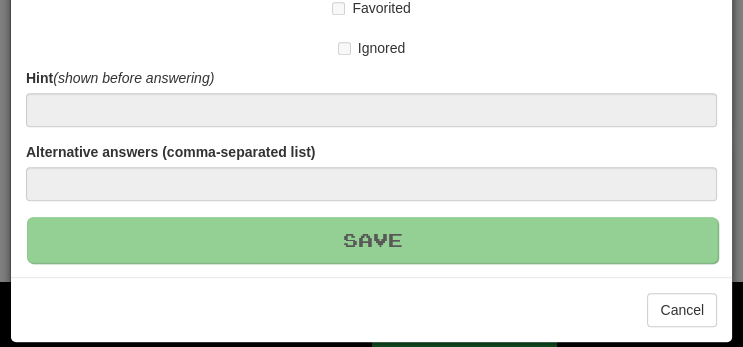 type 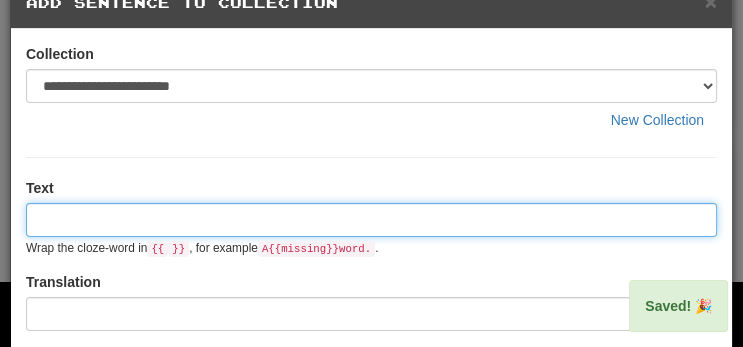 scroll, scrollTop: 0, scrollLeft: 0, axis: both 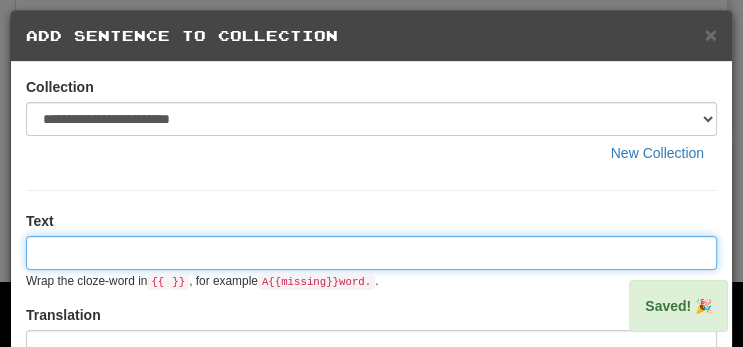 click at bounding box center [371, 253] 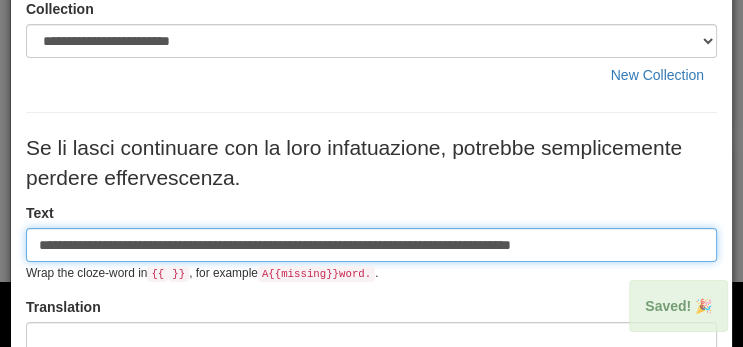 scroll, scrollTop: 79, scrollLeft: 0, axis: vertical 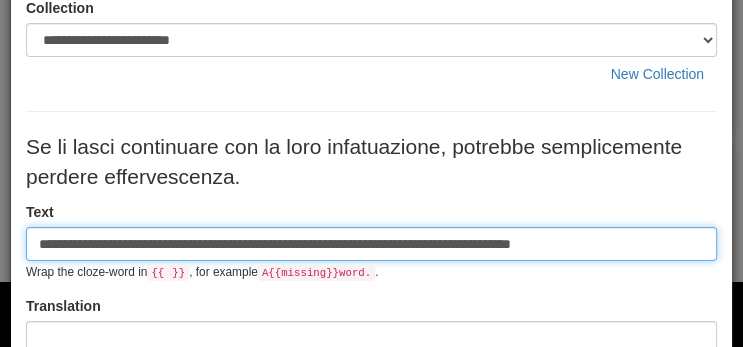 click on "**********" at bounding box center [371, 244] 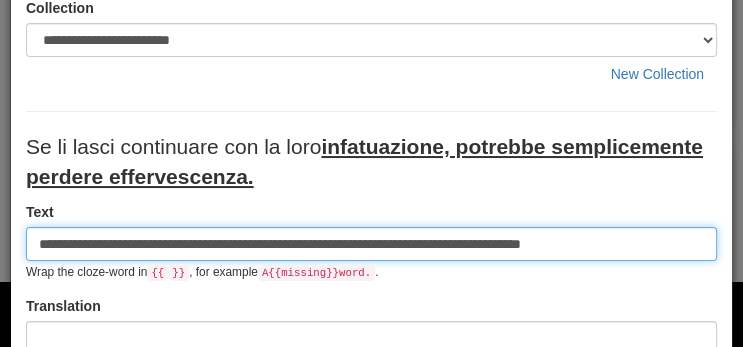 click on "**********" at bounding box center [371, 244] 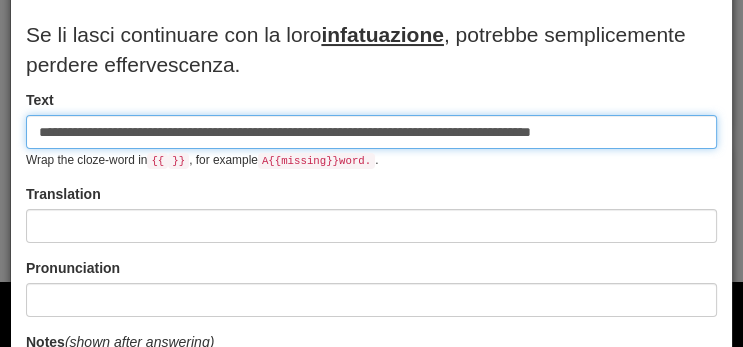 scroll, scrollTop: 194, scrollLeft: 0, axis: vertical 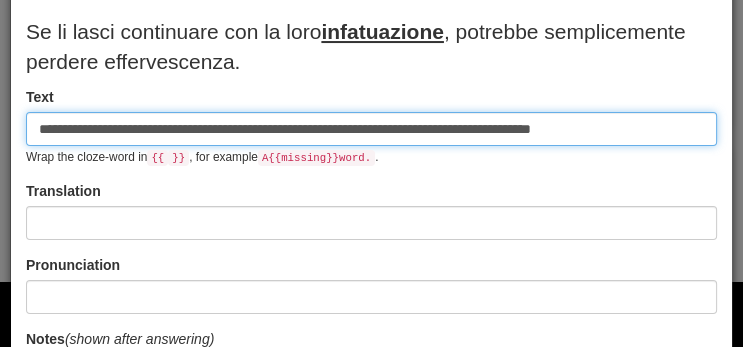 type on "**********" 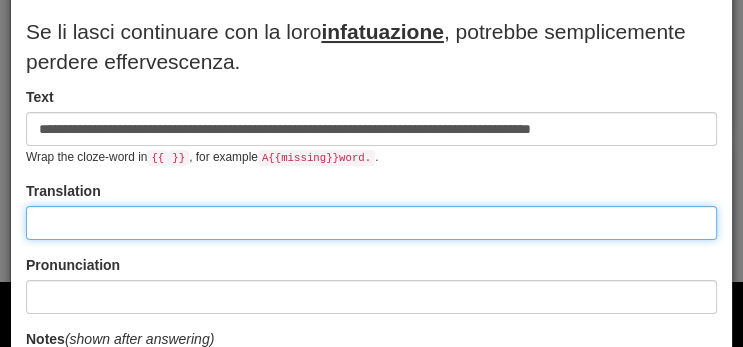 click at bounding box center (371, 223) 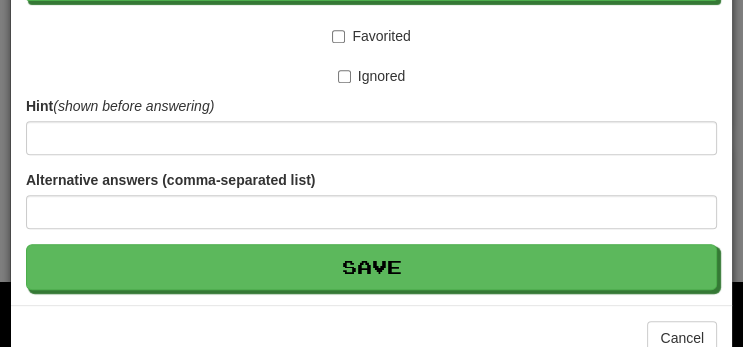 scroll, scrollTop: 654, scrollLeft: 0, axis: vertical 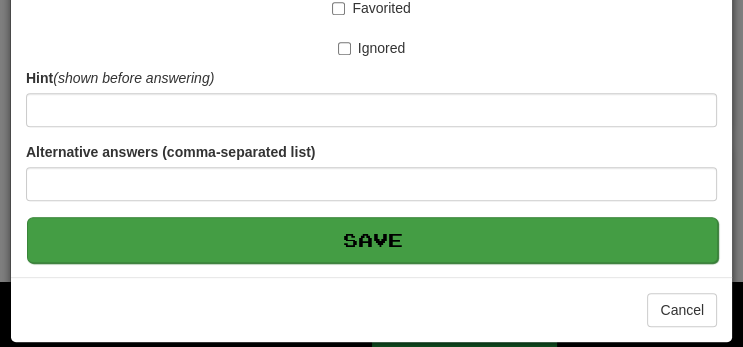 type on "**********" 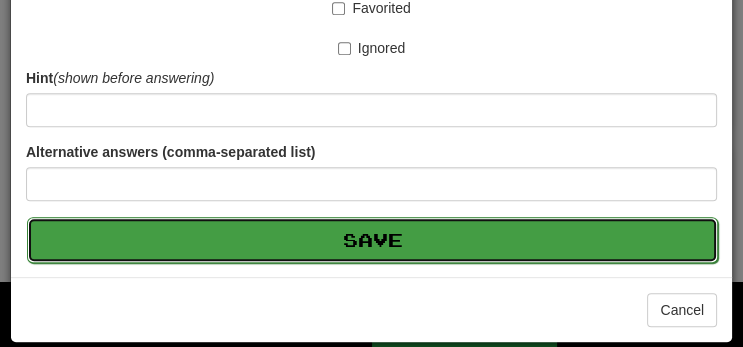 click on "Save" at bounding box center [372, 240] 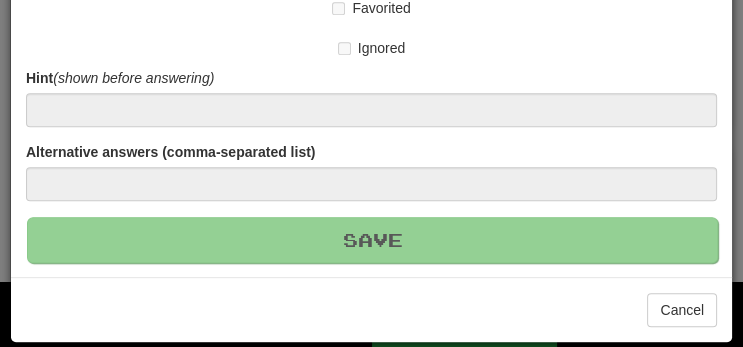 type 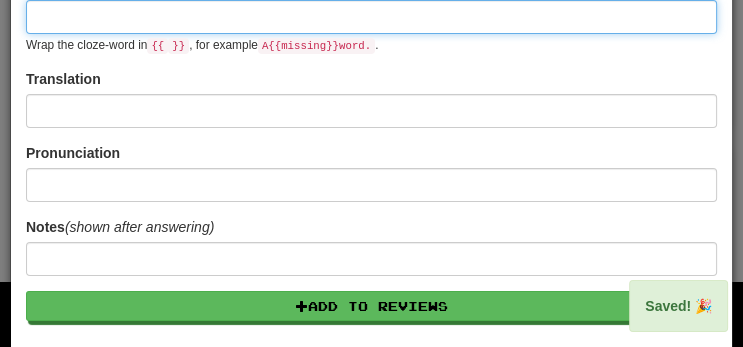 scroll, scrollTop: 0, scrollLeft: 0, axis: both 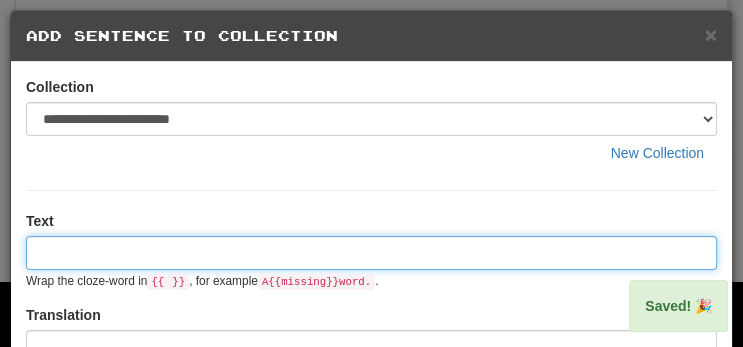 click at bounding box center (371, 253) 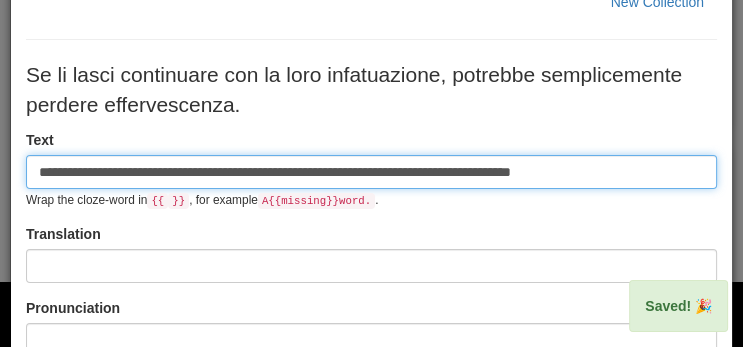 scroll, scrollTop: 153, scrollLeft: 0, axis: vertical 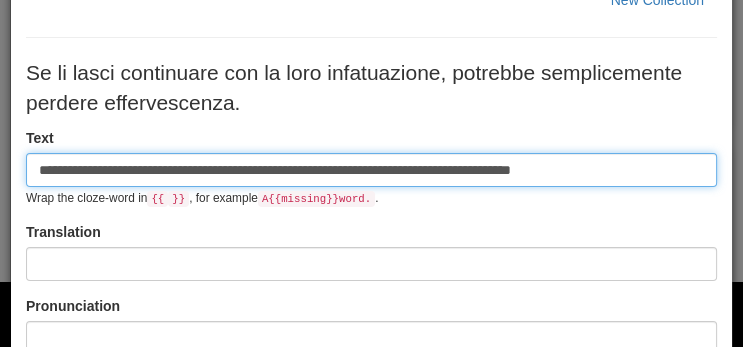 click on "**********" at bounding box center (371, 170) 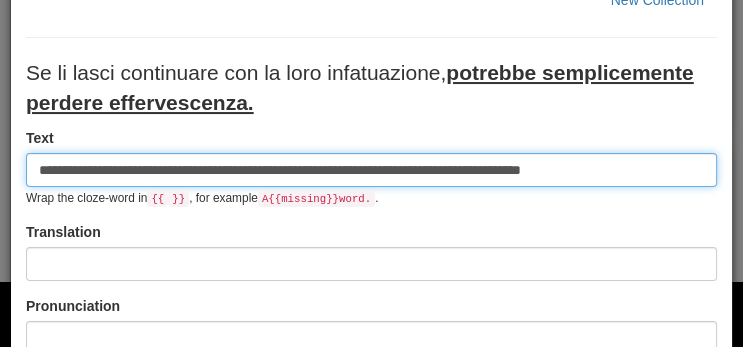 click on "**********" at bounding box center [371, 170] 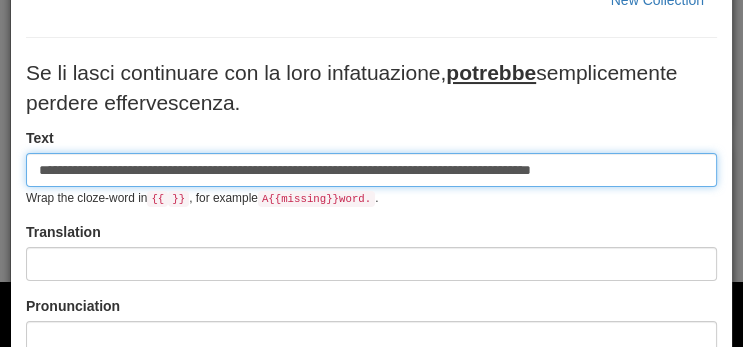 type on "**********" 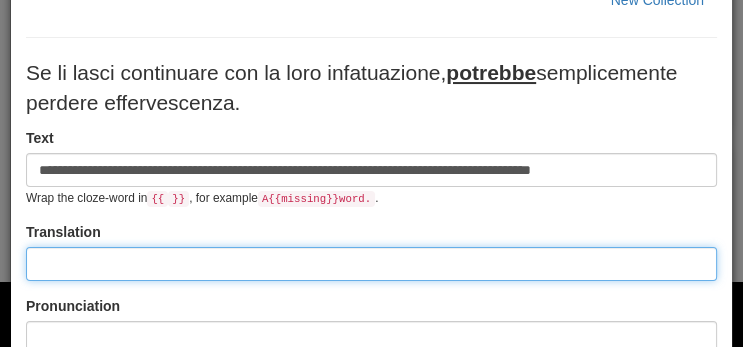 click at bounding box center (371, 264) 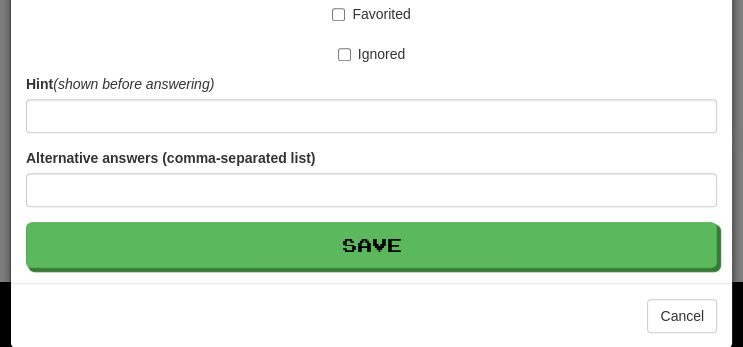 scroll, scrollTop: 648, scrollLeft: 0, axis: vertical 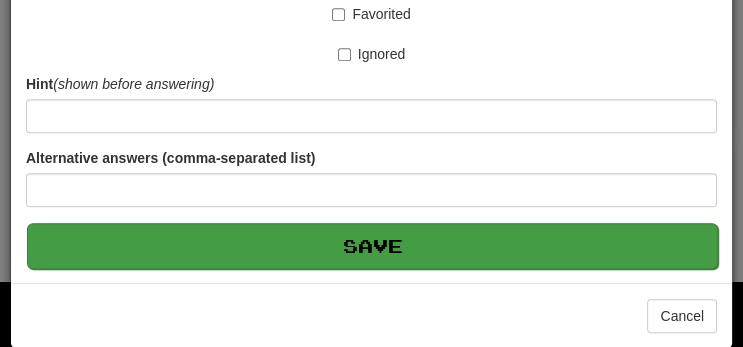 type on "**********" 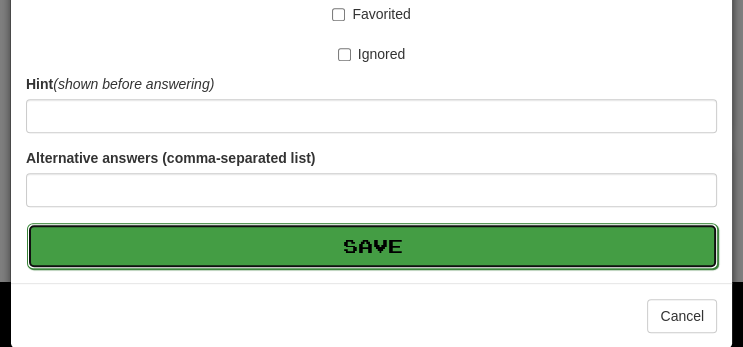 click on "Save" at bounding box center (372, 246) 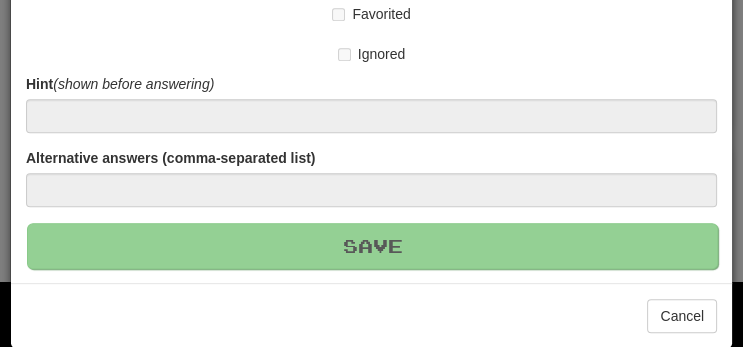 type 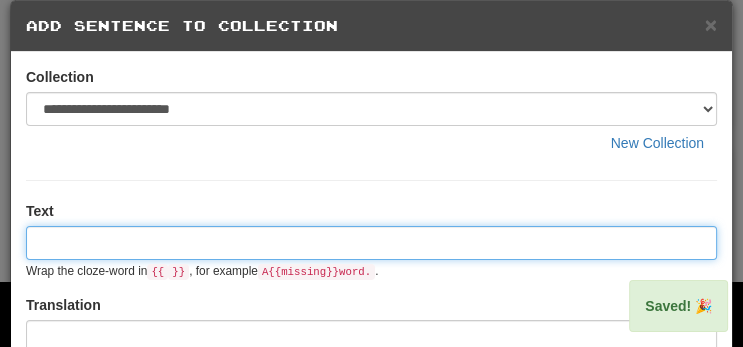 scroll, scrollTop: 0, scrollLeft: 0, axis: both 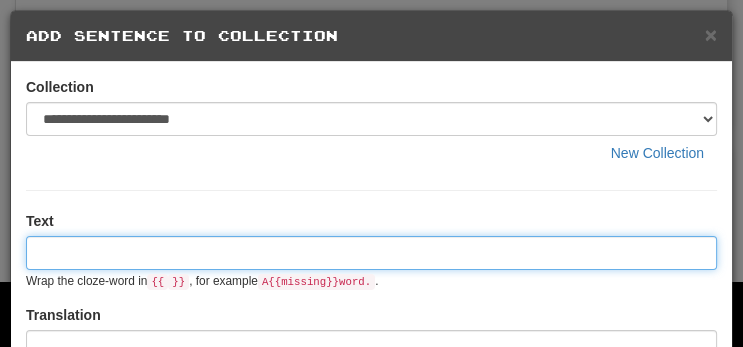 click at bounding box center (371, 253) 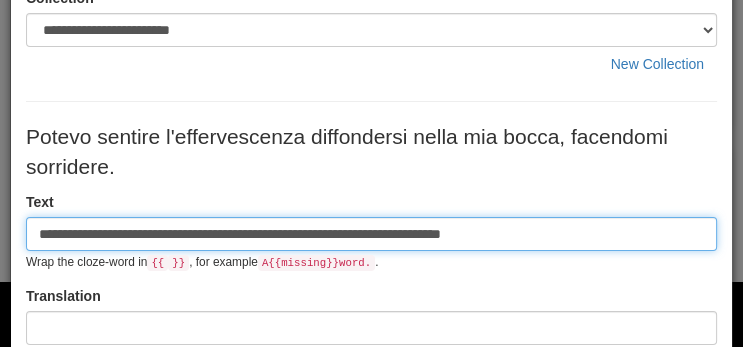 scroll, scrollTop: 94, scrollLeft: 0, axis: vertical 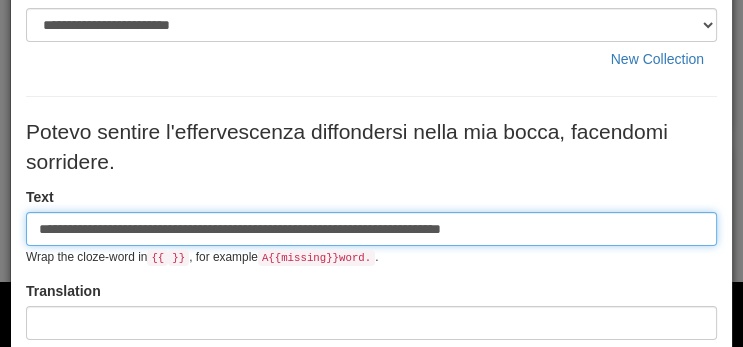 click on "**********" at bounding box center (371, 229) 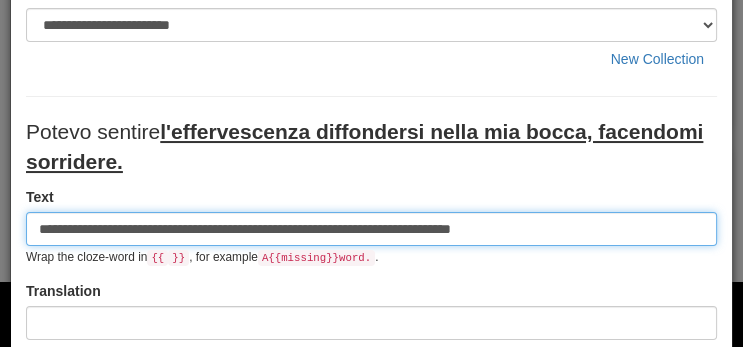 click on "**********" at bounding box center (371, 229) 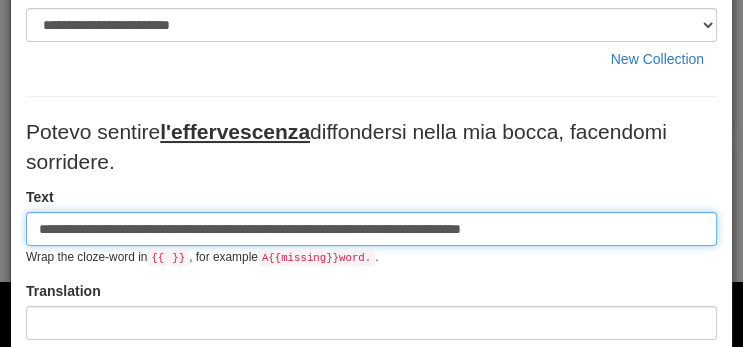 type on "**********" 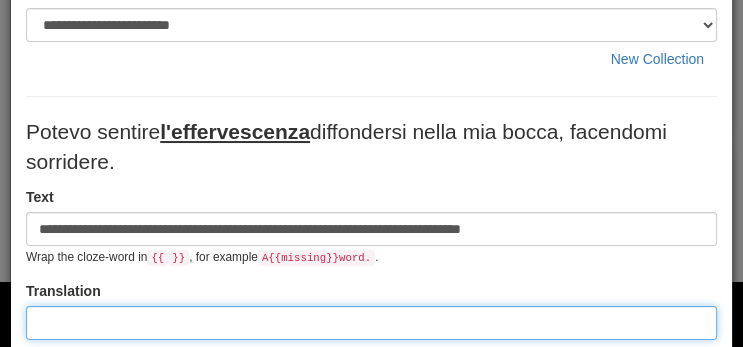 click at bounding box center [371, 323] 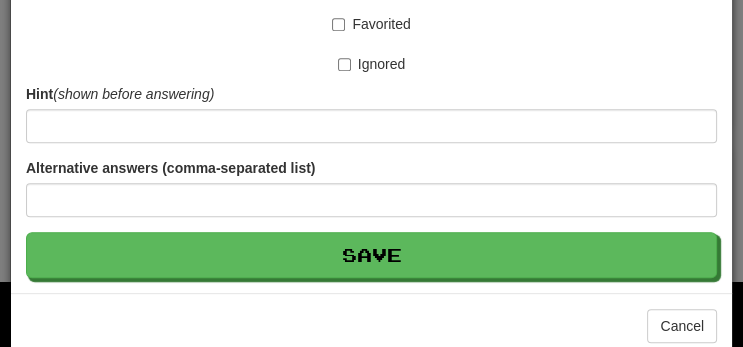 scroll, scrollTop: 654, scrollLeft: 0, axis: vertical 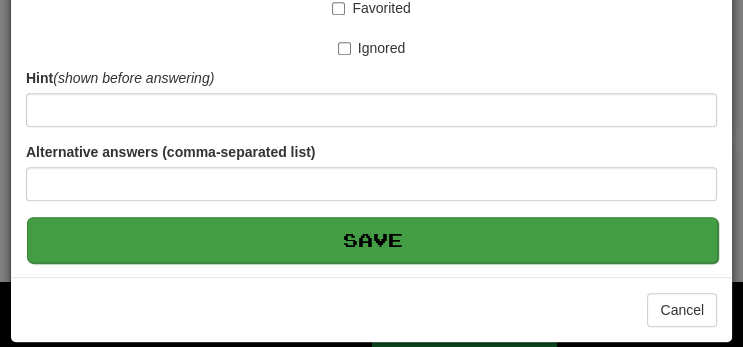 type on "**********" 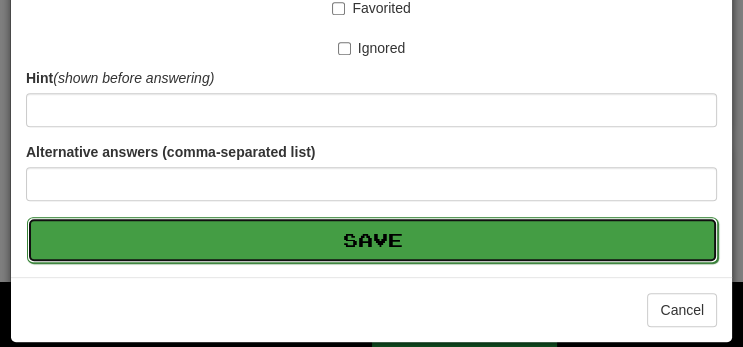 click on "Save" at bounding box center (372, 240) 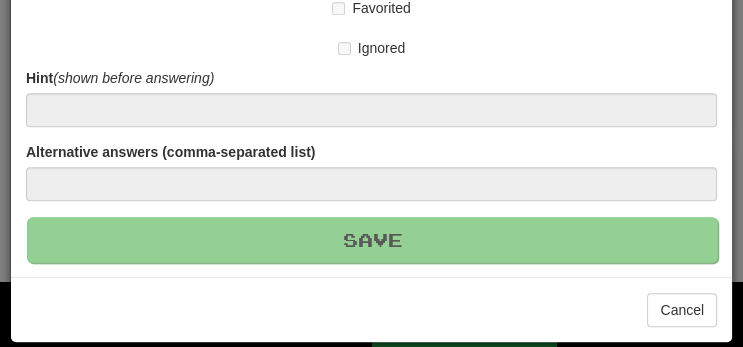 type 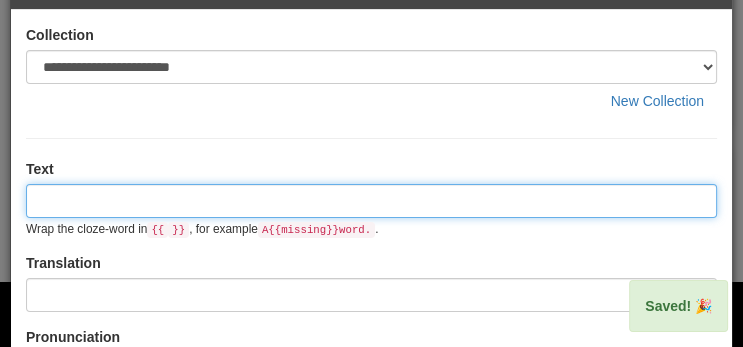 scroll, scrollTop: 0, scrollLeft: 0, axis: both 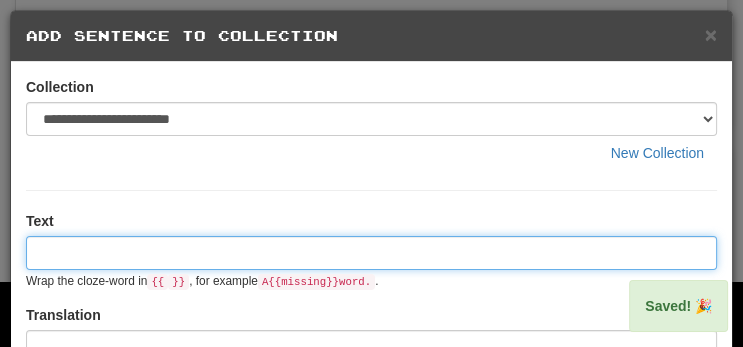 click at bounding box center (371, 253) 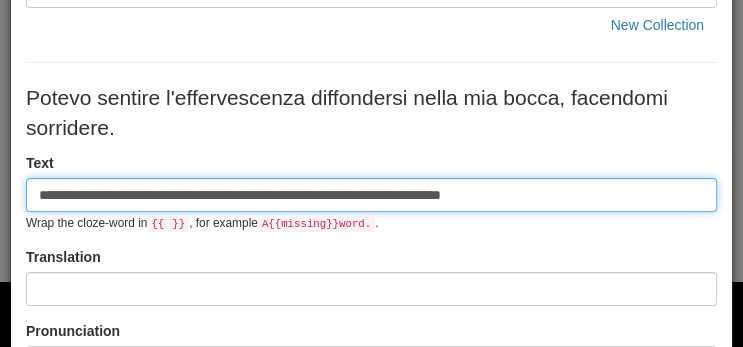scroll, scrollTop: 128, scrollLeft: 0, axis: vertical 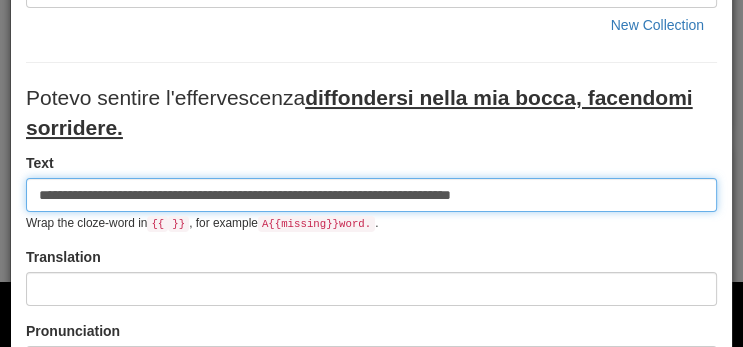 click on "**********" at bounding box center (371, 195) 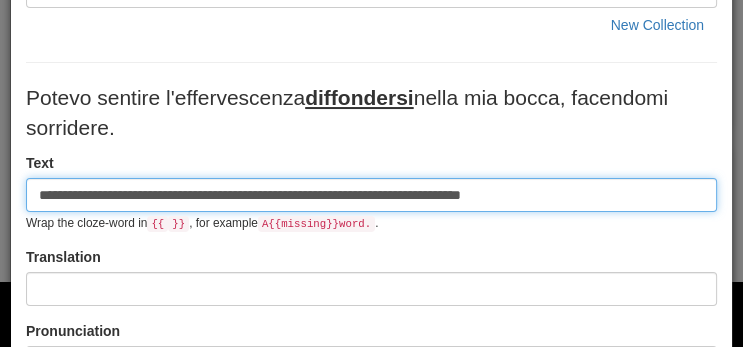 type on "**********" 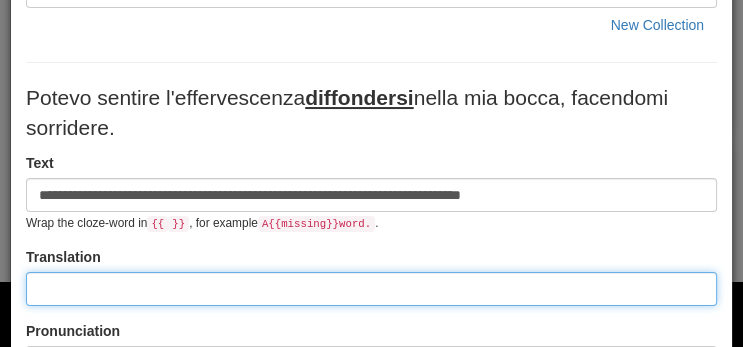 click at bounding box center [371, 289] 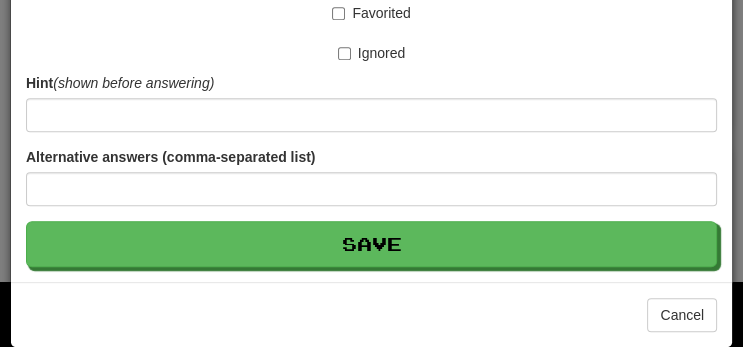scroll, scrollTop: 654, scrollLeft: 0, axis: vertical 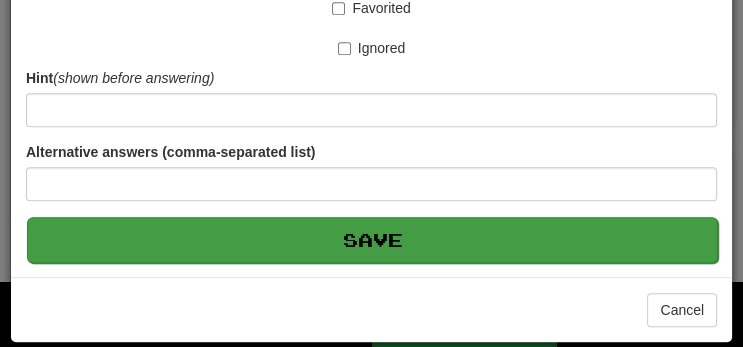 type on "**********" 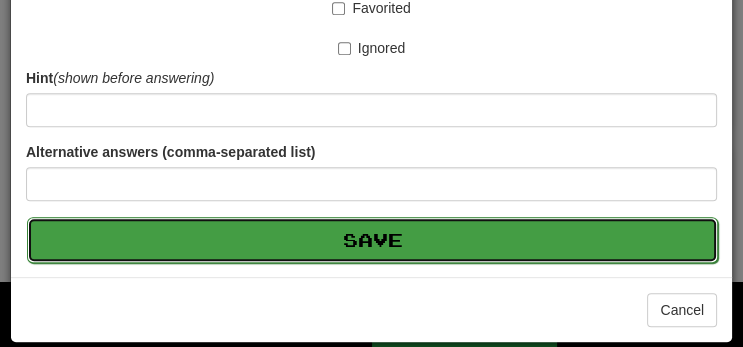 click on "Save" at bounding box center (372, 240) 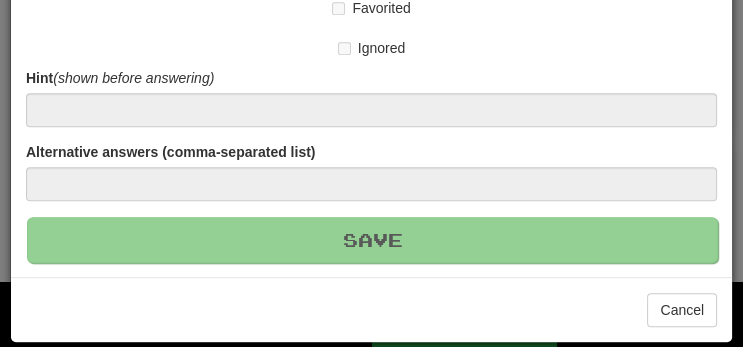 type 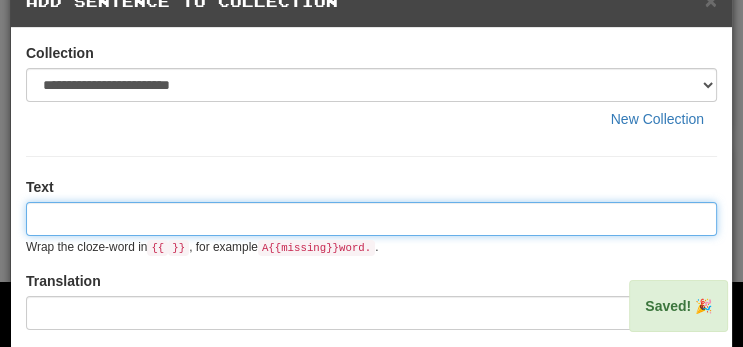 scroll, scrollTop: 0, scrollLeft: 0, axis: both 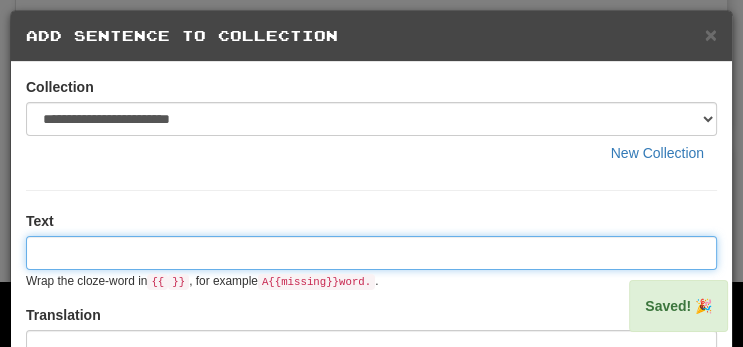 click at bounding box center (371, 253) 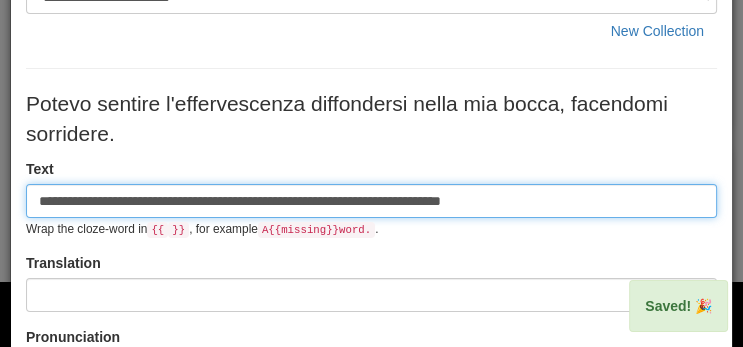 scroll, scrollTop: 124, scrollLeft: 0, axis: vertical 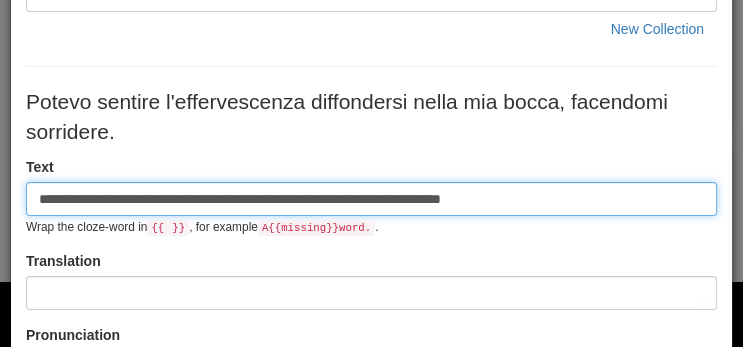 click on "**********" at bounding box center [371, 199] 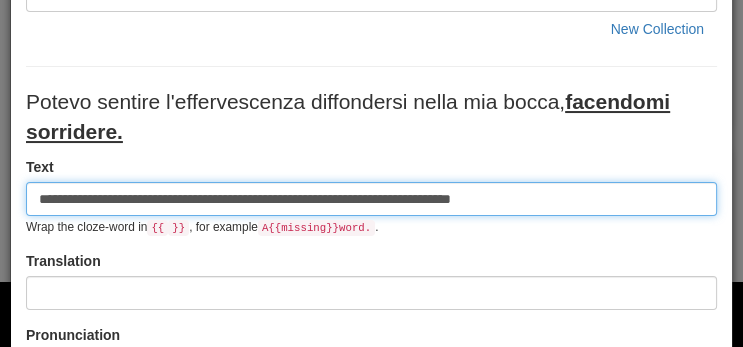 click on "**********" at bounding box center [371, 199] 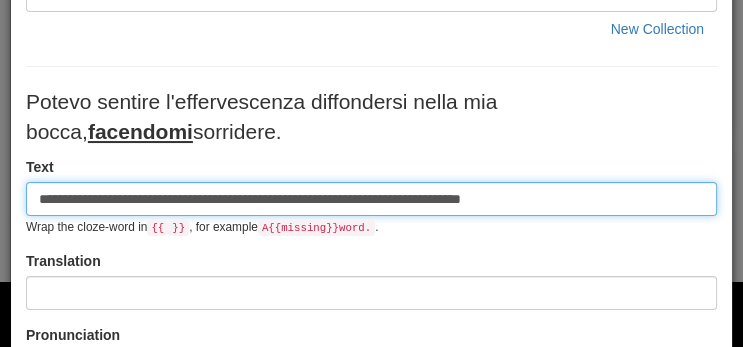 type on "**********" 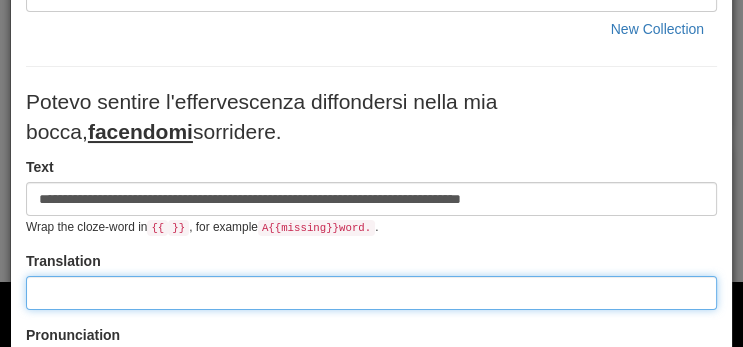 click at bounding box center [371, 293] 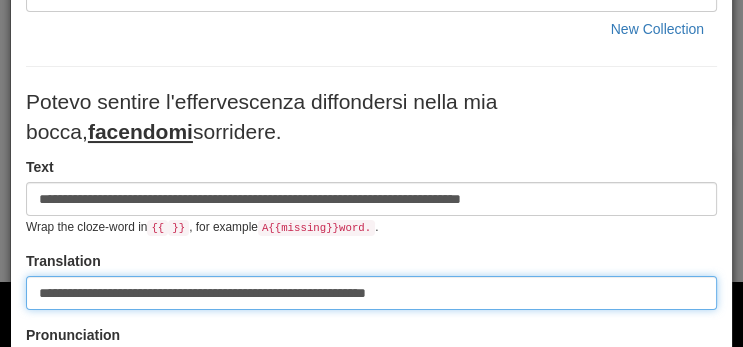 type on "**********" 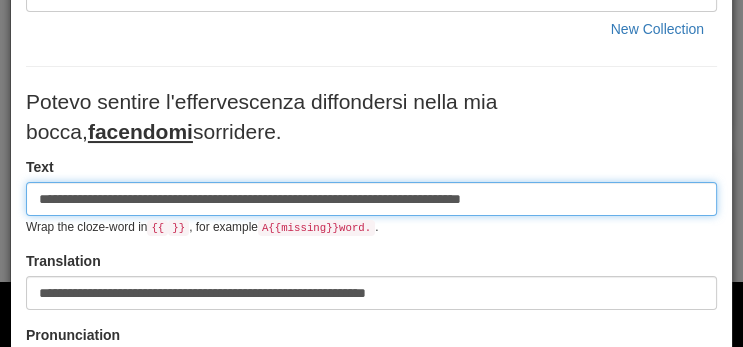 click on "**********" at bounding box center [371, 199] 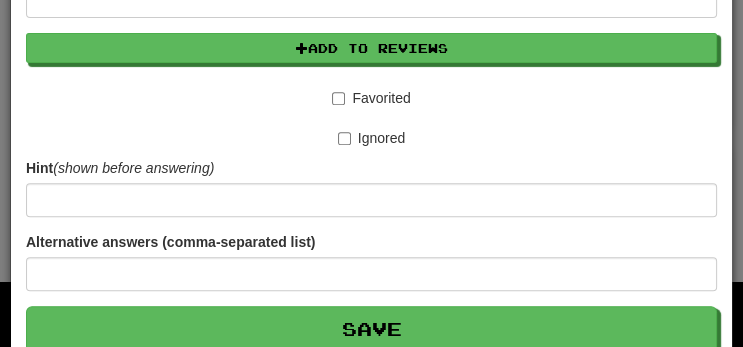scroll, scrollTop: 654, scrollLeft: 0, axis: vertical 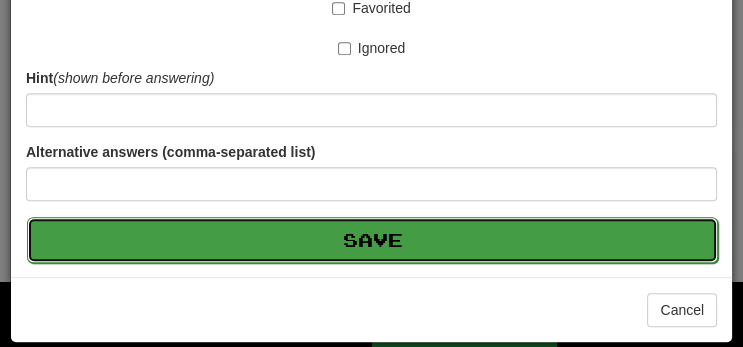 click on "Save" at bounding box center (372, 240) 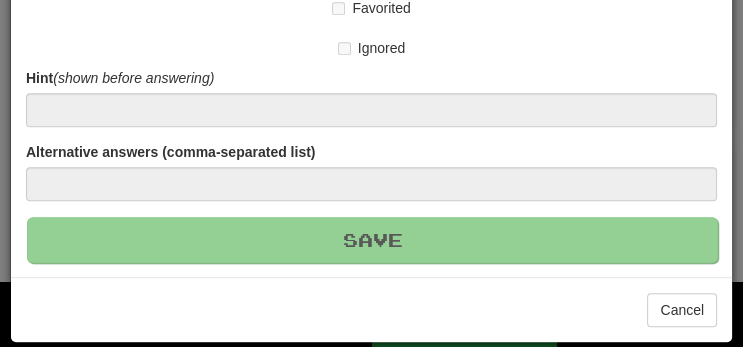 type 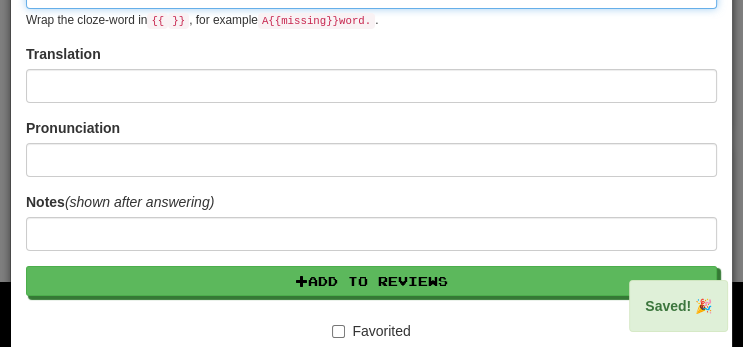 scroll, scrollTop: 0, scrollLeft: 0, axis: both 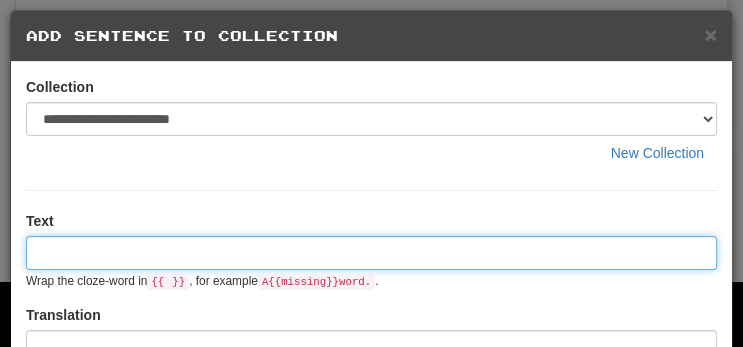 click at bounding box center (371, 253) 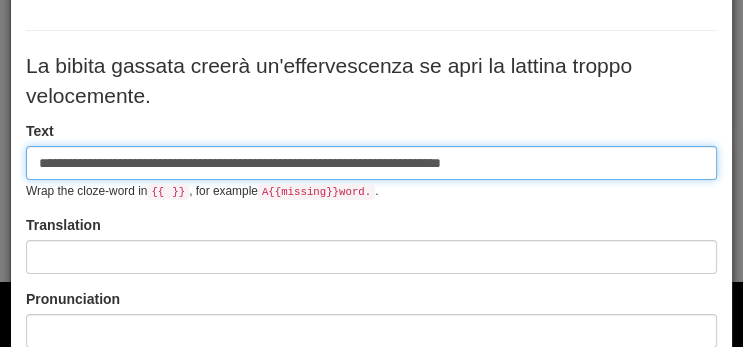 scroll, scrollTop: 163, scrollLeft: 0, axis: vertical 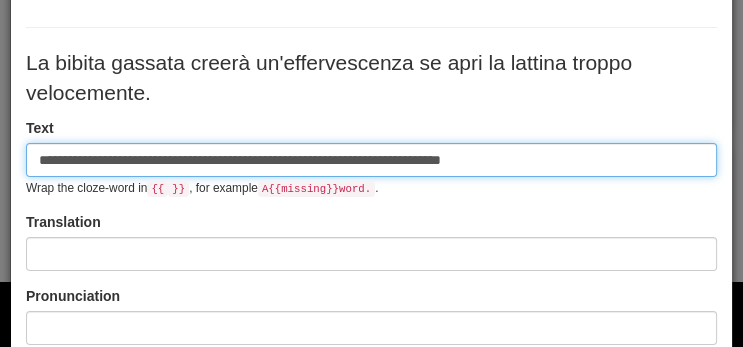 type on "**********" 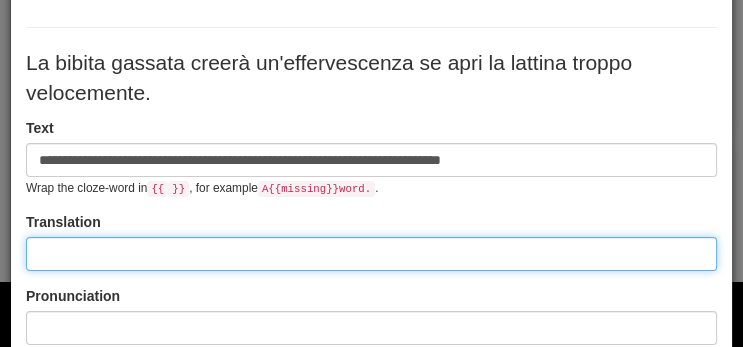 click at bounding box center (371, 254) 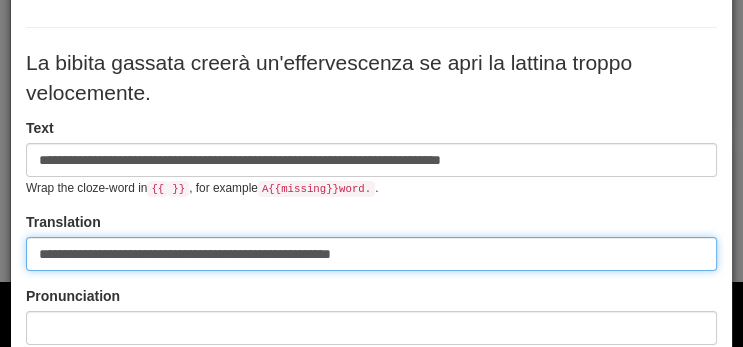 type on "**********" 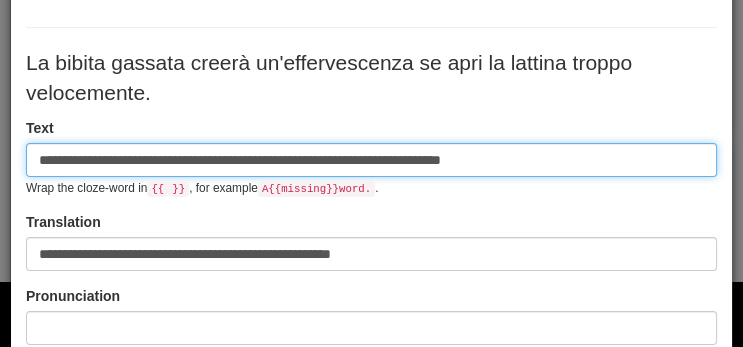 click on "**********" at bounding box center (371, 160) 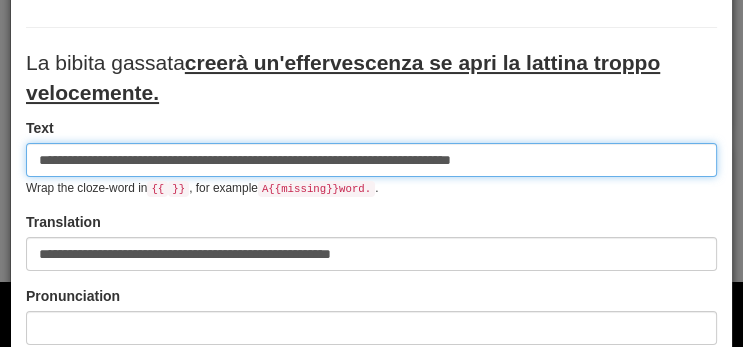 click on "**********" at bounding box center (371, 160) 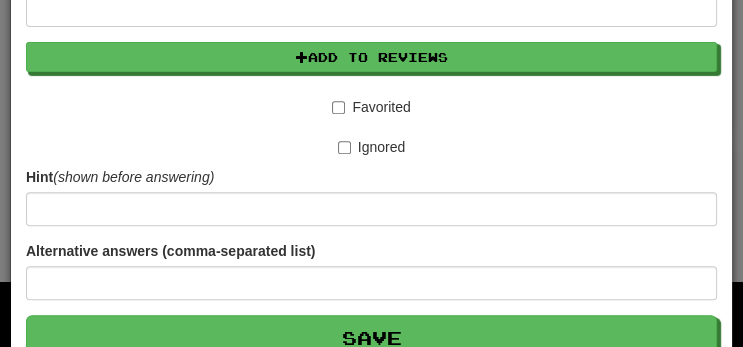 scroll, scrollTop: 654, scrollLeft: 0, axis: vertical 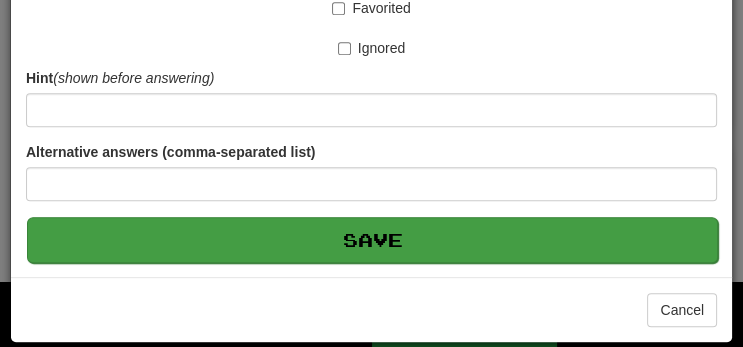 type on "**********" 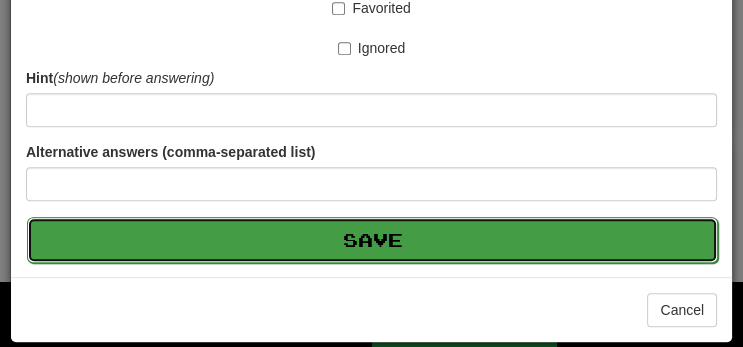 click on "Save" at bounding box center [372, 240] 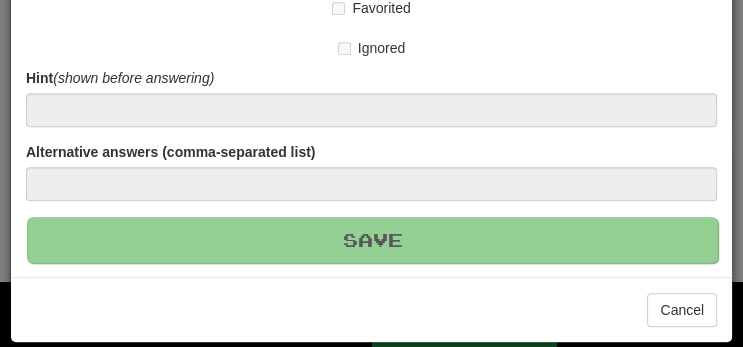 type 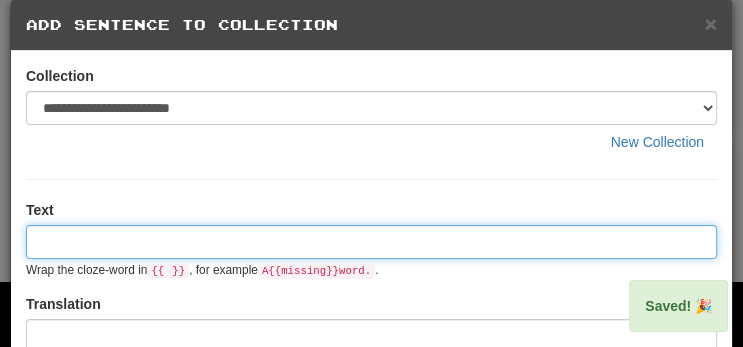 scroll, scrollTop: 0, scrollLeft: 0, axis: both 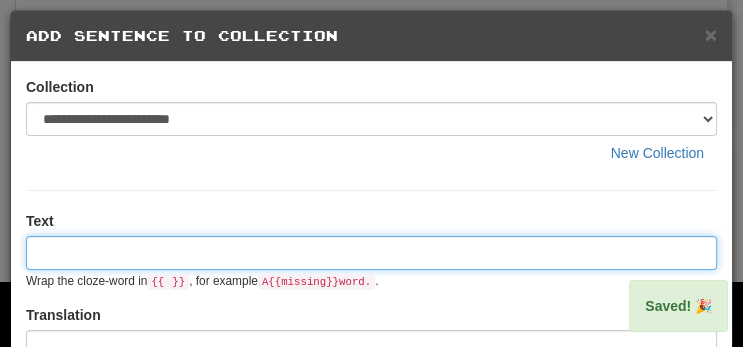 click at bounding box center [371, 253] 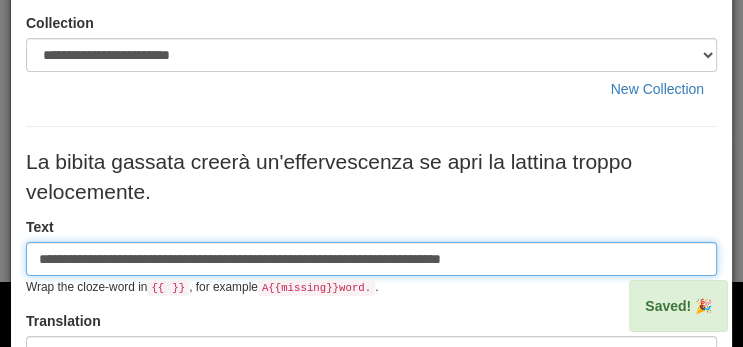 scroll, scrollTop: 98, scrollLeft: 0, axis: vertical 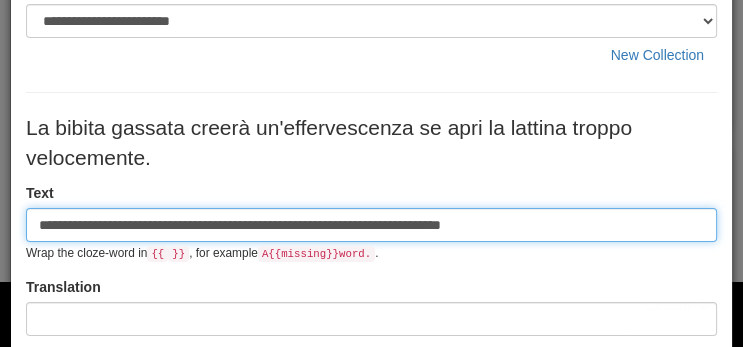 click on "**********" at bounding box center (371, 225) 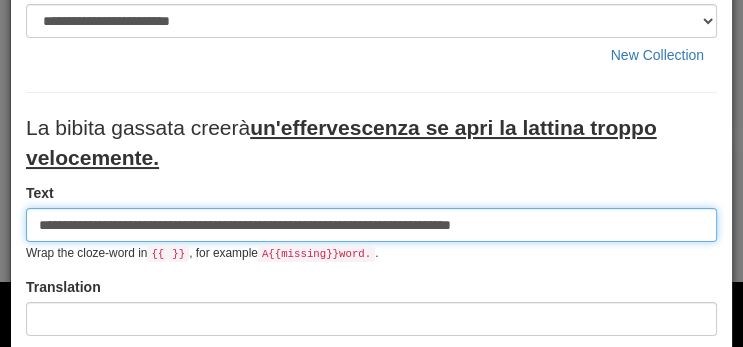 click on "**********" at bounding box center [371, 225] 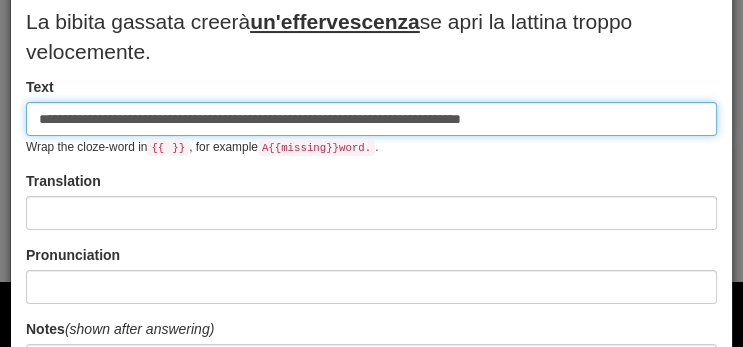 scroll, scrollTop: 205, scrollLeft: 0, axis: vertical 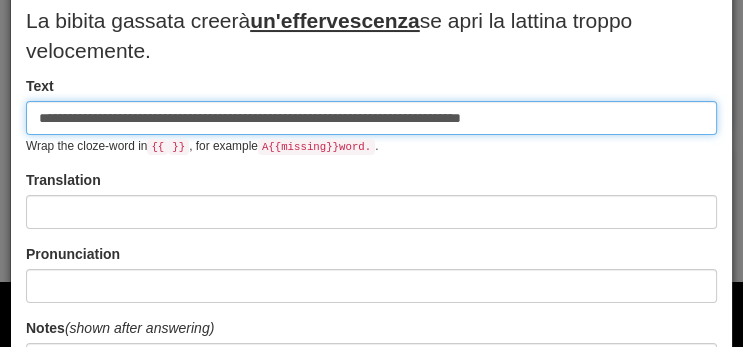 type on "**********" 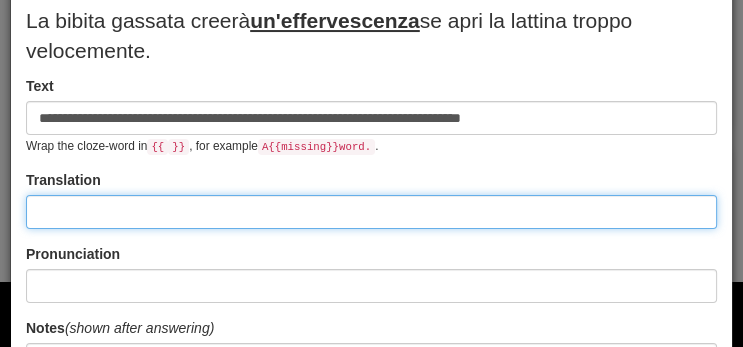 click at bounding box center [371, 212] 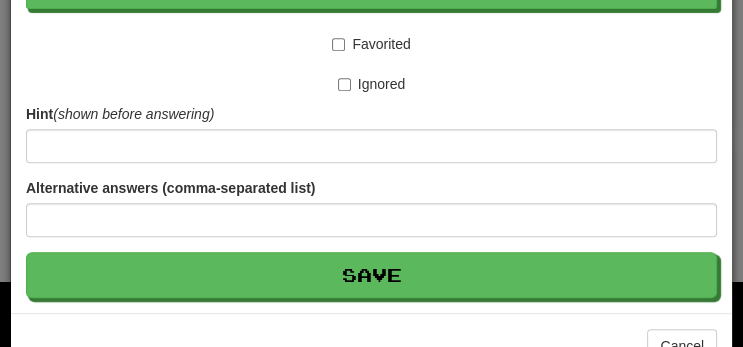 scroll, scrollTop: 654, scrollLeft: 0, axis: vertical 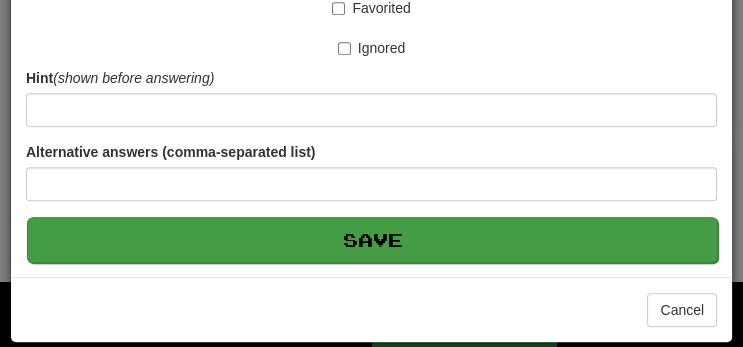 type on "**********" 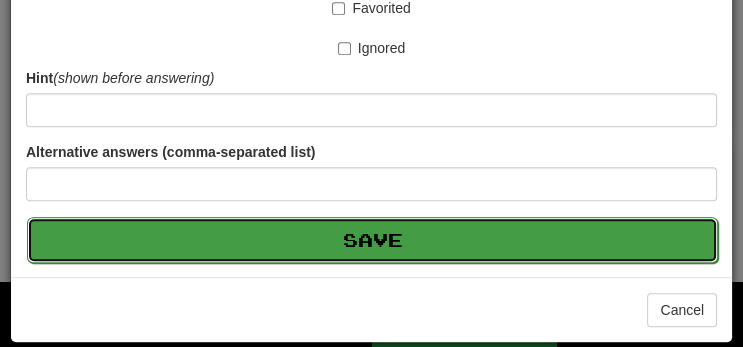 click on "Save" at bounding box center (372, 240) 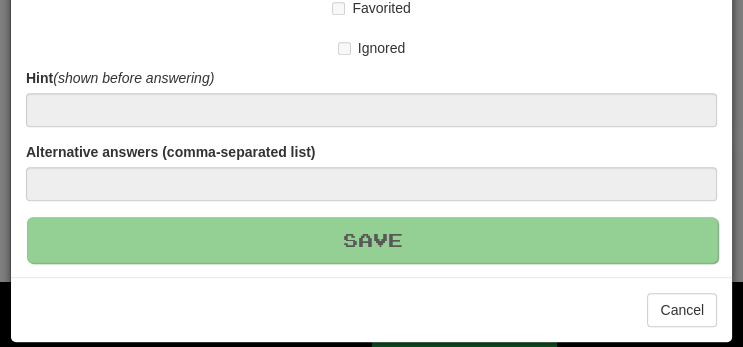 type 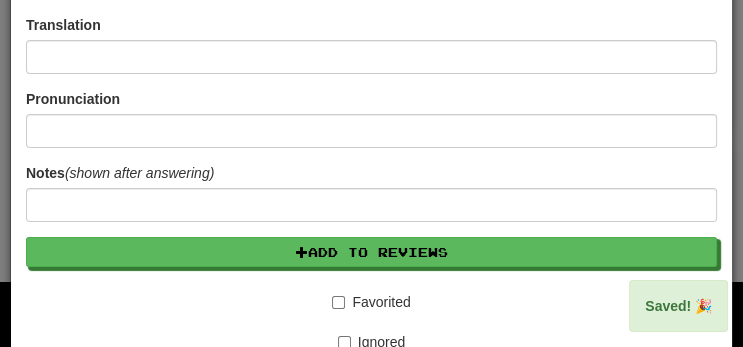 scroll, scrollTop: 0, scrollLeft: 0, axis: both 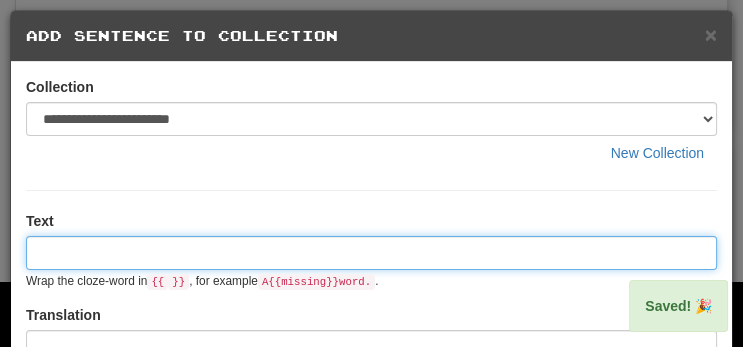 click at bounding box center [371, 253] 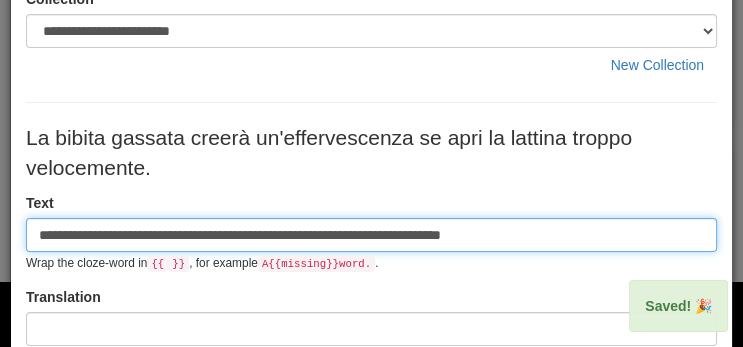 scroll, scrollTop: 90, scrollLeft: 0, axis: vertical 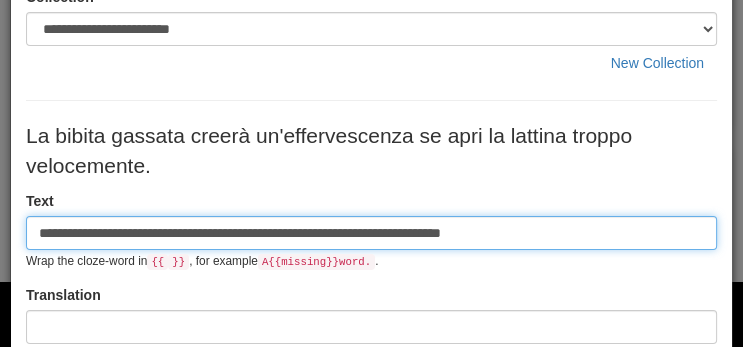 click on "**********" at bounding box center (371, 233) 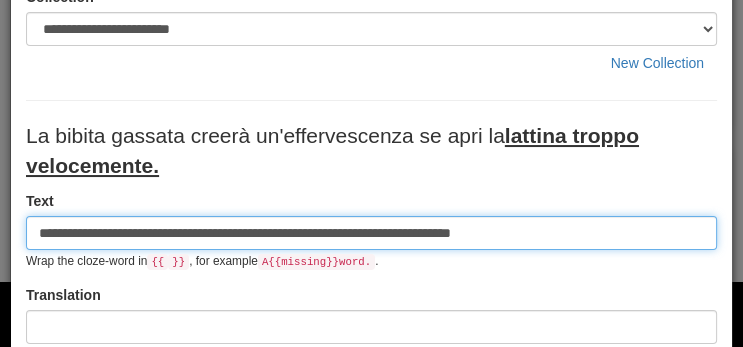 click on "**********" at bounding box center [371, 233] 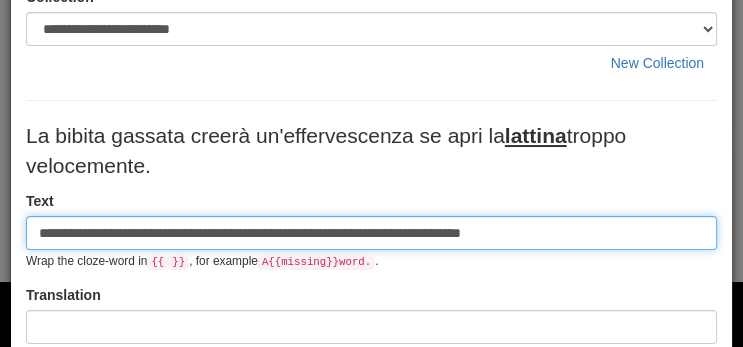 type on "**********" 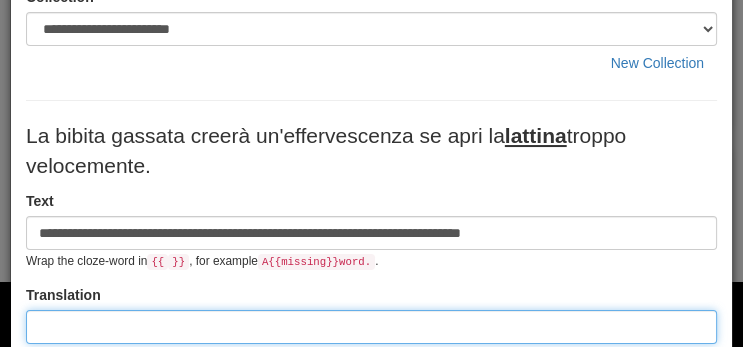 click at bounding box center [371, 327] 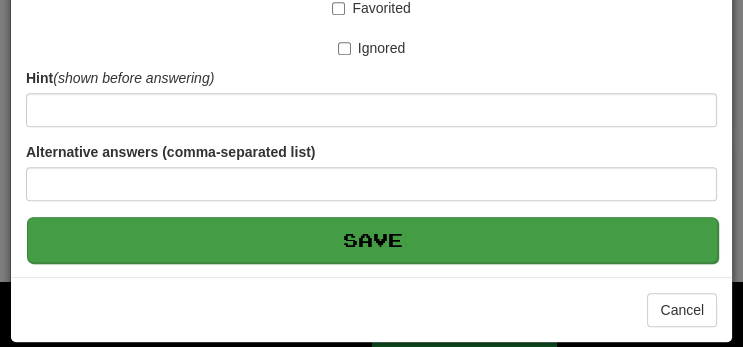 type on "**********" 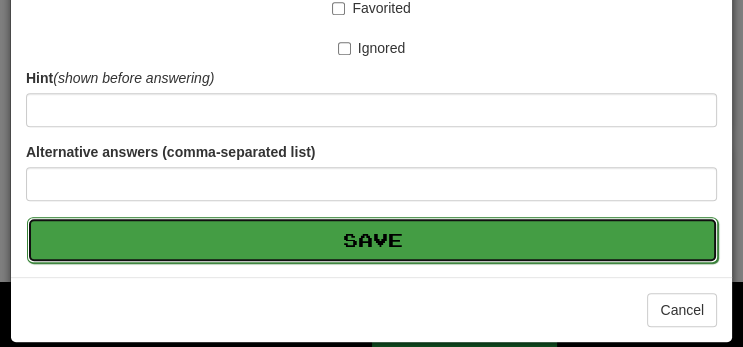 click on "Save" at bounding box center (372, 240) 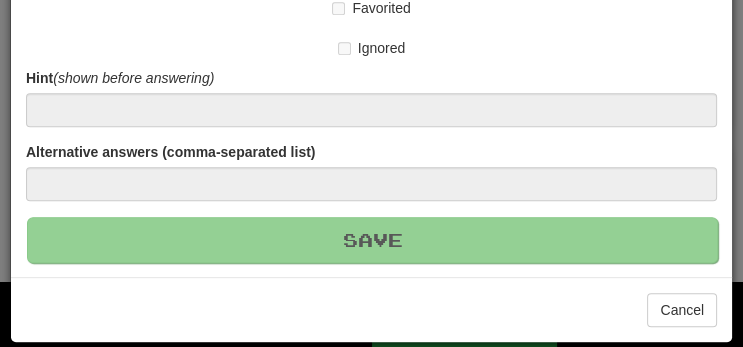 type 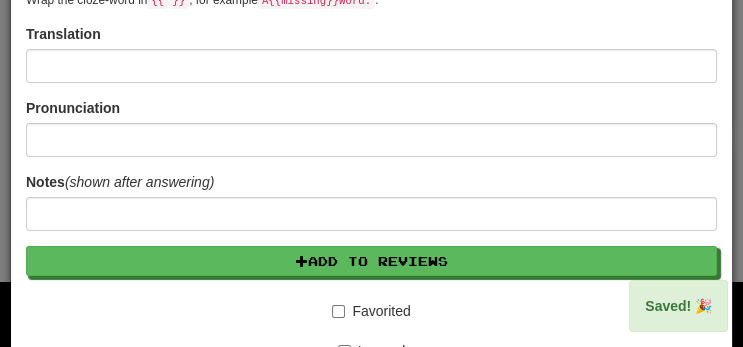 scroll, scrollTop: 0, scrollLeft: 0, axis: both 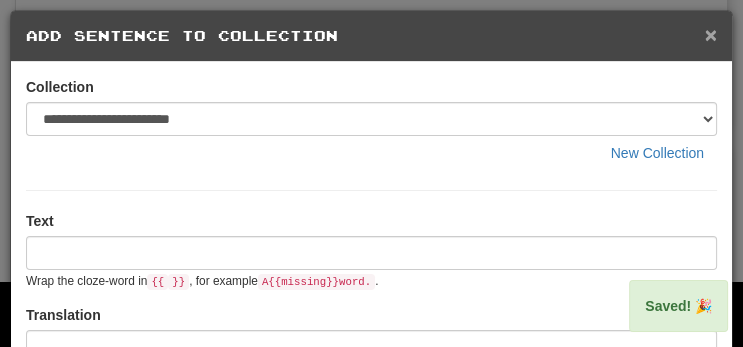 click on "×" at bounding box center [711, 34] 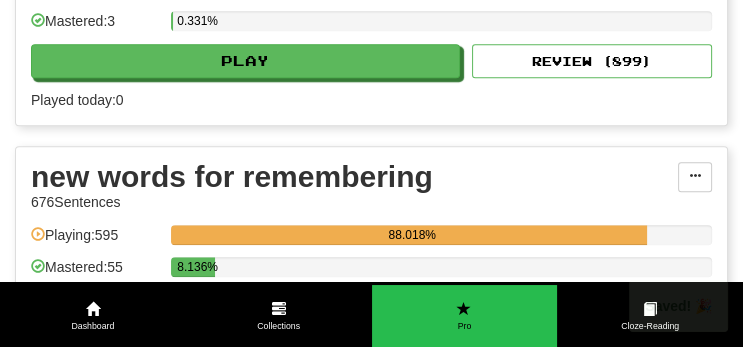 click on "Play" at bounding box center (246, 308) 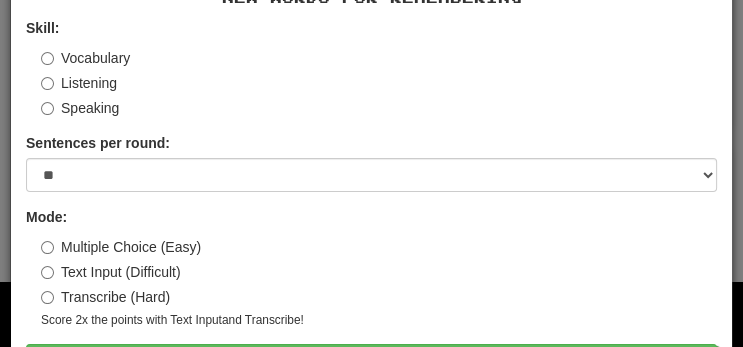 scroll, scrollTop: 144, scrollLeft: 0, axis: vertical 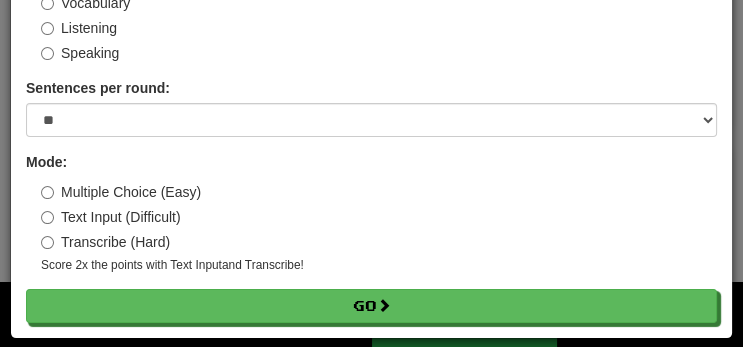 click on "Transcribe (Hard)" at bounding box center (105, 242) 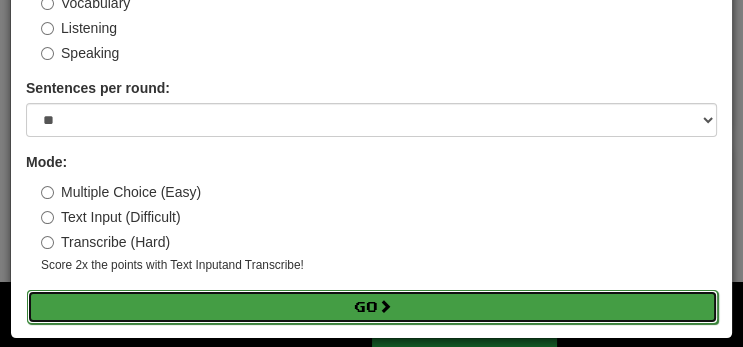 click on "Go" at bounding box center (372, 307) 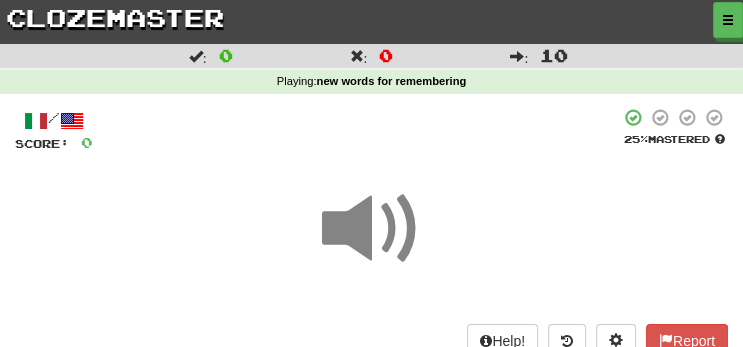 scroll, scrollTop: 211, scrollLeft: 0, axis: vertical 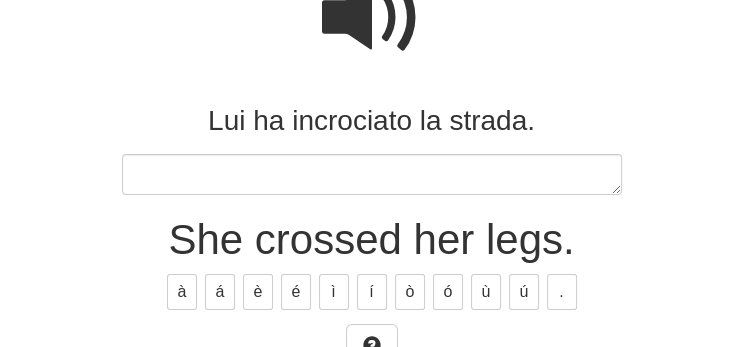 type on "*" 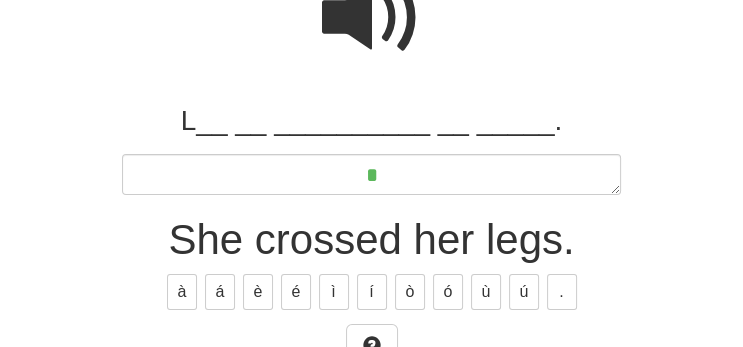 type on "*" 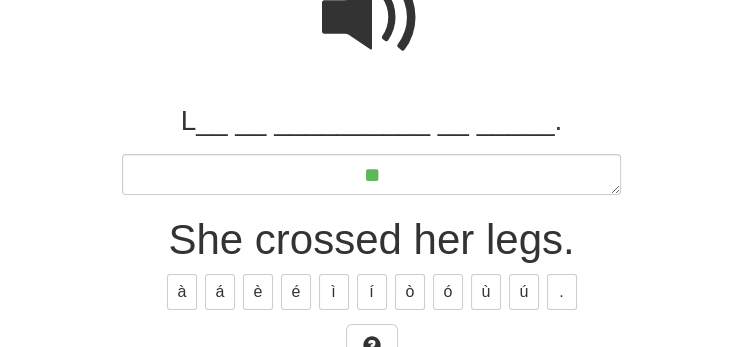 type on "*" 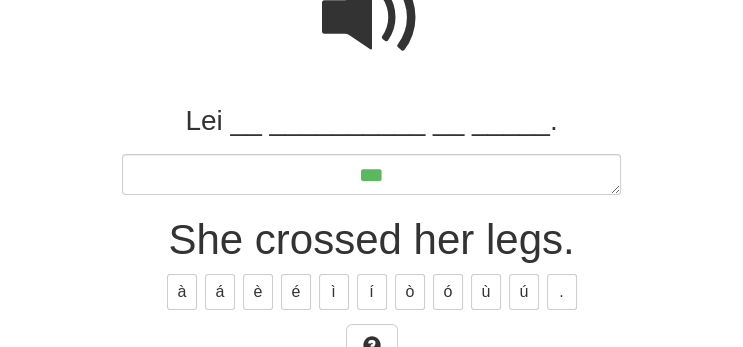 type on "*" 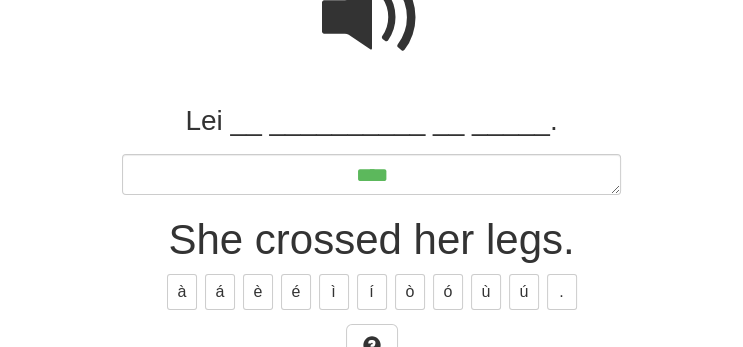 type on "*" 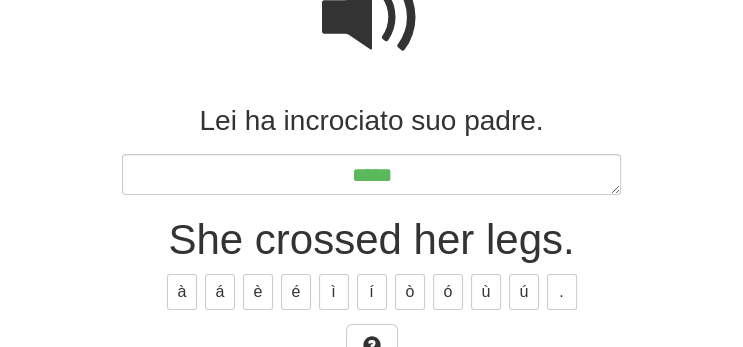 type on "*" 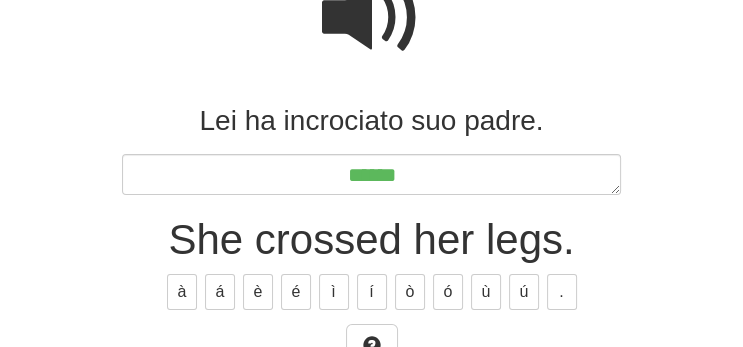 type on "*" 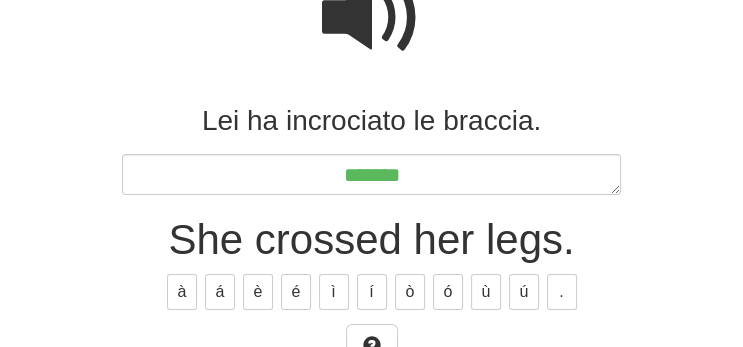 type on "*" 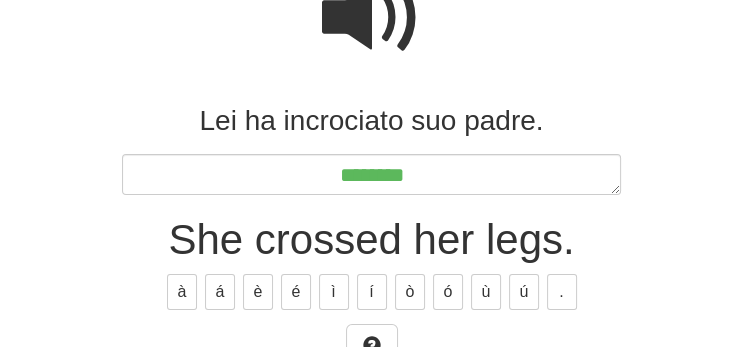 type on "*" 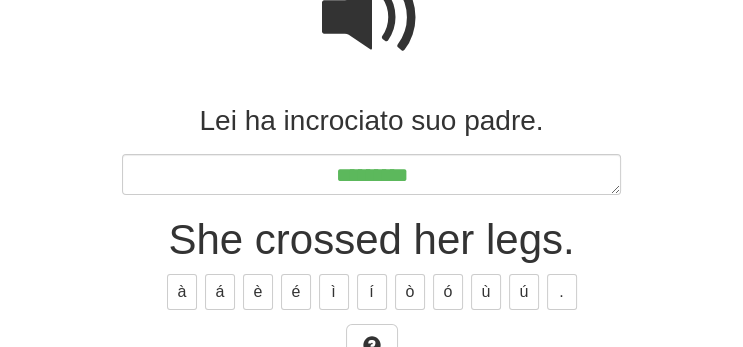 type on "*" 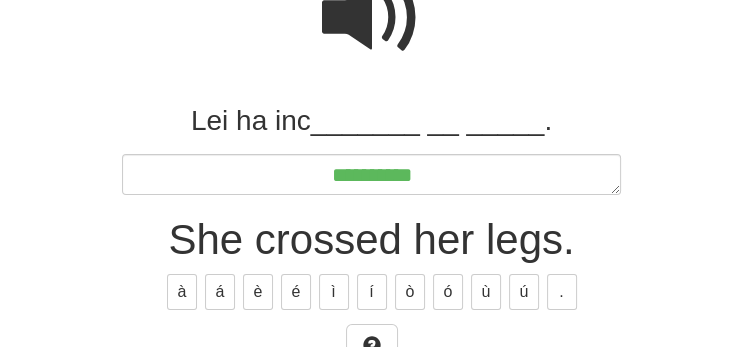 type on "*" 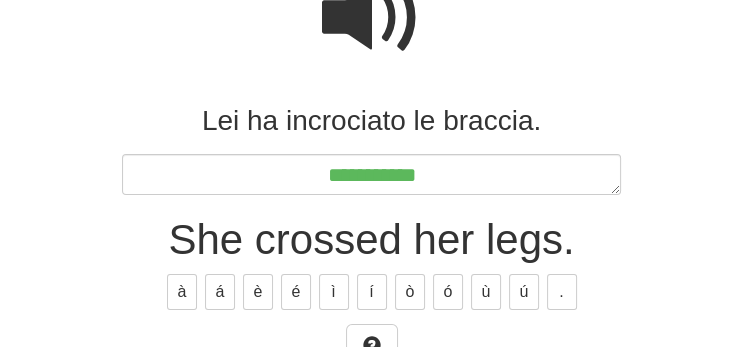 type on "*" 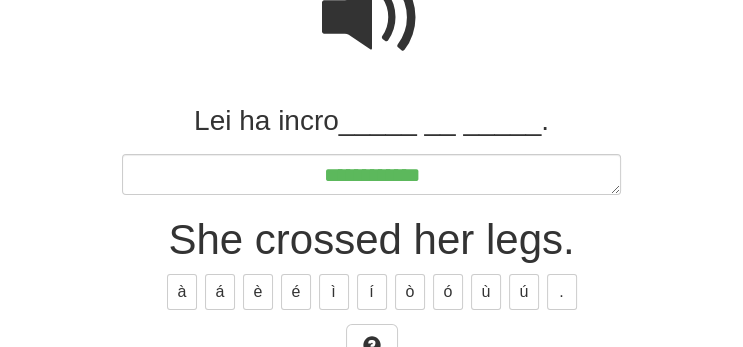 type on "*" 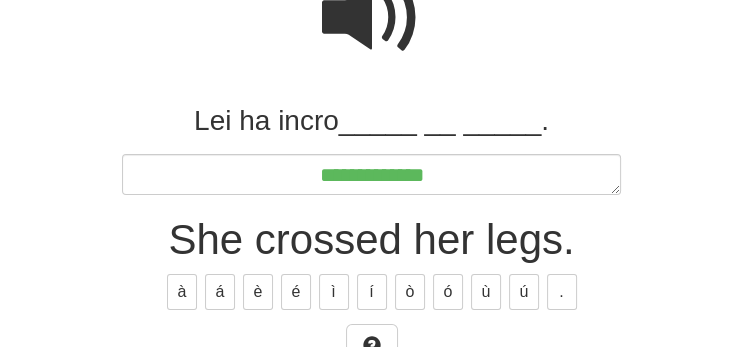 type on "*" 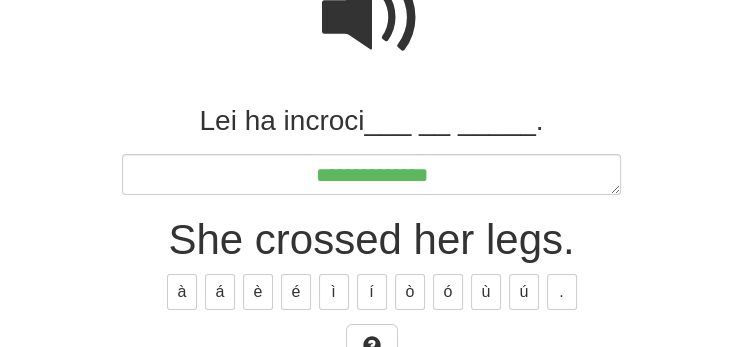 type on "*" 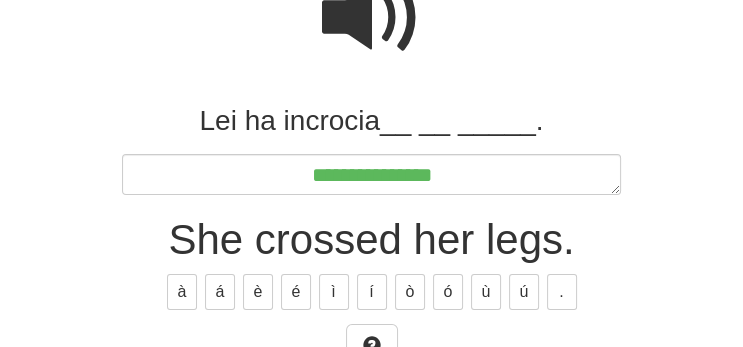 type on "*" 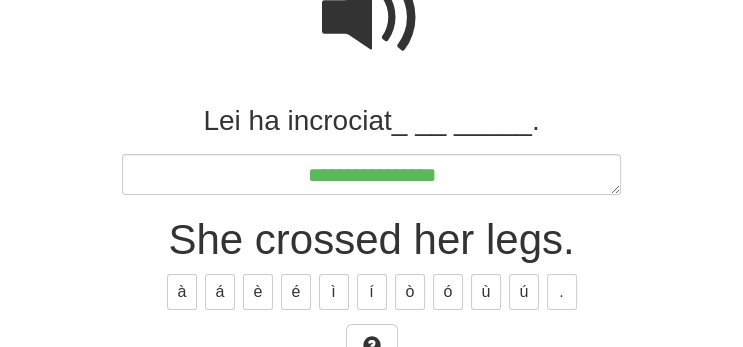 type on "*" 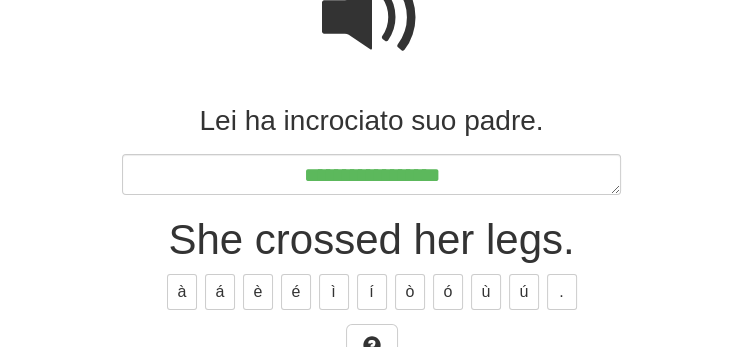type on "*" 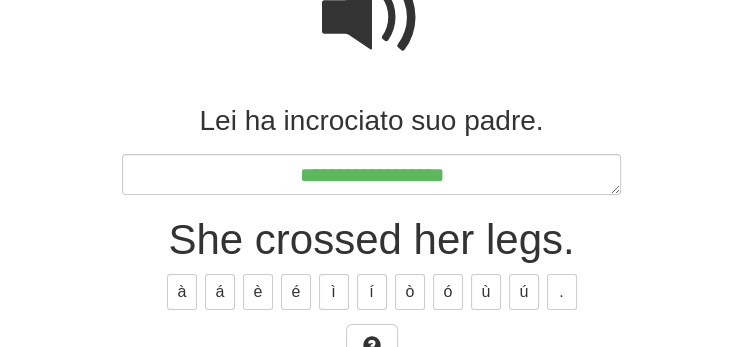 type on "**********" 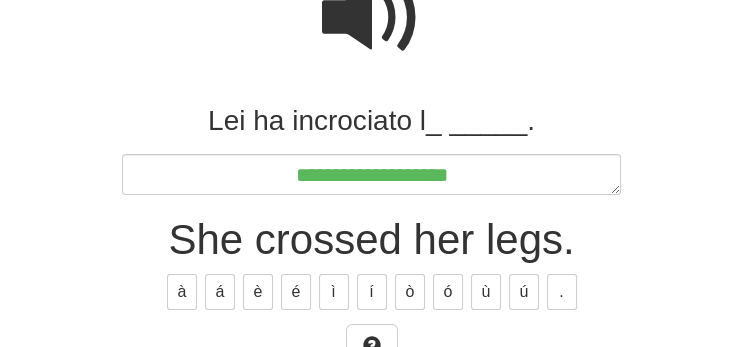 type on "*" 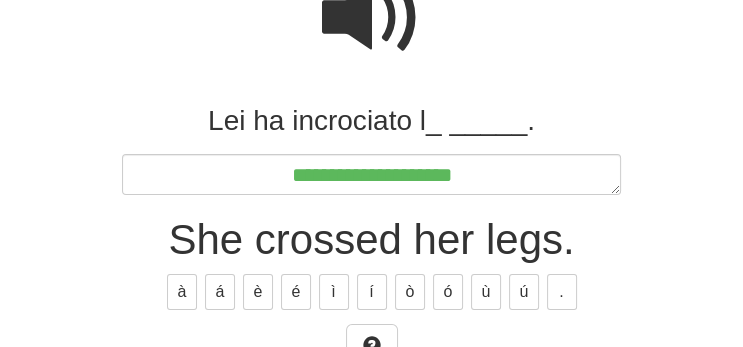type on "*" 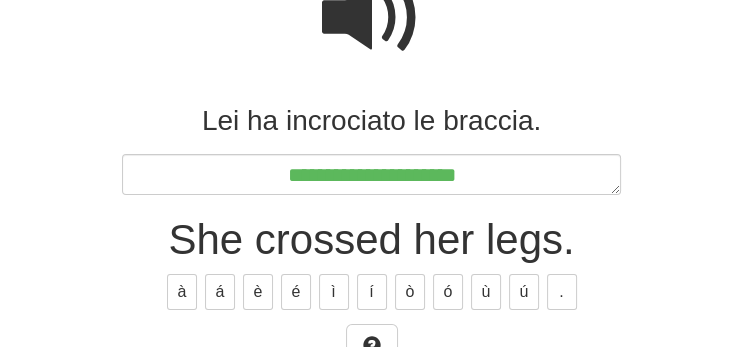type on "*" 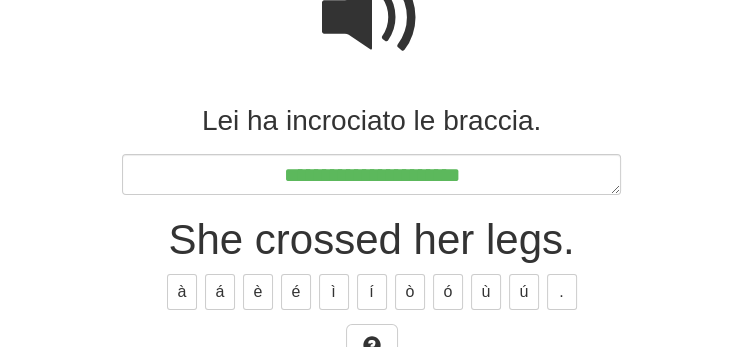 type on "*" 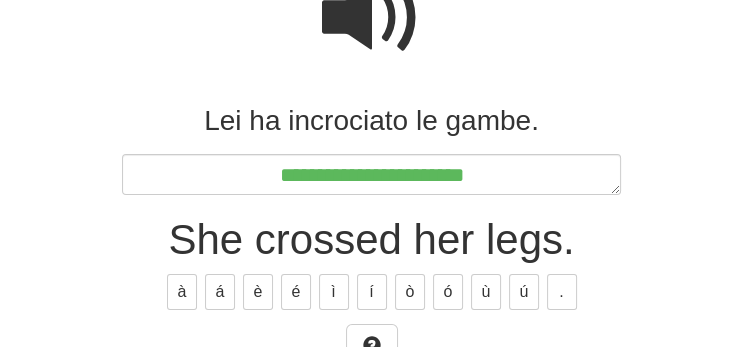 type on "**********" 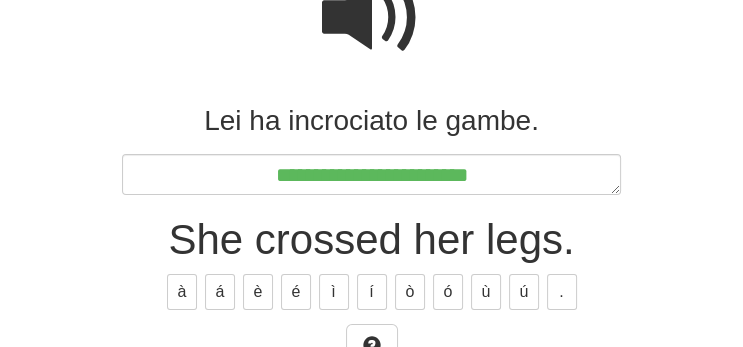 type on "*" 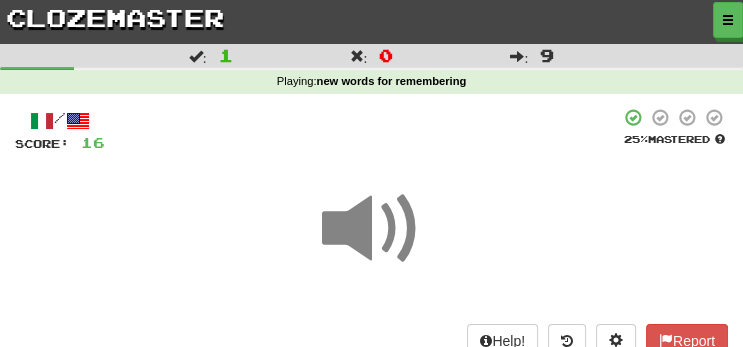 scroll, scrollTop: 211, scrollLeft: 0, axis: vertical 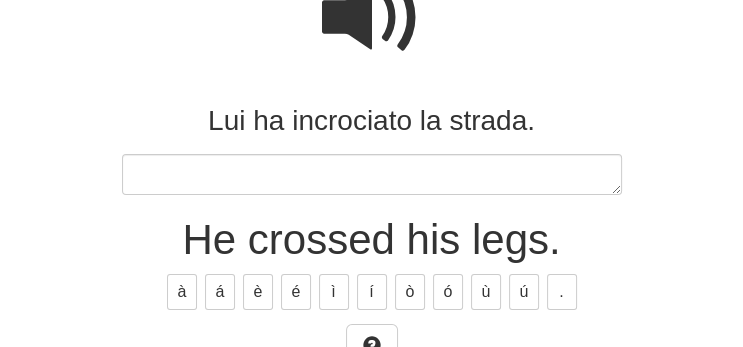 type on "*" 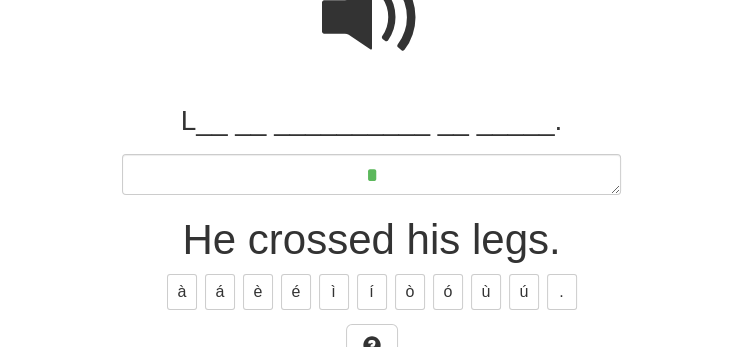 type on "*" 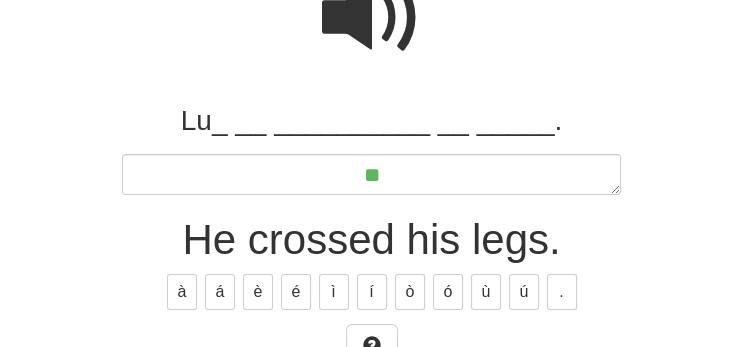 type on "*" 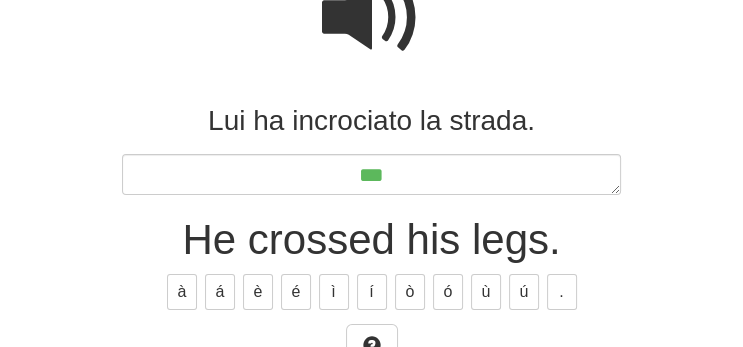 type on "*" 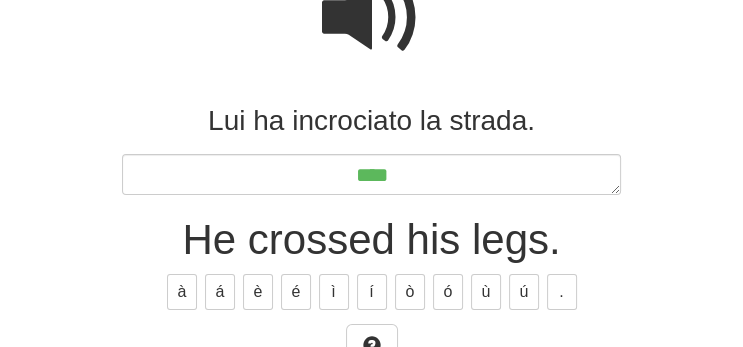 type on "*" 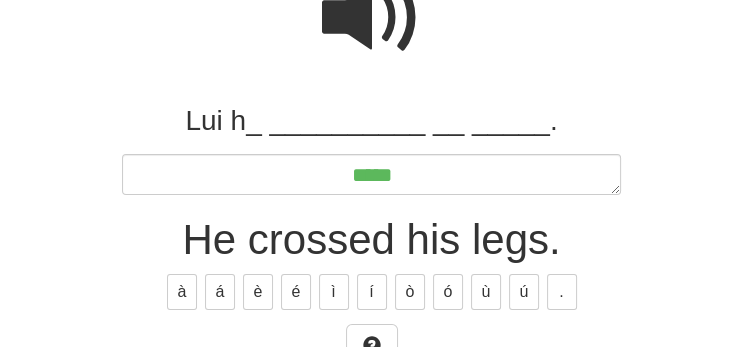 type on "*" 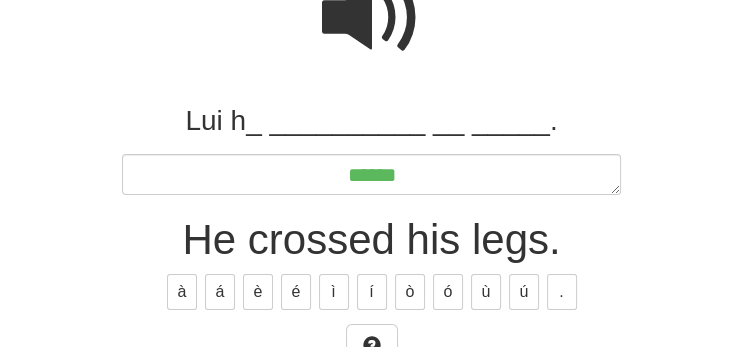 type on "*" 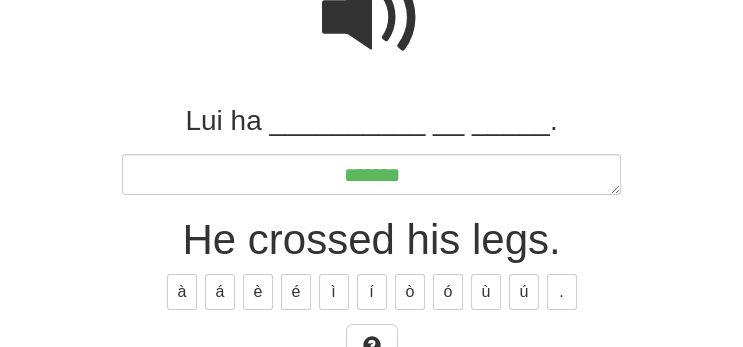 type on "********" 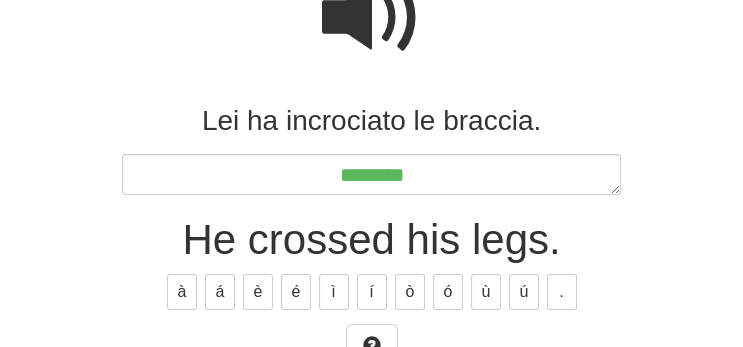 type on "*" 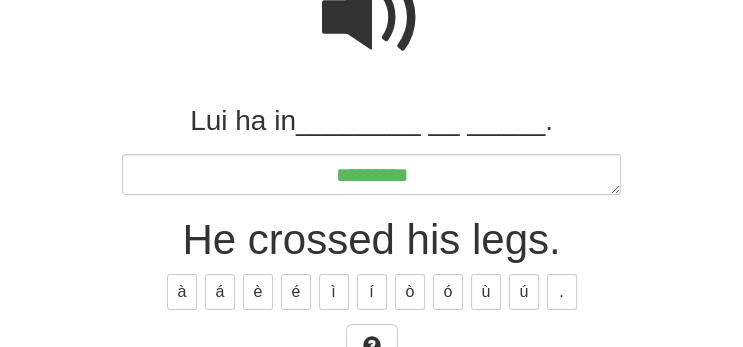 type on "*" 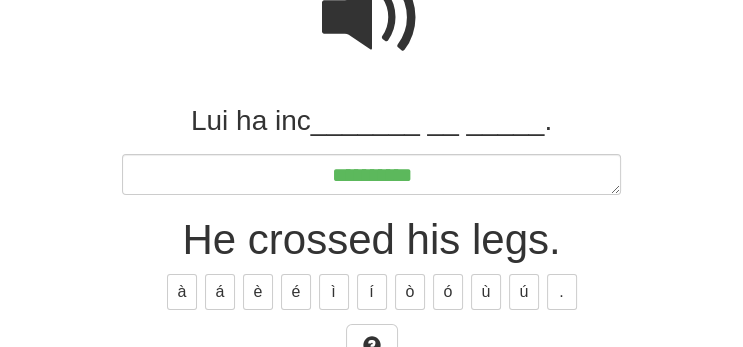 type on "*" 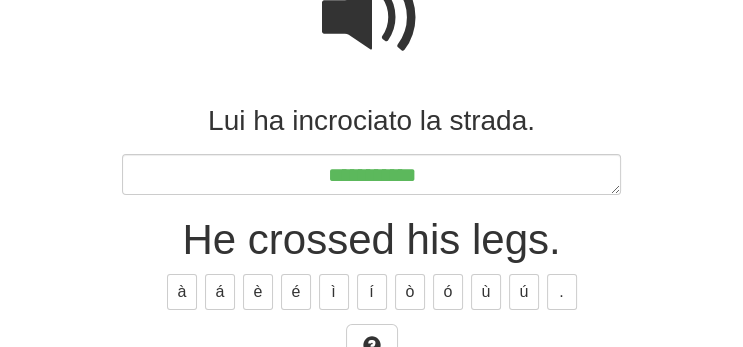 type on "*" 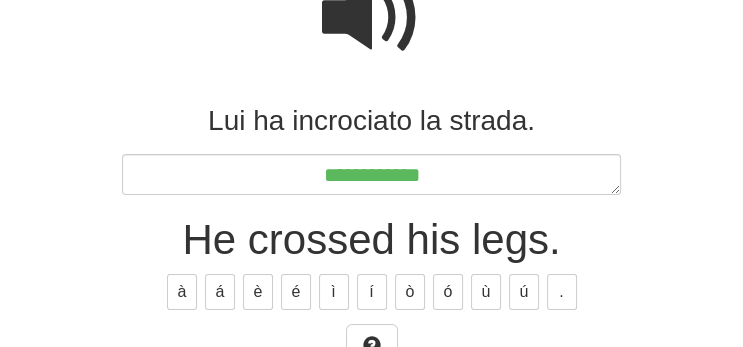 type on "*" 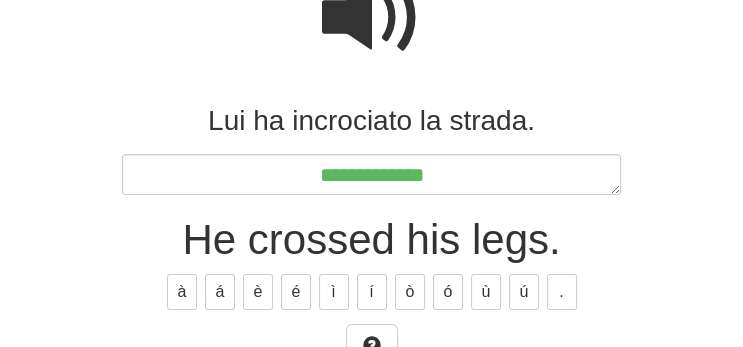 type on "*" 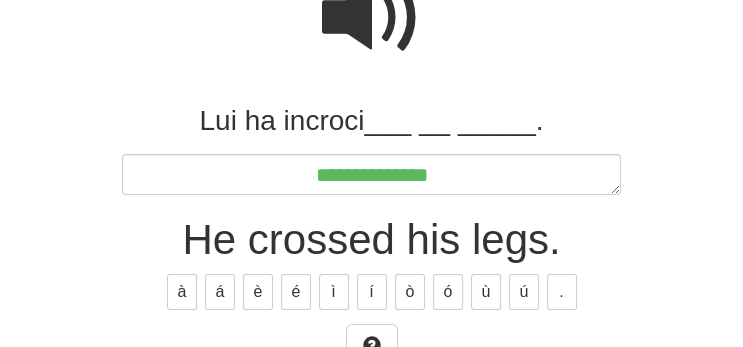 type on "*" 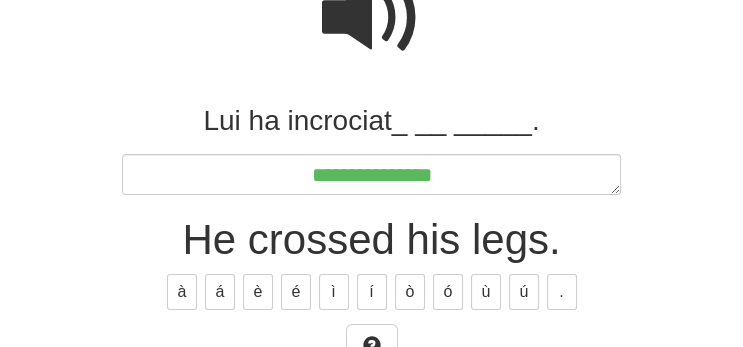 type on "*" 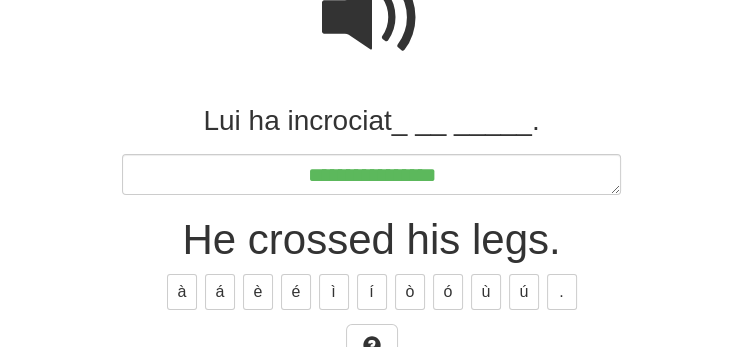 type on "*" 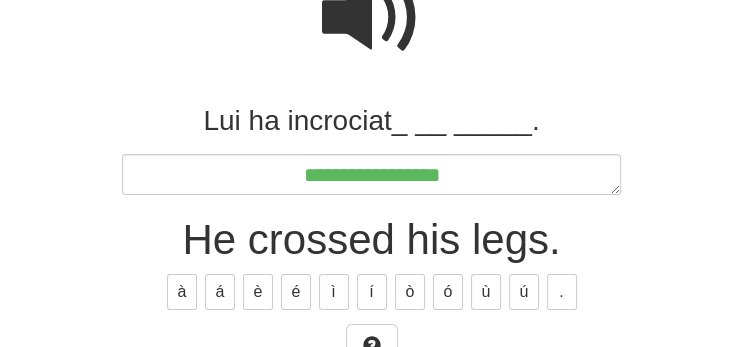 type on "*" 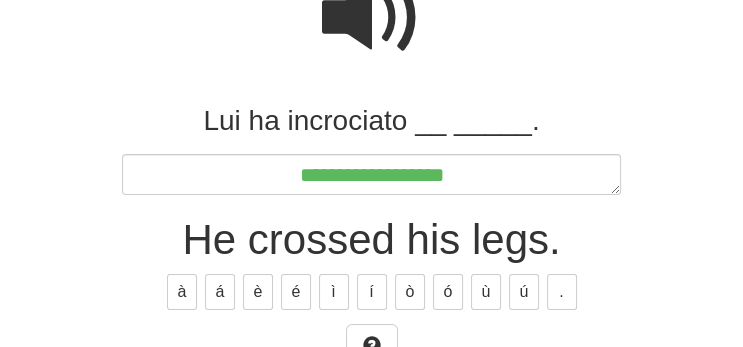 type on "*" 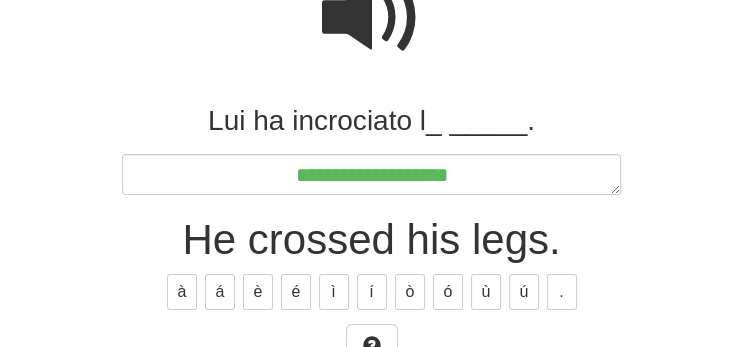 type on "**********" 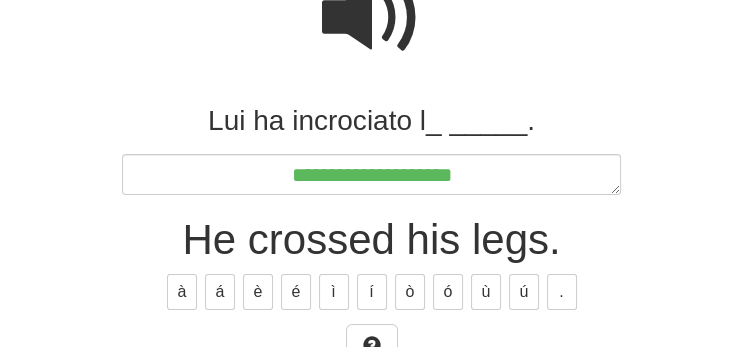 type on "*" 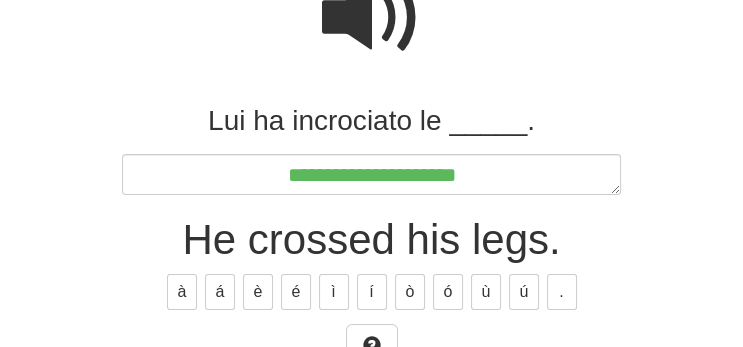 type on "*" 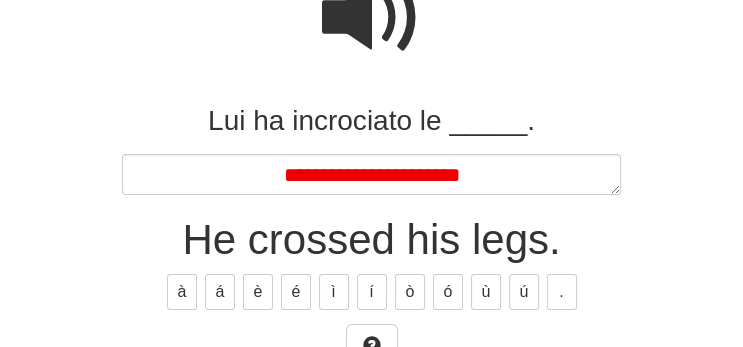 type on "*" 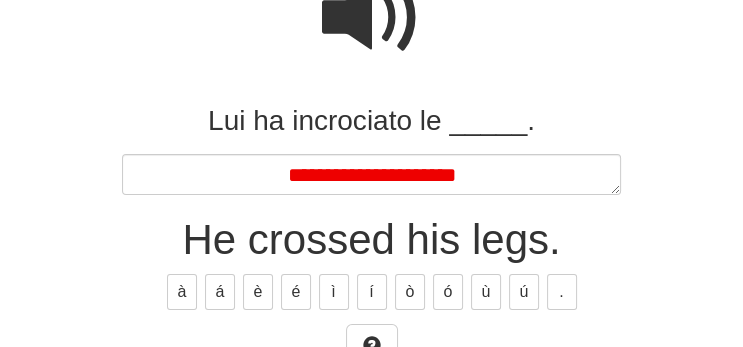 type on "*" 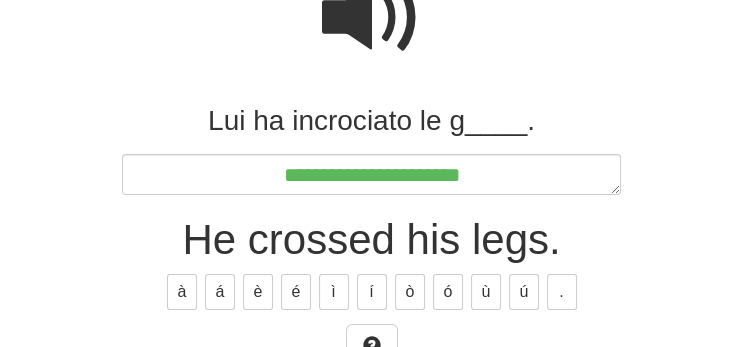 type on "*" 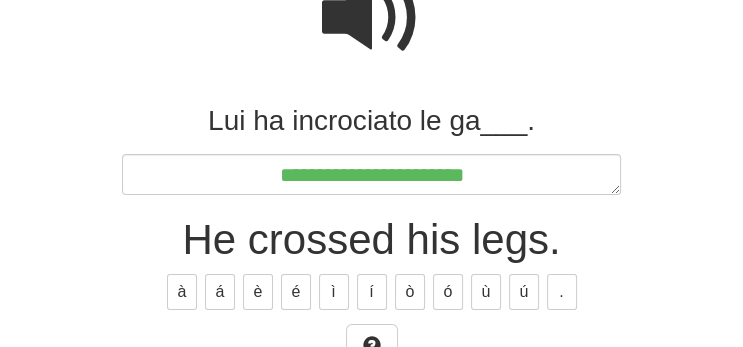 type on "*" 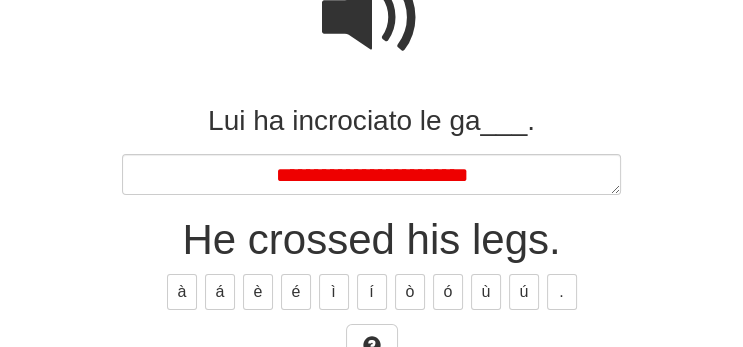 type on "*" 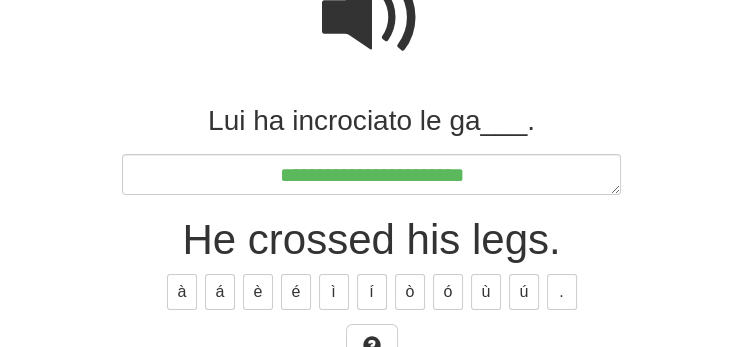 type on "*" 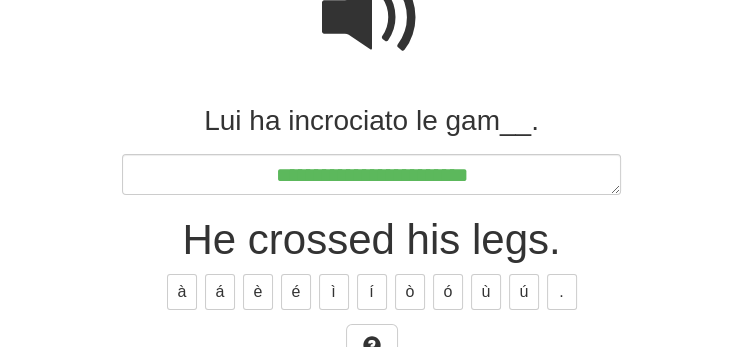 type on "*" 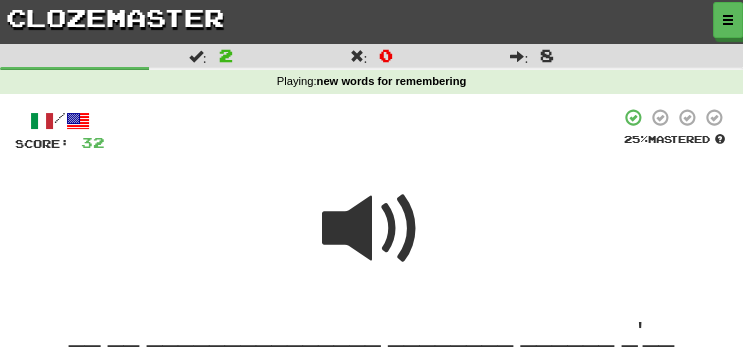 scroll, scrollTop: 247, scrollLeft: 0, axis: vertical 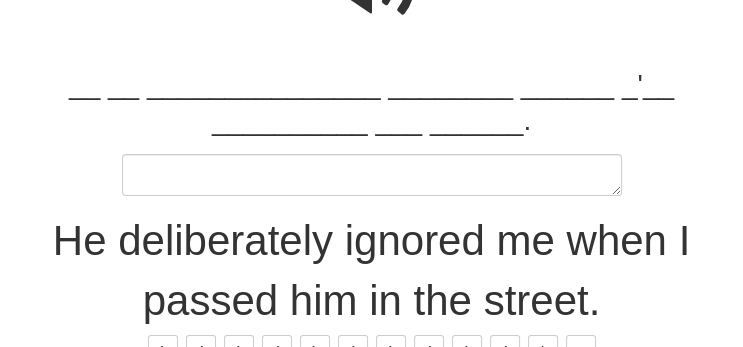 type on "*" 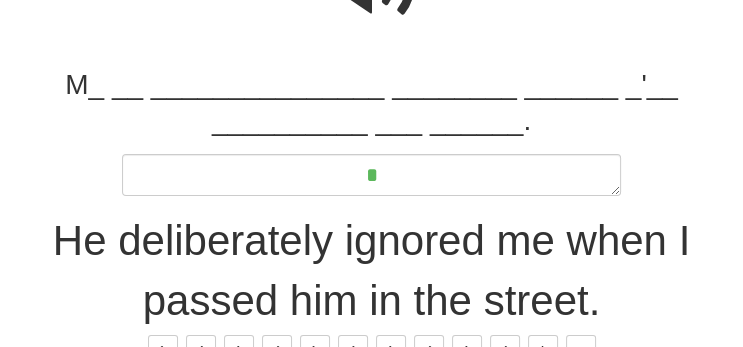 type on "*" 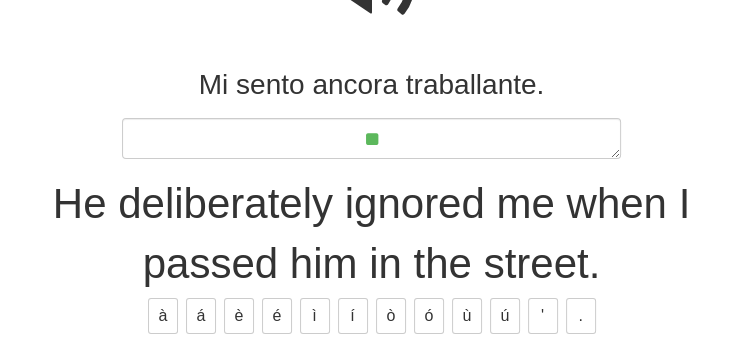 type on "*" 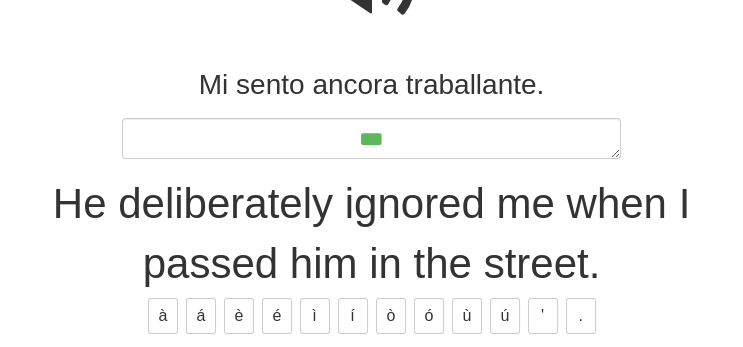 type on "*" 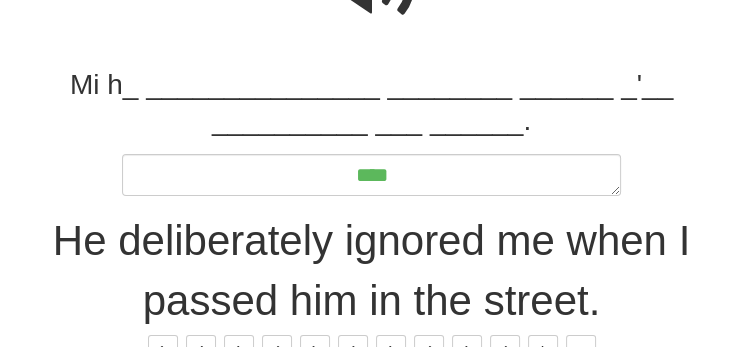 type on "*" 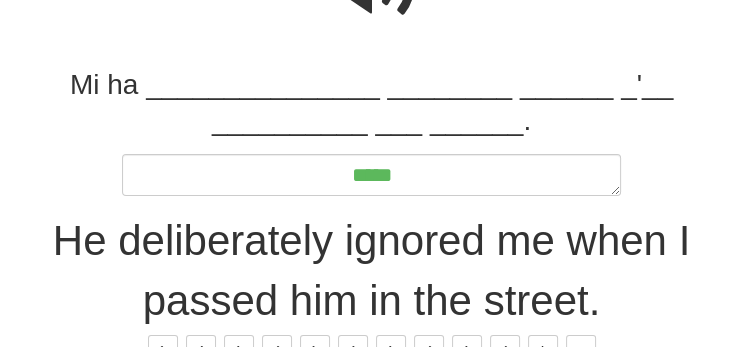 type on "*" 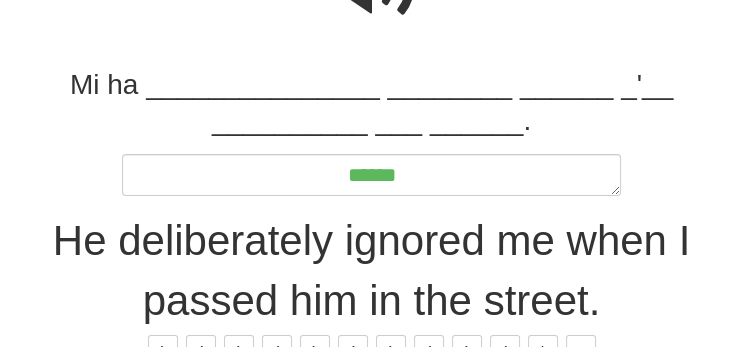 type on "*" 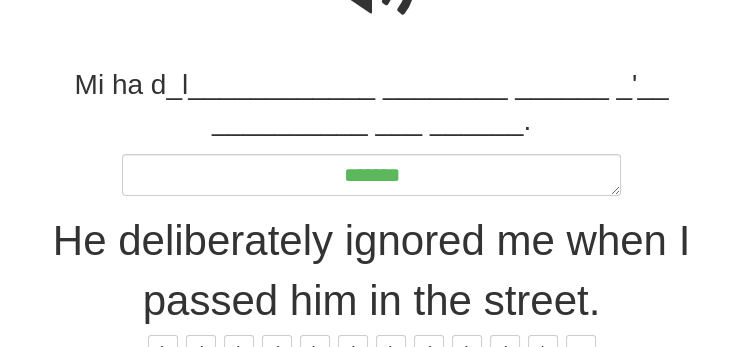 type on "*" 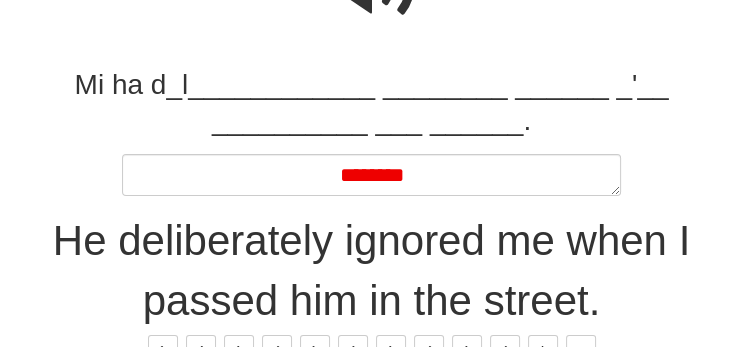 type on "*" 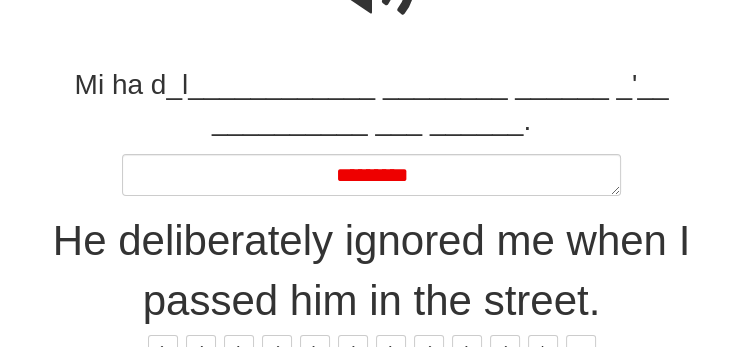 type on "*" 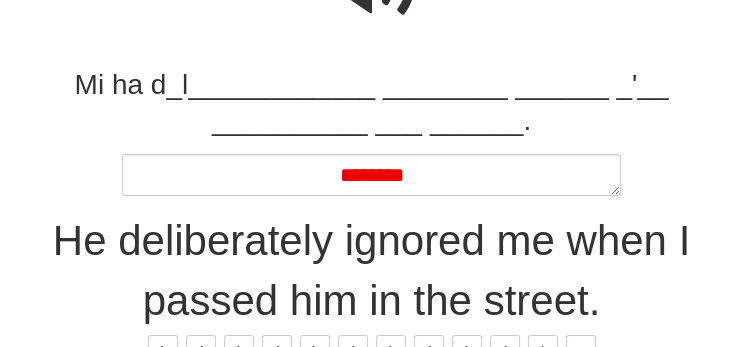 type on "*" 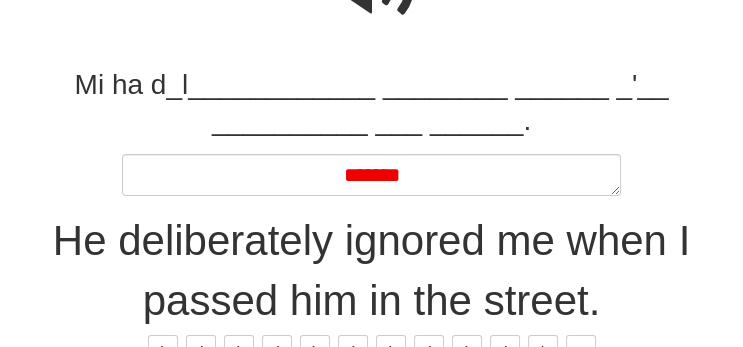 type on "*" 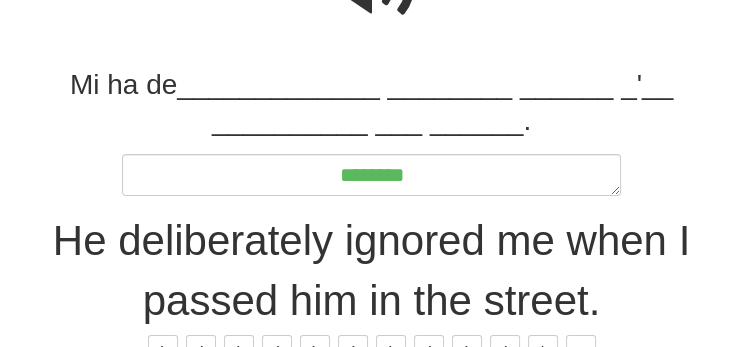 type on "*" 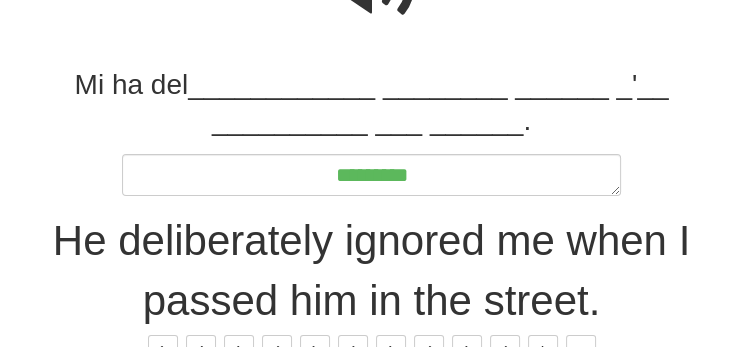 type on "*" 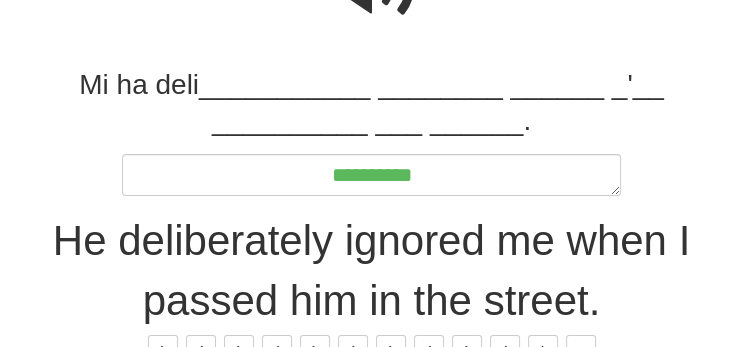 type on "*" 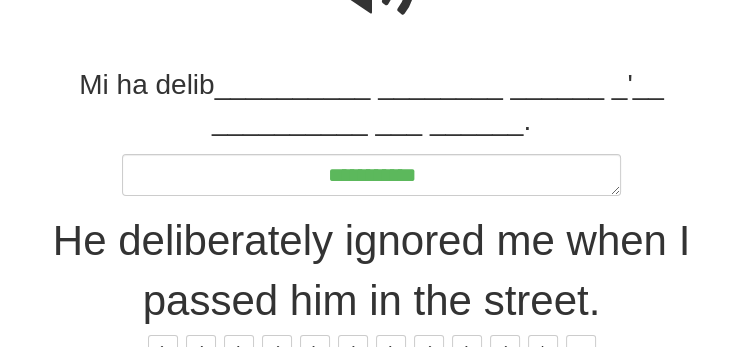 type on "*" 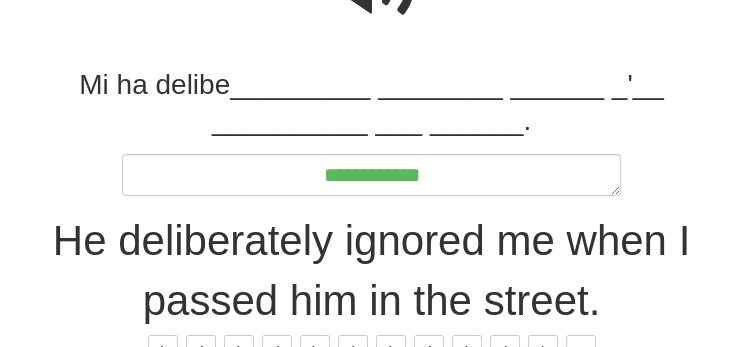 type on "*" 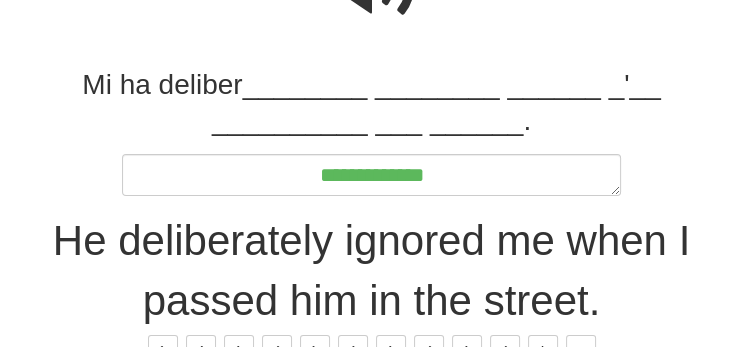 type on "*" 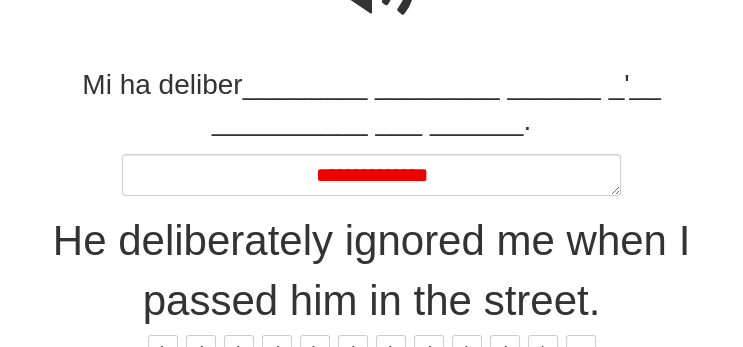 type on "*" 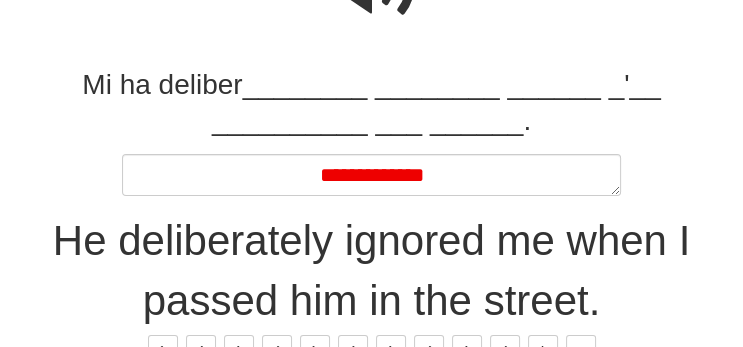 type on "*" 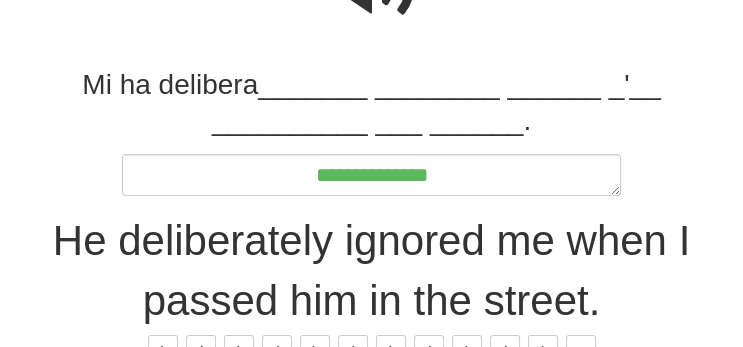type on "*" 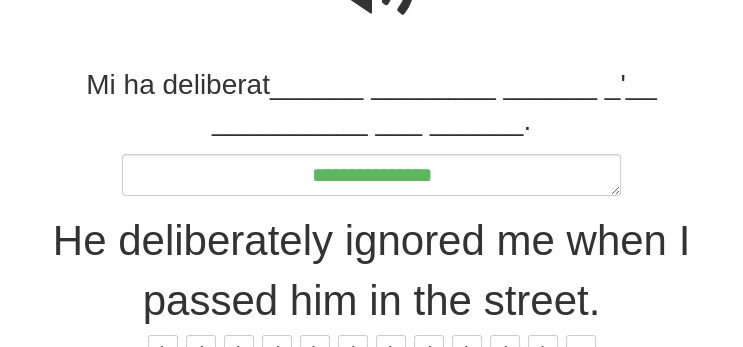 type on "*" 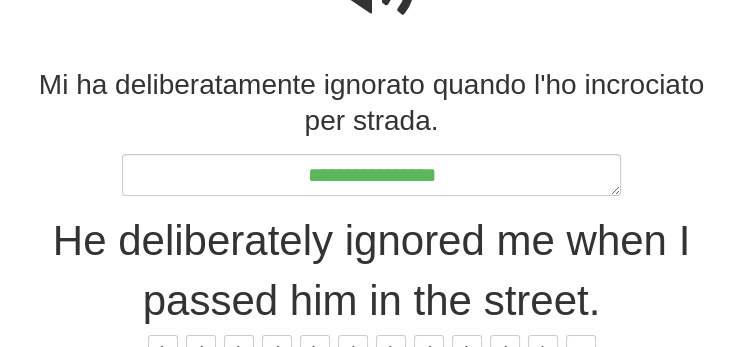 type on "*" 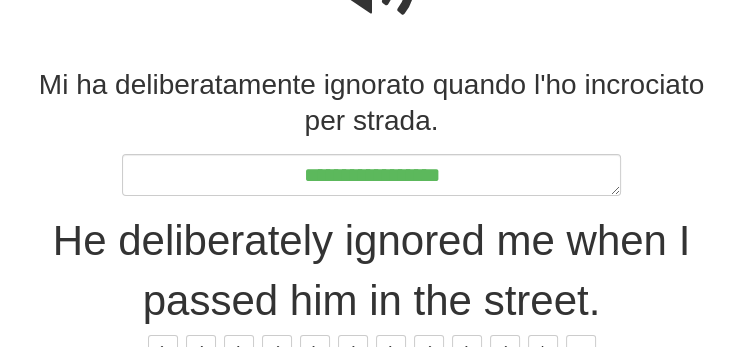 type on "*" 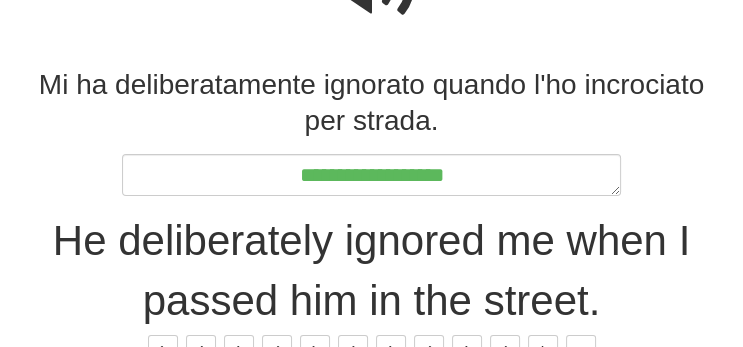 type on "*" 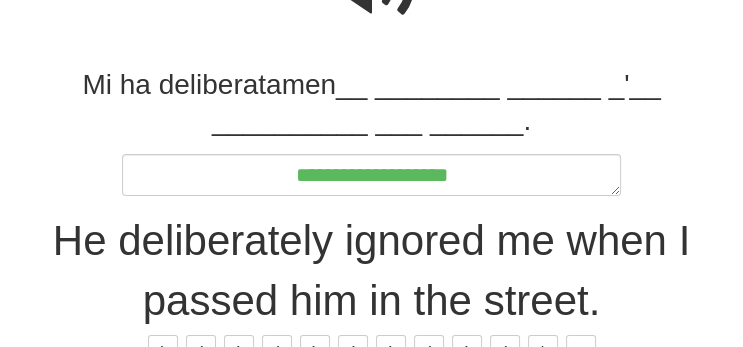 type on "*" 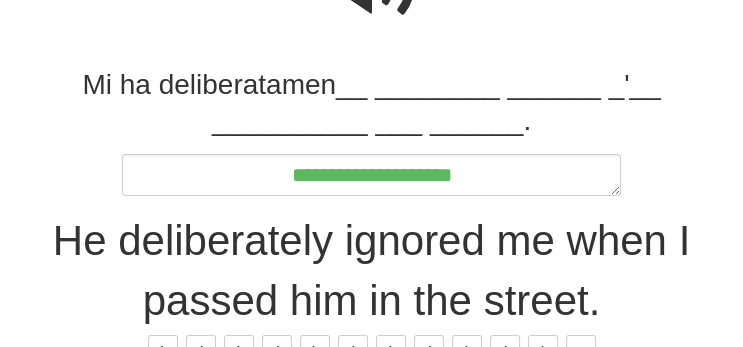 type on "*" 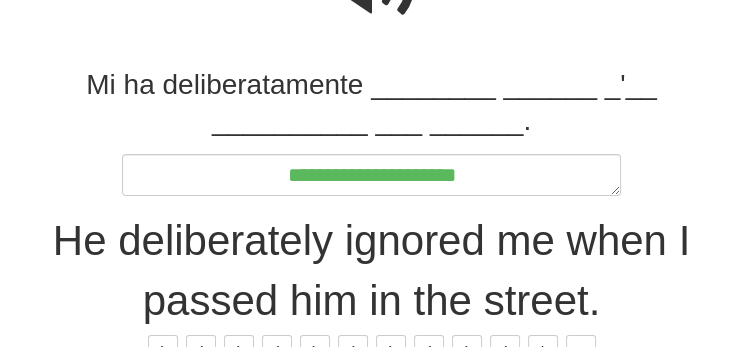 type on "*" 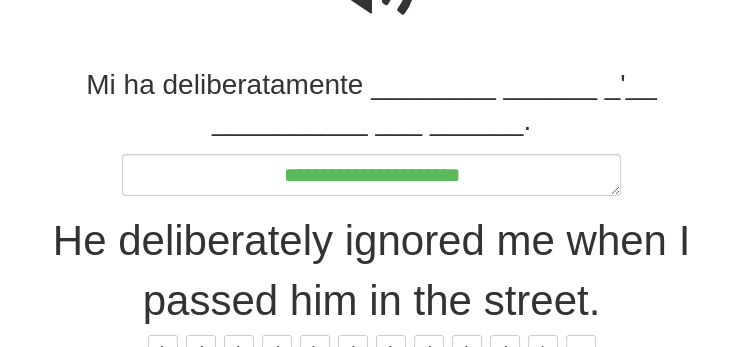 type on "*" 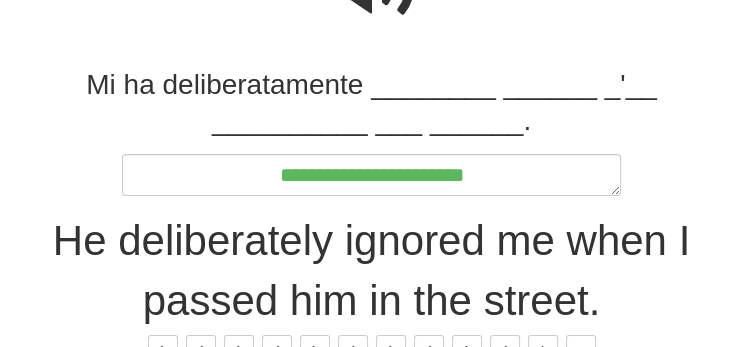 type on "*" 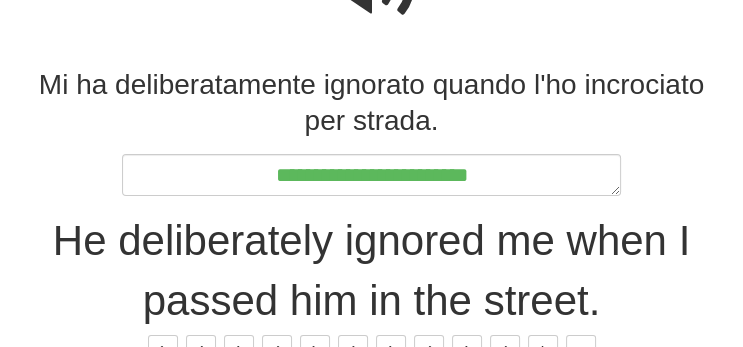 type on "*" 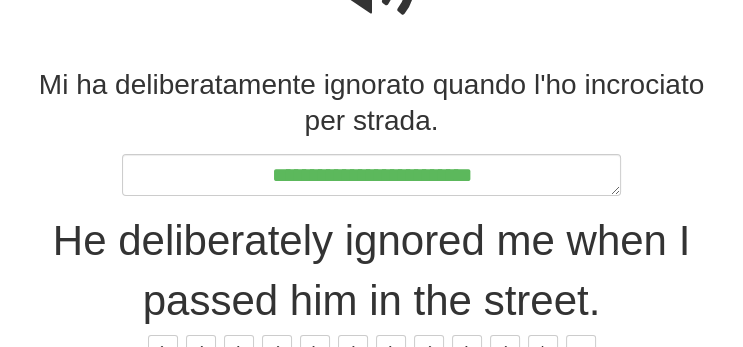 type on "**********" 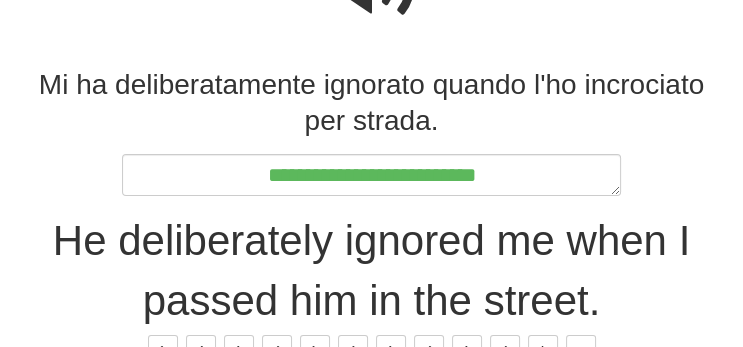type on "*" 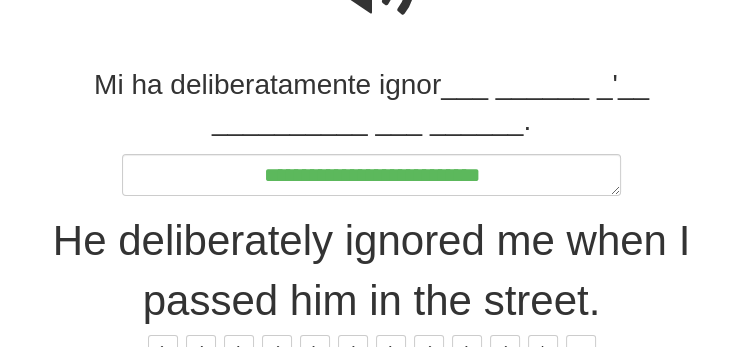 type on "*" 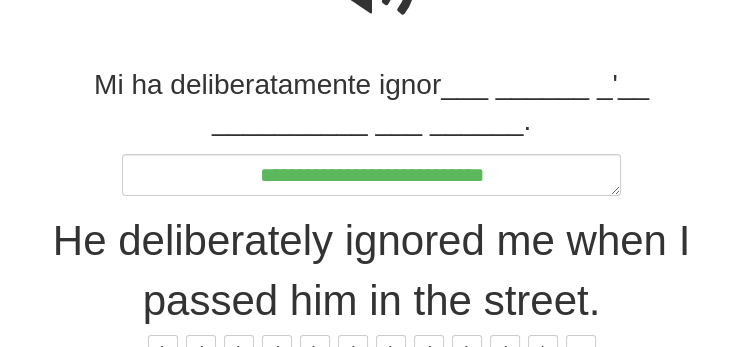type on "*" 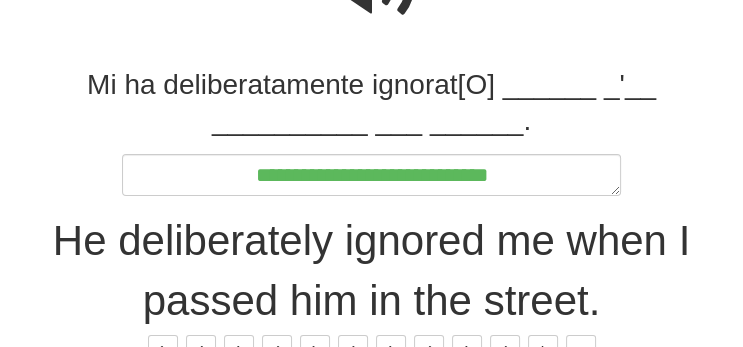 type on "*" 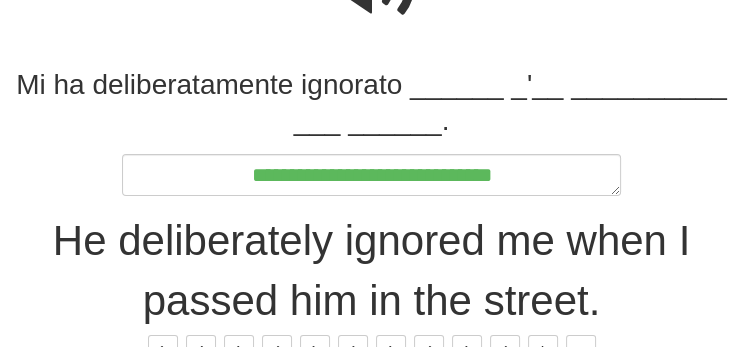 type on "*" 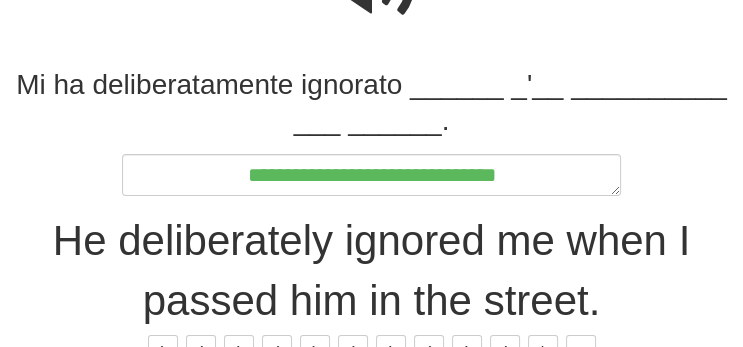 type on "*" 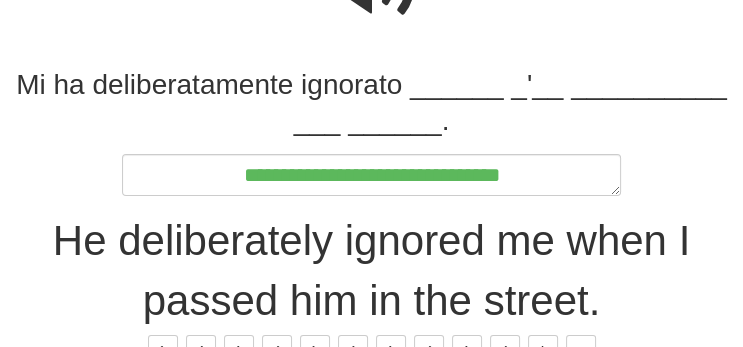 type on "*" 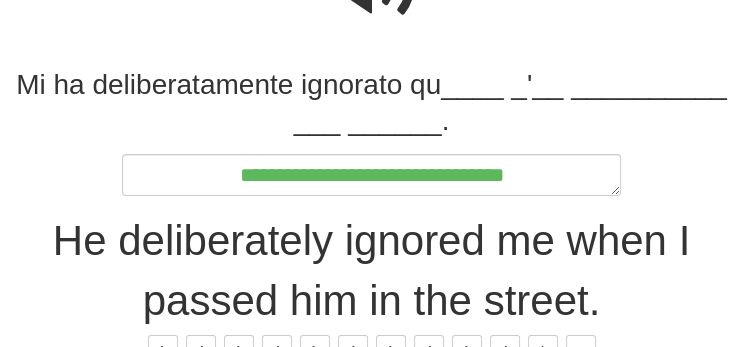 type on "*" 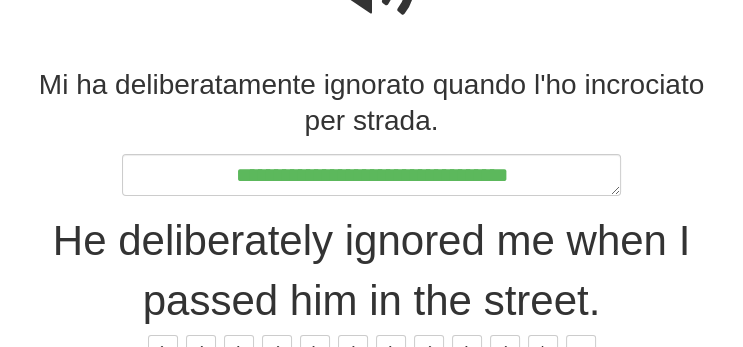 type on "*" 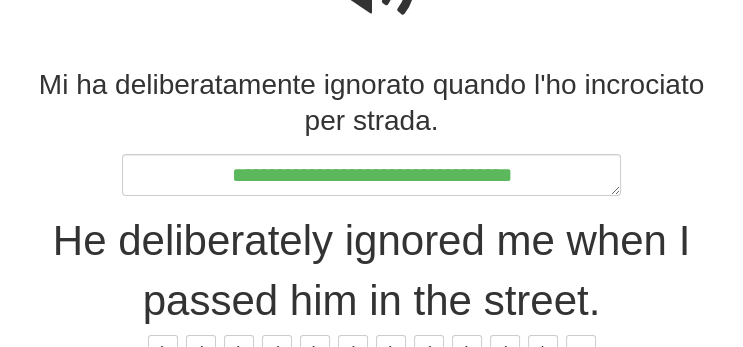 type on "*" 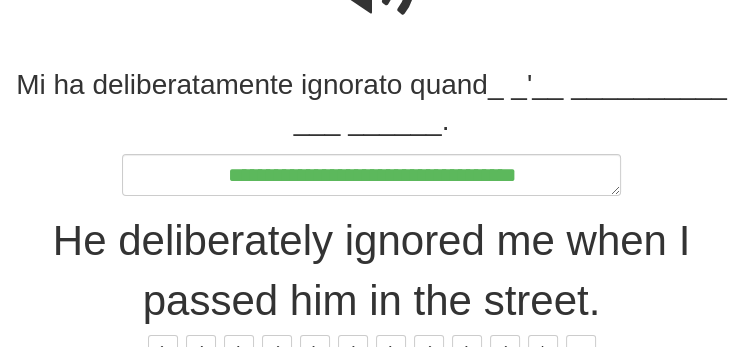 type on "*" 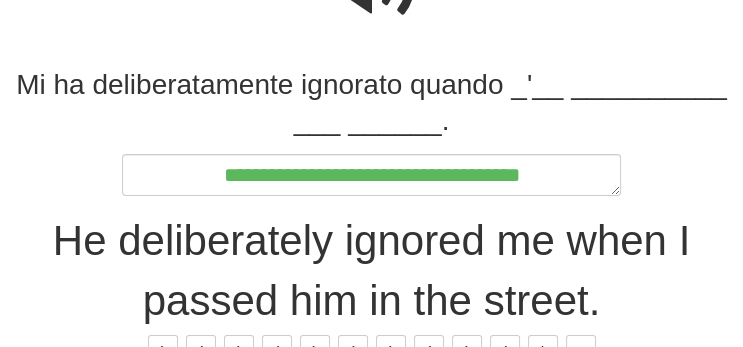 type on "*" 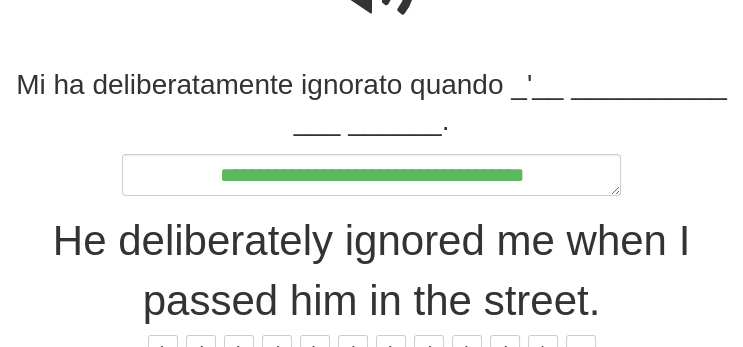 type on "*" 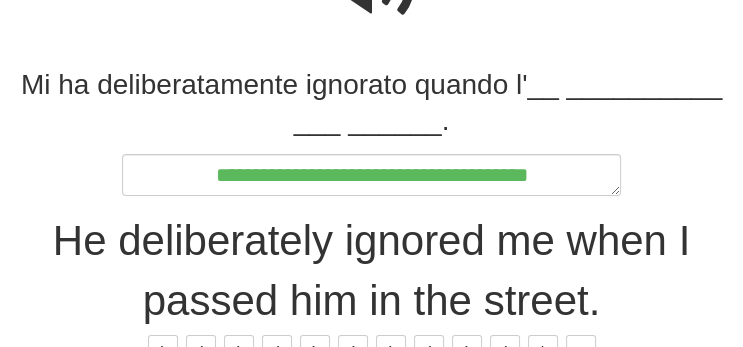 type on "*" 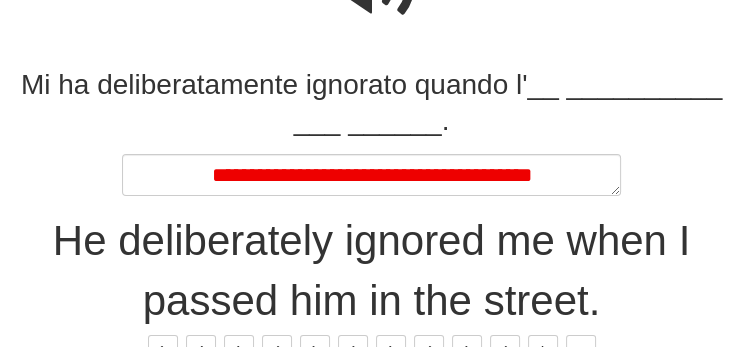 type on "*" 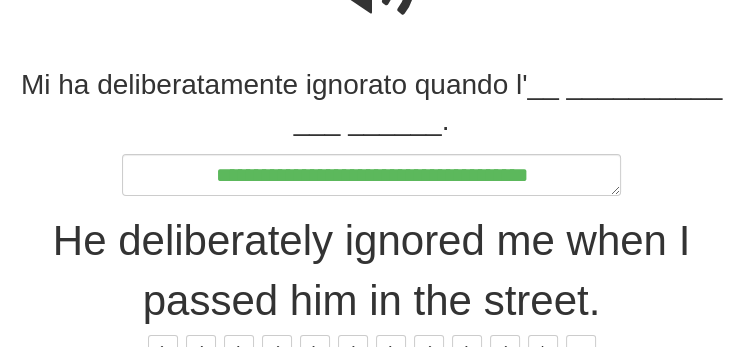 type on "*" 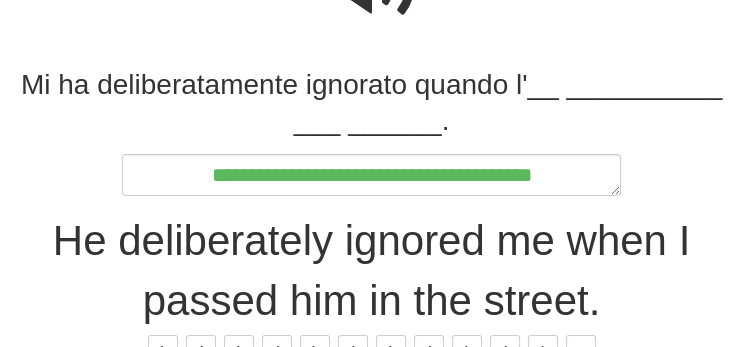 type on "*" 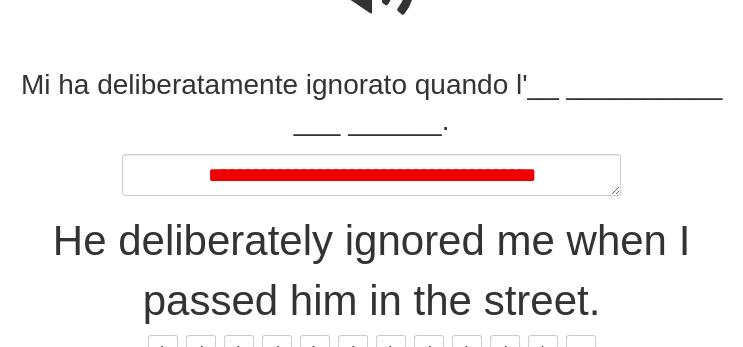 type on "*" 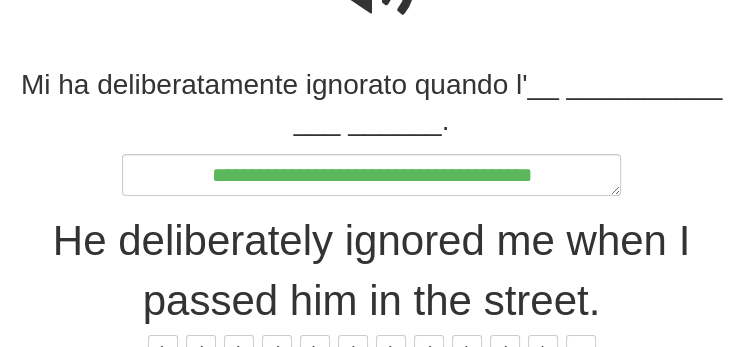type on "*" 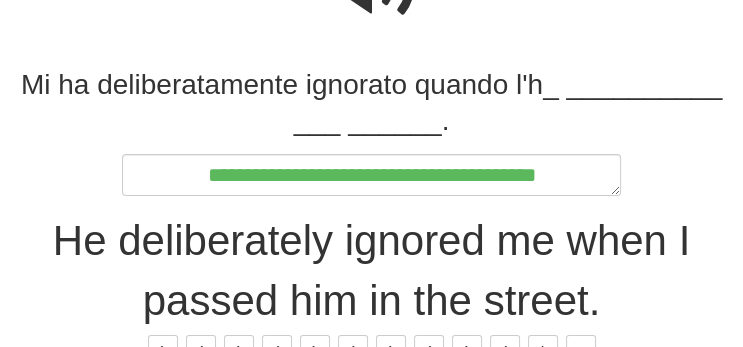 type 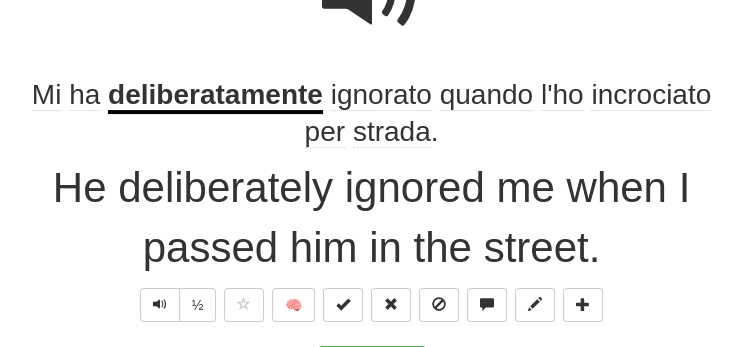 scroll, scrollTop: 259, scrollLeft: 0, axis: vertical 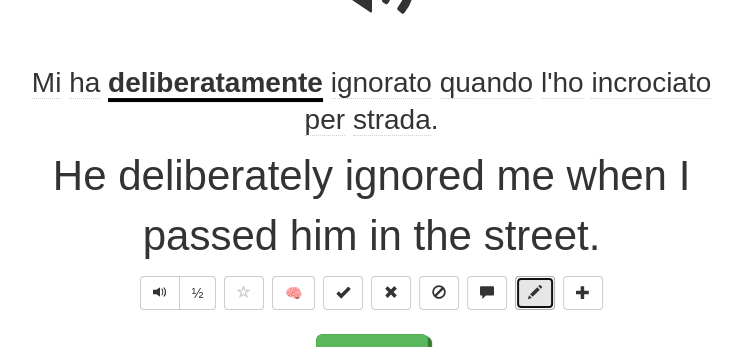click at bounding box center (535, 293) 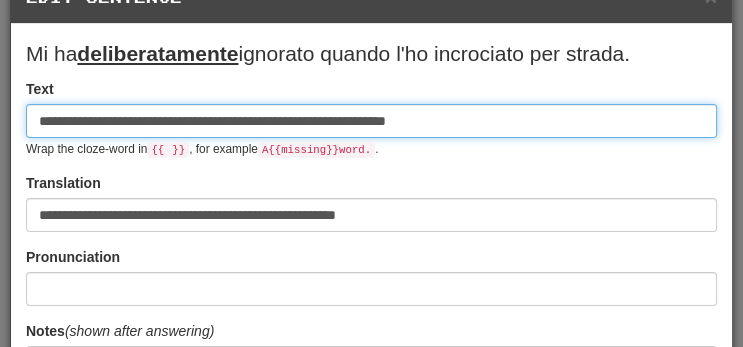 scroll, scrollTop: 41, scrollLeft: 0, axis: vertical 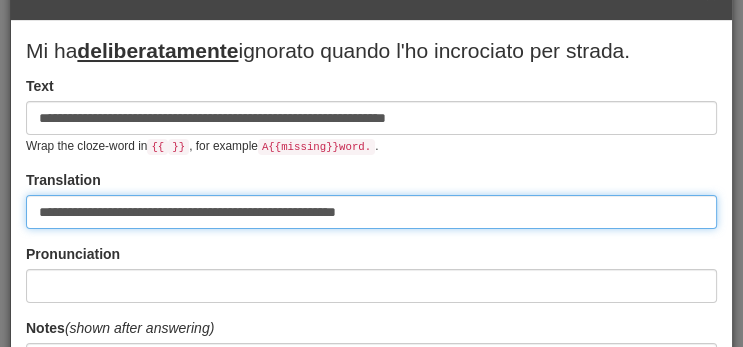 click on "**********" at bounding box center [371, 212] 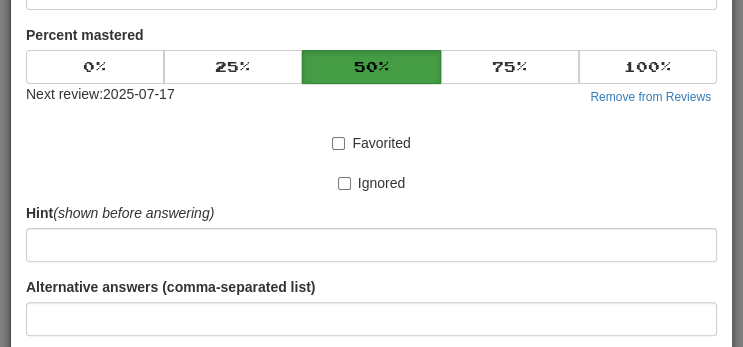 scroll, scrollTop: 543, scrollLeft: 0, axis: vertical 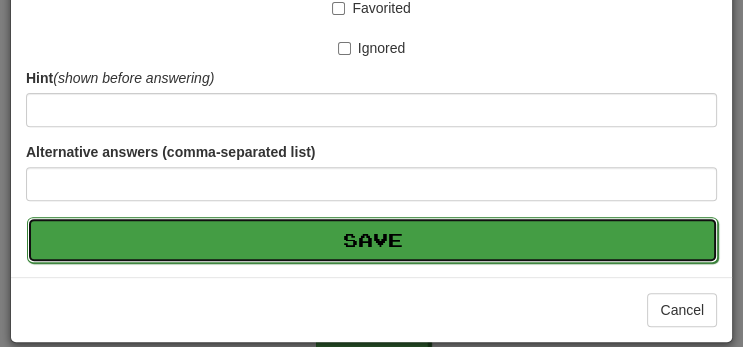 click on "Save" at bounding box center (372, 240) 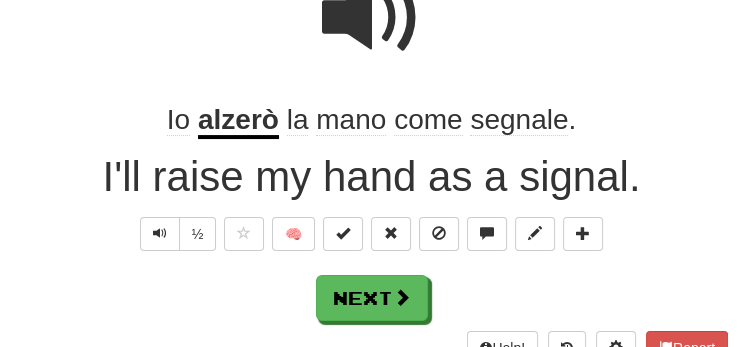 scroll, scrollTop: 0, scrollLeft: 0, axis: both 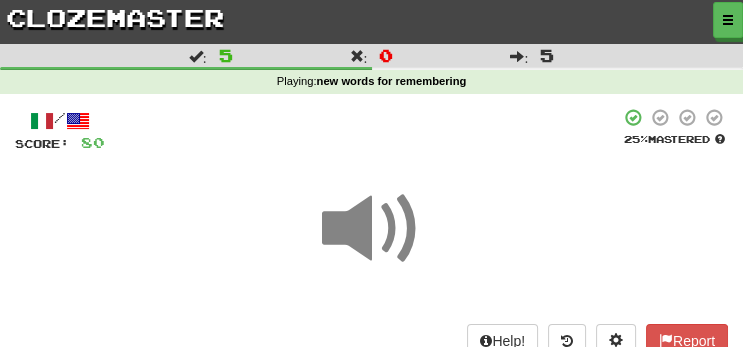 click on "/ Score: 80 25 % Mastered Help! Report" at bounding box center [371, 239] 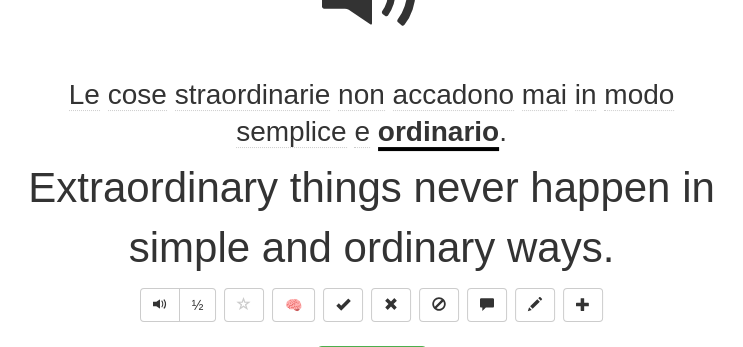 scroll, scrollTop: 259, scrollLeft: 0, axis: vertical 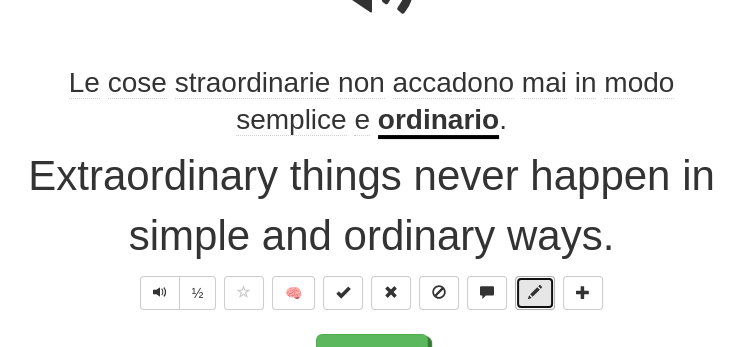 click at bounding box center (535, 293) 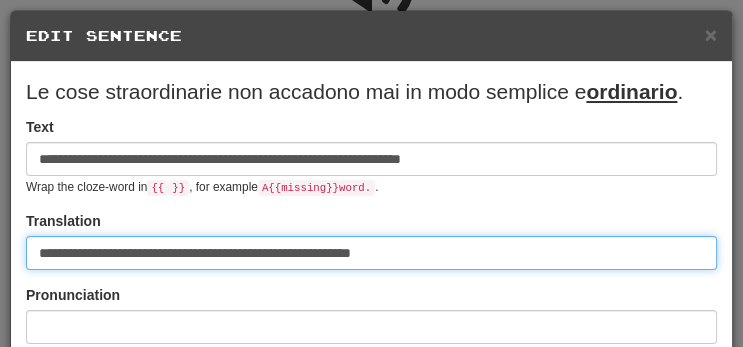 click on "**********" at bounding box center [371, 253] 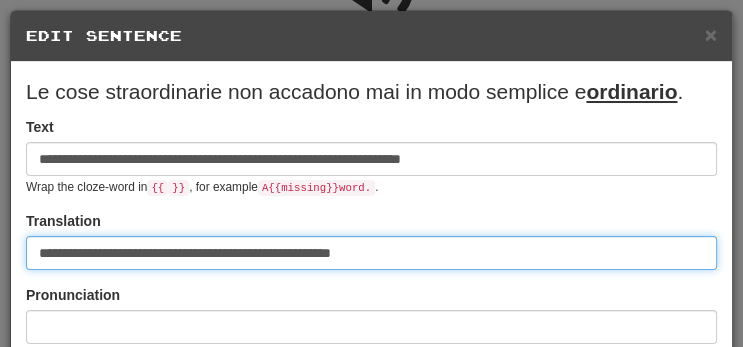 click on "**********" at bounding box center (371, 253) 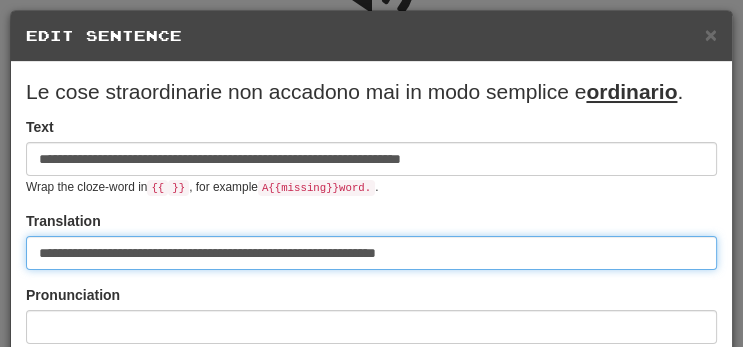click on "**********" at bounding box center [371, 253] 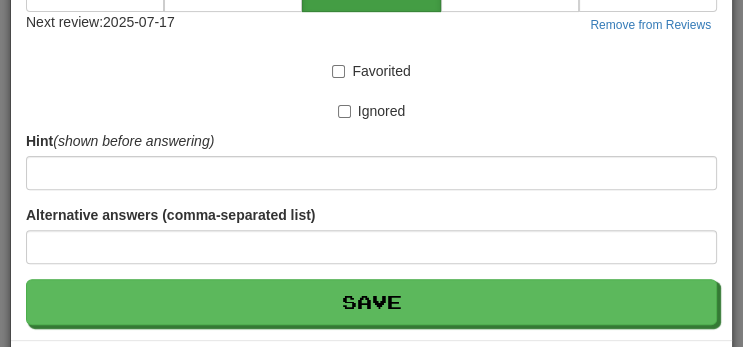 scroll, scrollTop: 543, scrollLeft: 0, axis: vertical 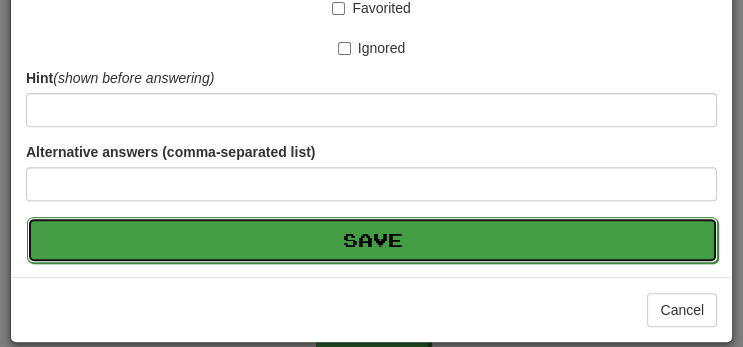 click on "Save" at bounding box center [372, 240] 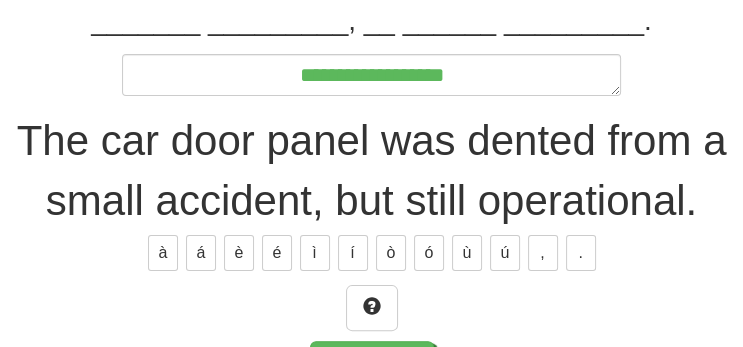 scroll, scrollTop: 352, scrollLeft: 0, axis: vertical 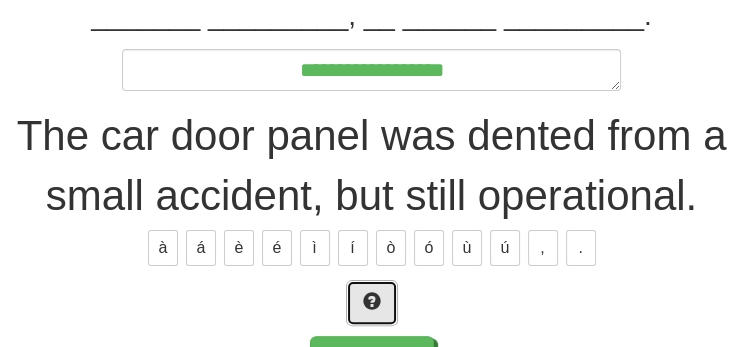 click at bounding box center (372, 303) 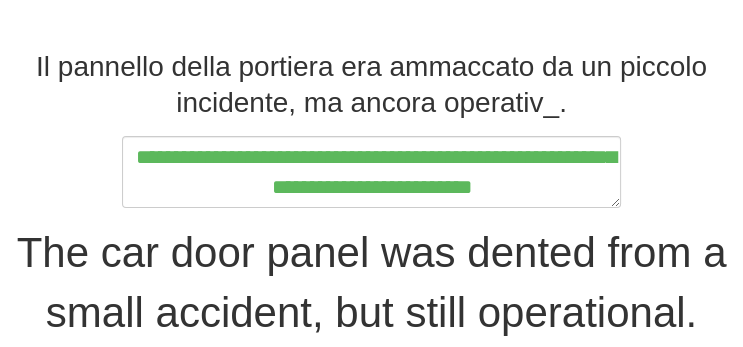 scroll, scrollTop: 276, scrollLeft: 0, axis: vertical 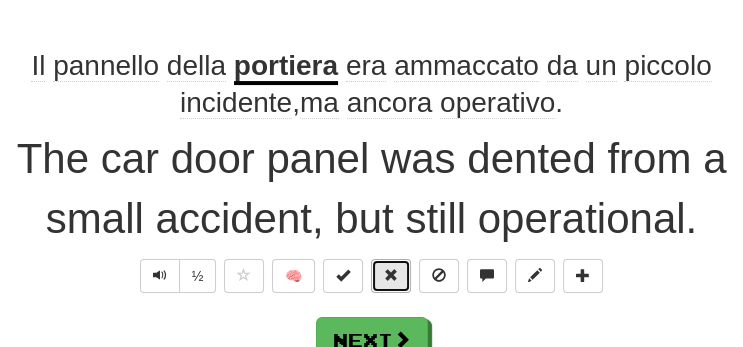 click at bounding box center [391, 275] 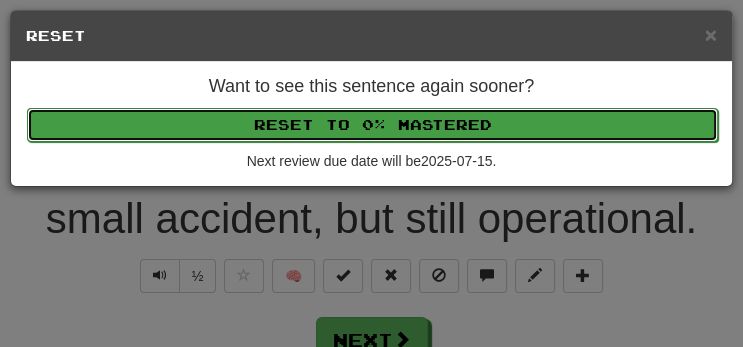 click on "Reset to 0% Mastered" at bounding box center (372, 125) 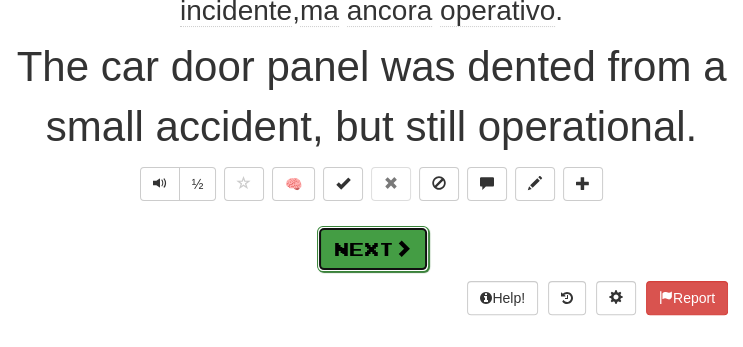 click on "Next" at bounding box center (373, 249) 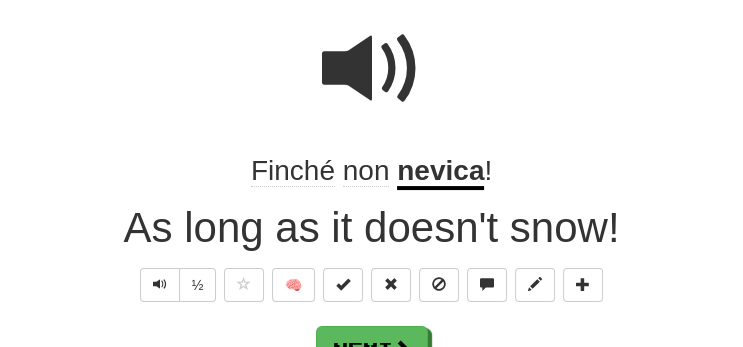 scroll, scrollTop: 182, scrollLeft: 0, axis: vertical 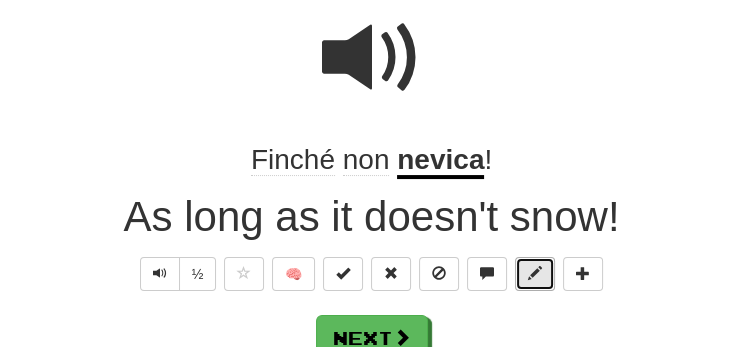 click at bounding box center (535, 274) 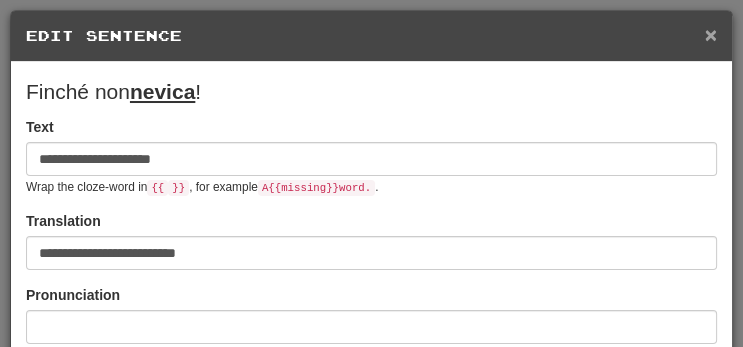 click on "×" at bounding box center [711, 34] 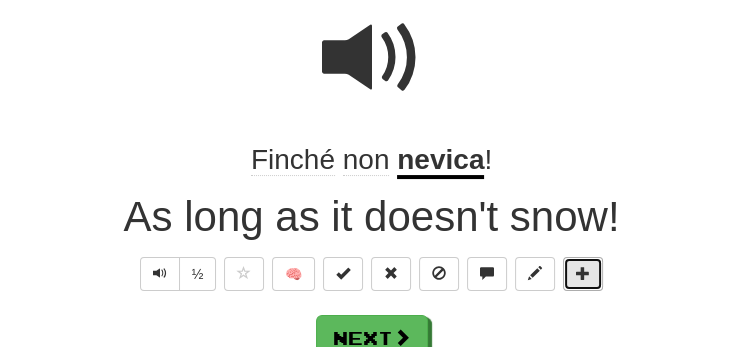 click at bounding box center (583, 273) 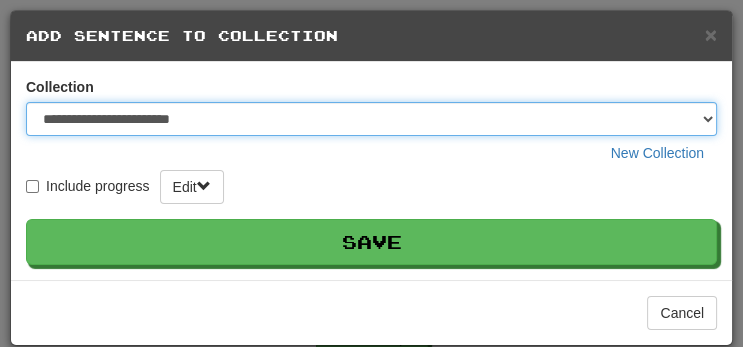 click on "**********" at bounding box center (371, 119) 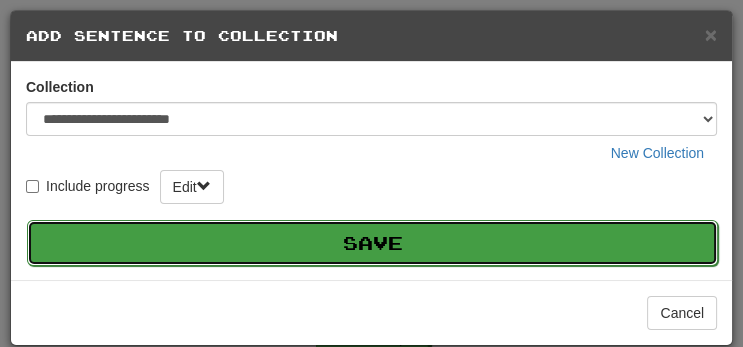 click on "Save" at bounding box center (372, 243) 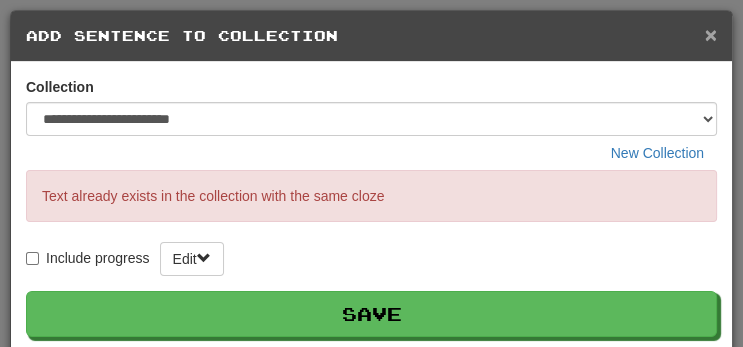 click on "×" at bounding box center (711, 34) 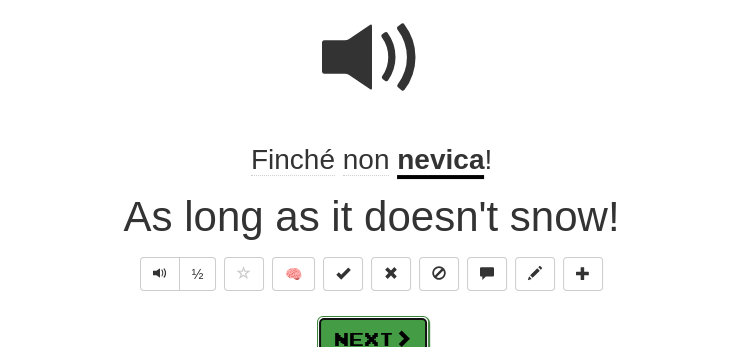 click at bounding box center (403, 338) 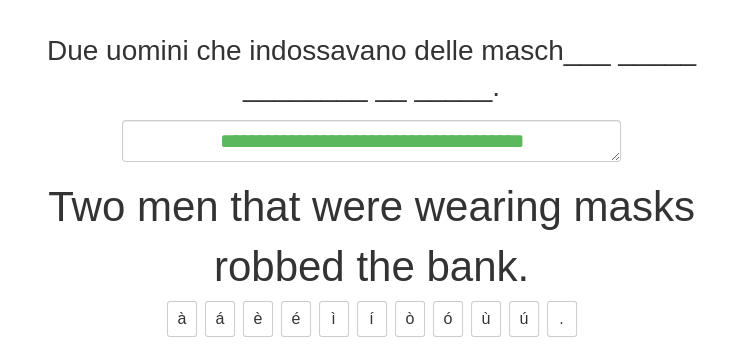 scroll, scrollTop: 346, scrollLeft: 0, axis: vertical 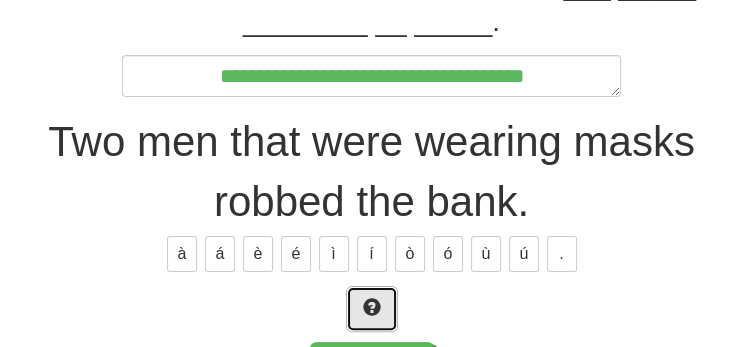 click at bounding box center [372, 309] 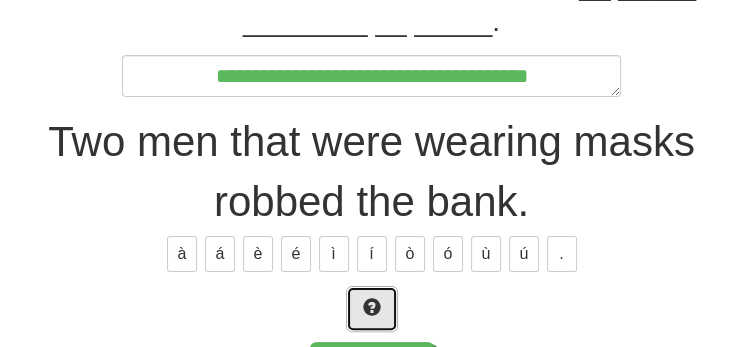 click at bounding box center [372, 309] 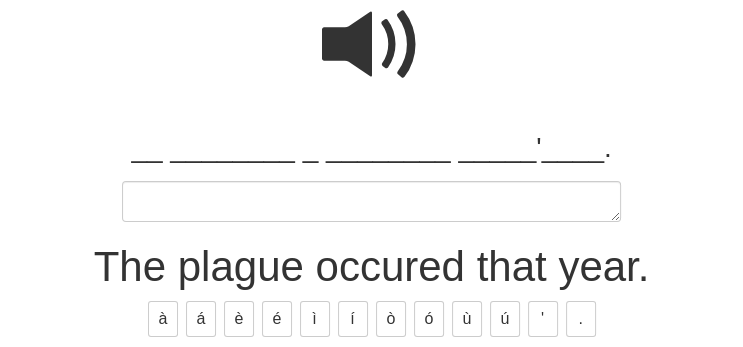 scroll, scrollTop: 207, scrollLeft: 0, axis: vertical 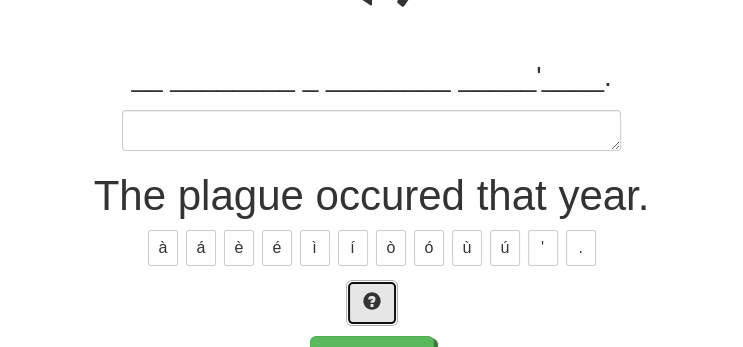 click at bounding box center (372, 301) 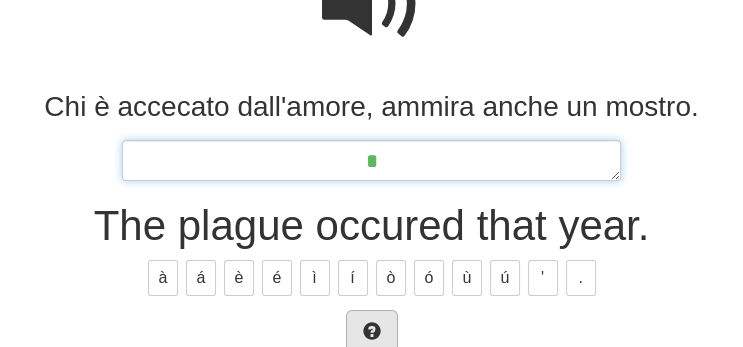 scroll, scrollTop: 223, scrollLeft: 0, axis: vertical 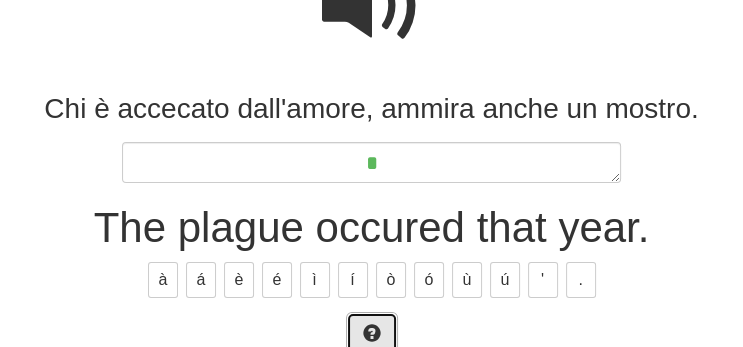 click at bounding box center (372, 333) 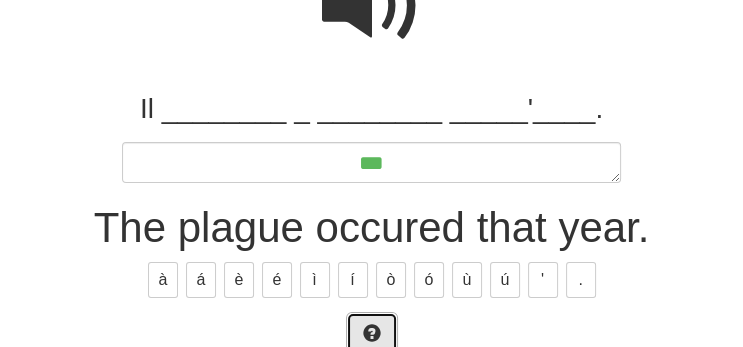 click at bounding box center (372, 335) 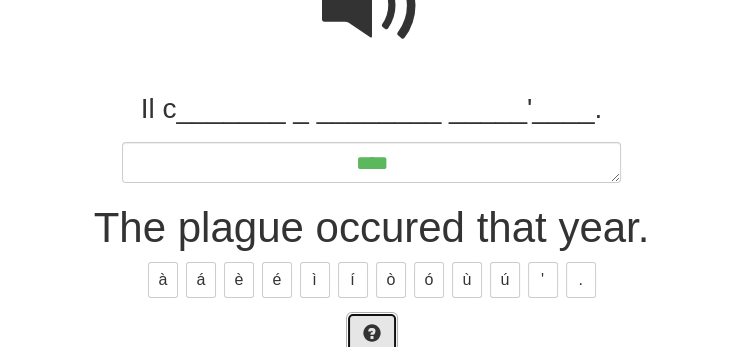 click at bounding box center (372, 335) 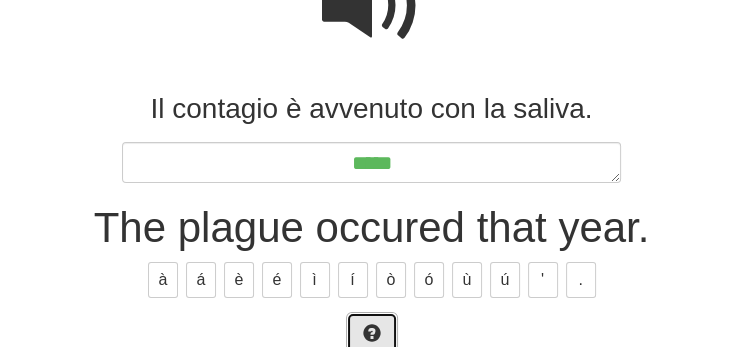 click at bounding box center [372, 335] 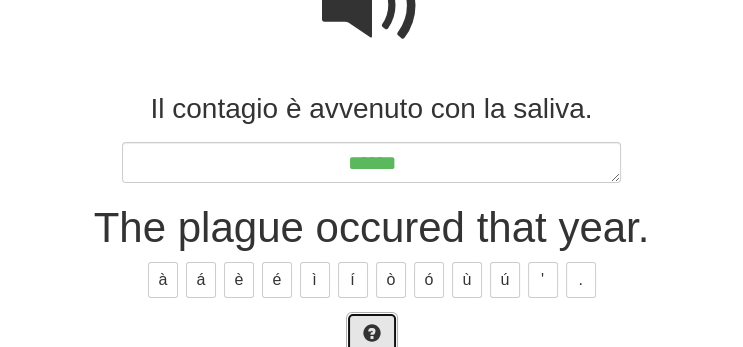 click at bounding box center [372, 335] 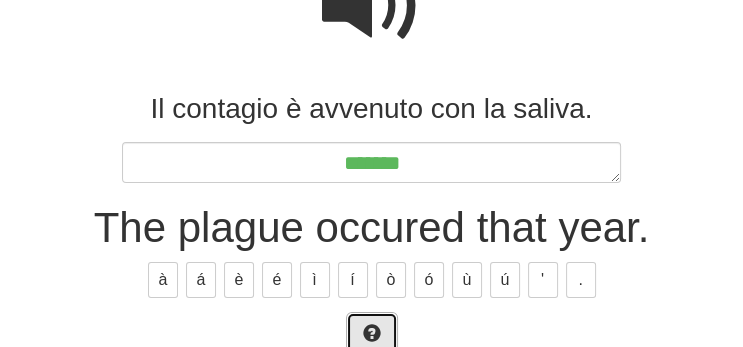 click at bounding box center [372, 333] 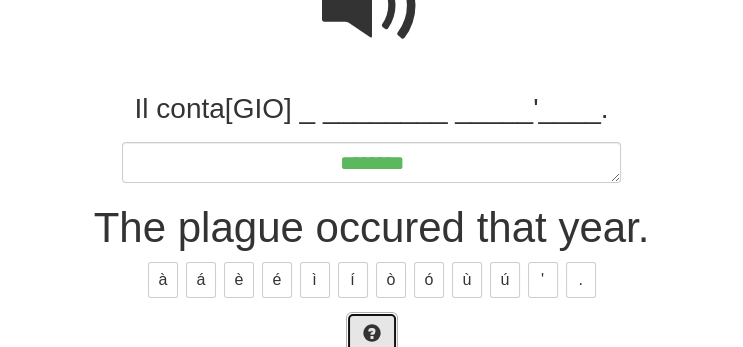 click at bounding box center [372, 333] 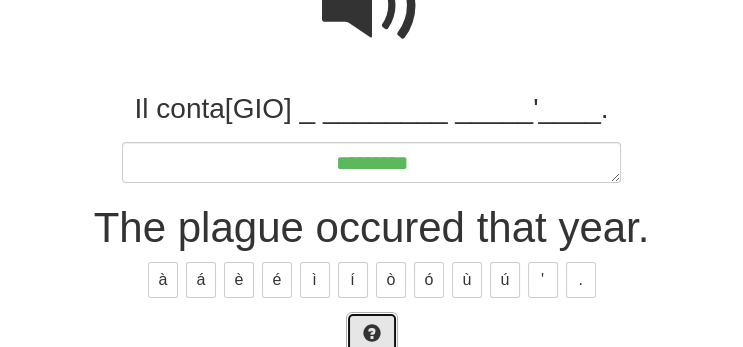 click at bounding box center [372, 333] 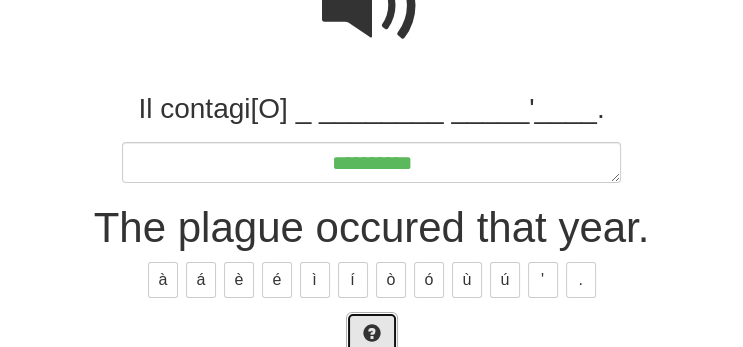 click at bounding box center (372, 333) 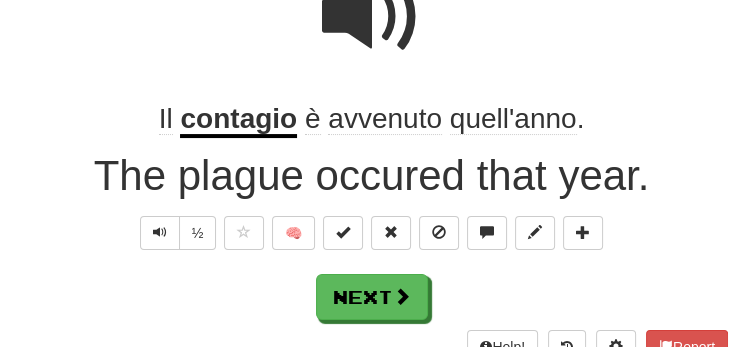 scroll, scrollTop: 234, scrollLeft: 0, axis: vertical 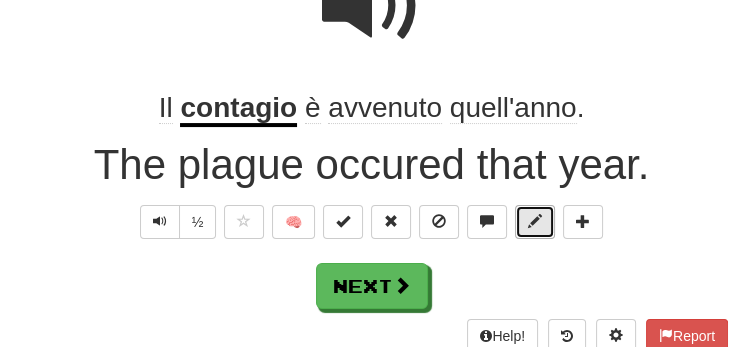 click at bounding box center [535, 221] 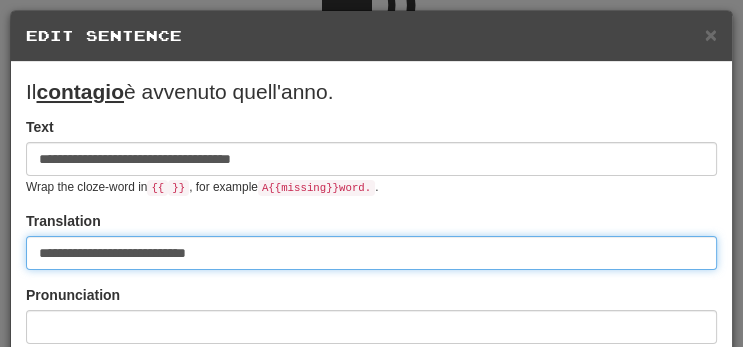 click on "**********" at bounding box center [371, 253] 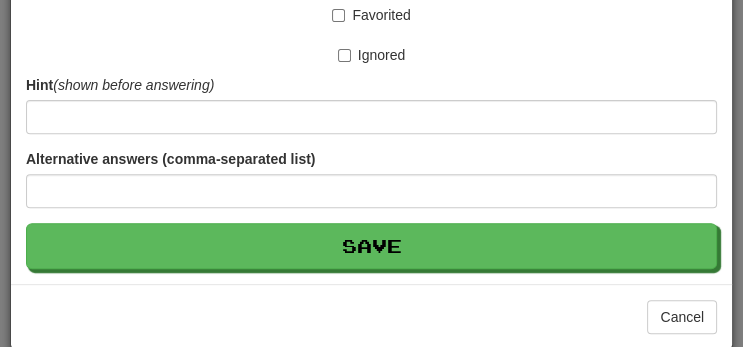 scroll, scrollTop: 543, scrollLeft: 0, axis: vertical 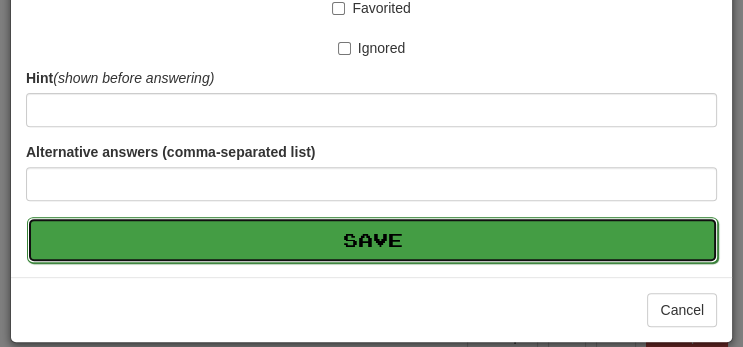 click on "Save" at bounding box center [372, 240] 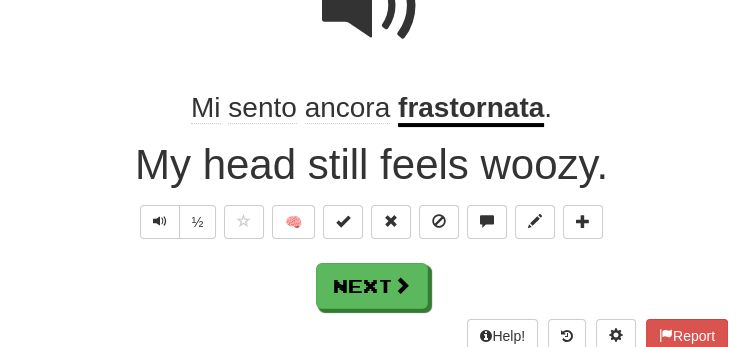 scroll, scrollTop: 246, scrollLeft: 0, axis: vertical 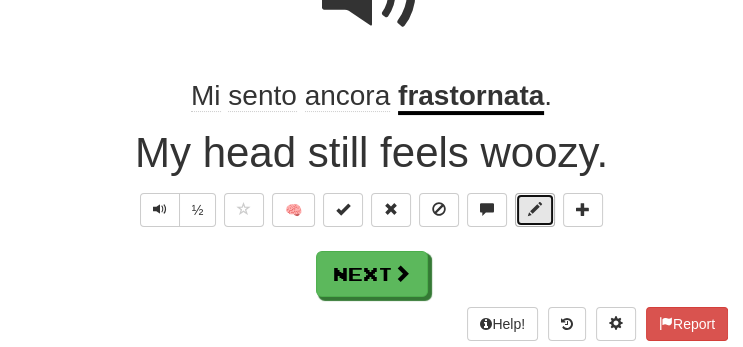 click at bounding box center (535, 210) 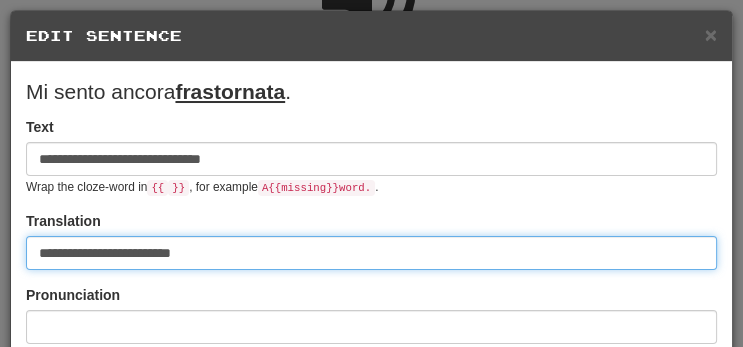 click on "**********" at bounding box center (371, 253) 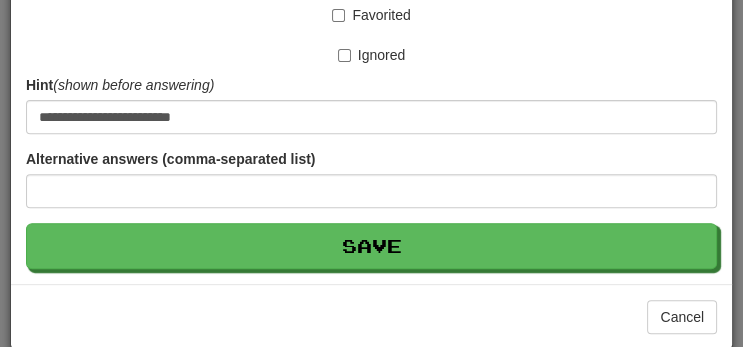 scroll, scrollTop: 543, scrollLeft: 0, axis: vertical 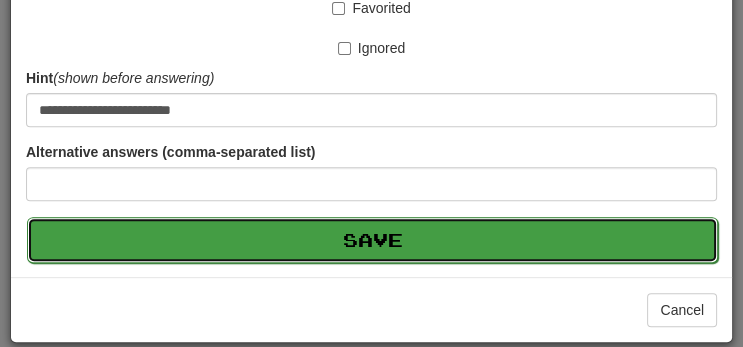 click on "Save" at bounding box center (372, 240) 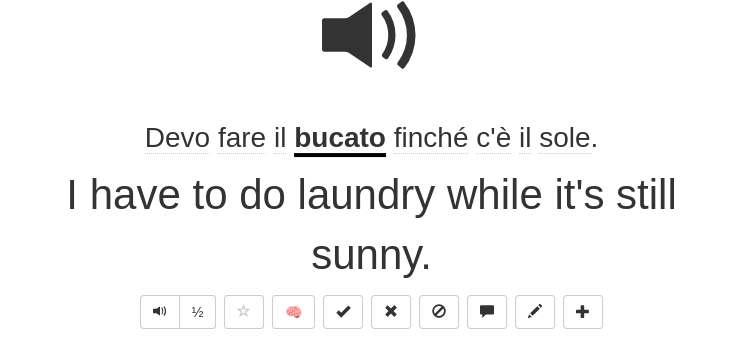 scroll, scrollTop: 215, scrollLeft: 0, axis: vertical 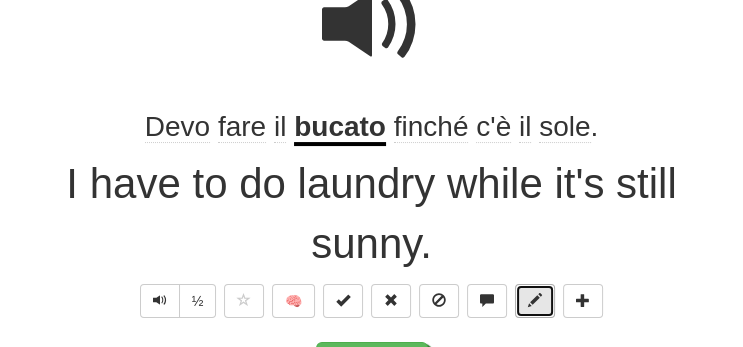click at bounding box center [535, 300] 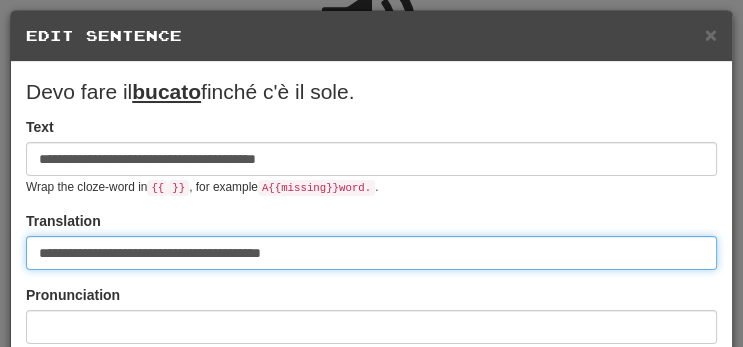 click on "**********" at bounding box center [371, 253] 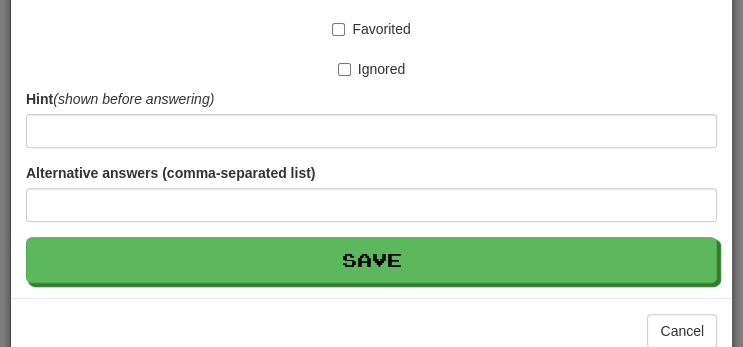 scroll, scrollTop: 524, scrollLeft: 0, axis: vertical 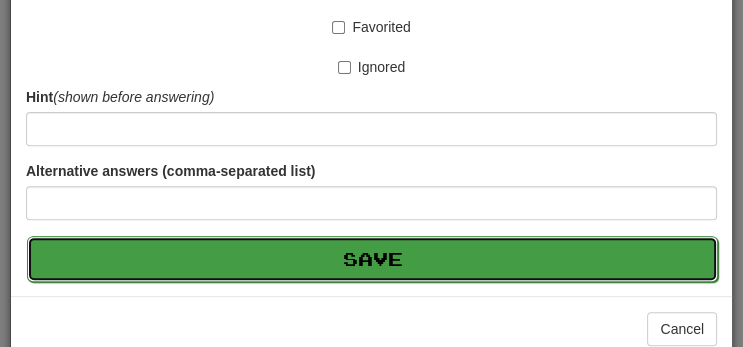 click on "Save" at bounding box center [372, 259] 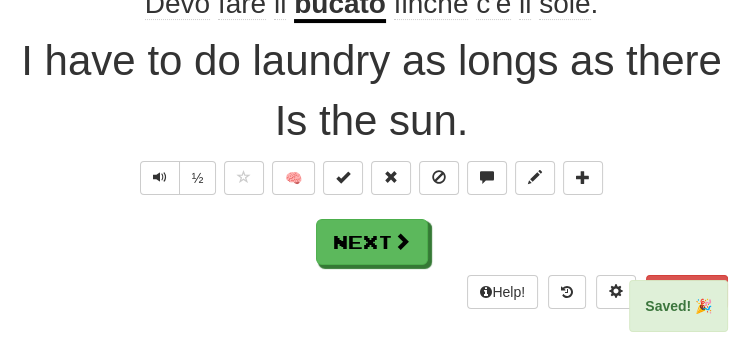 scroll, scrollTop: 338, scrollLeft: 0, axis: vertical 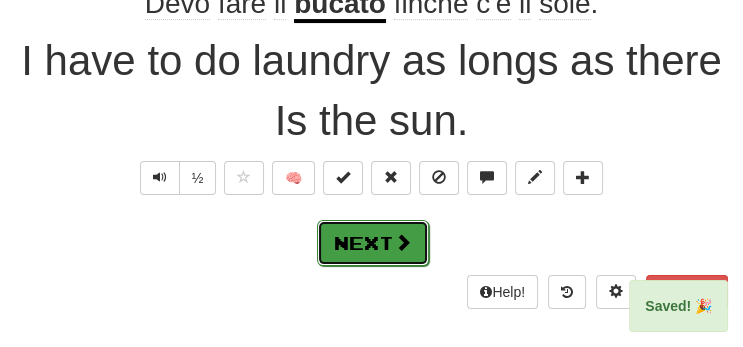 click on "Next" at bounding box center (373, 243) 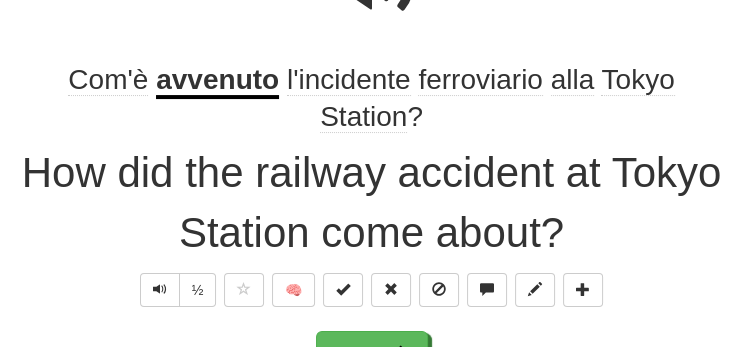 scroll, scrollTop: 273, scrollLeft: 0, axis: vertical 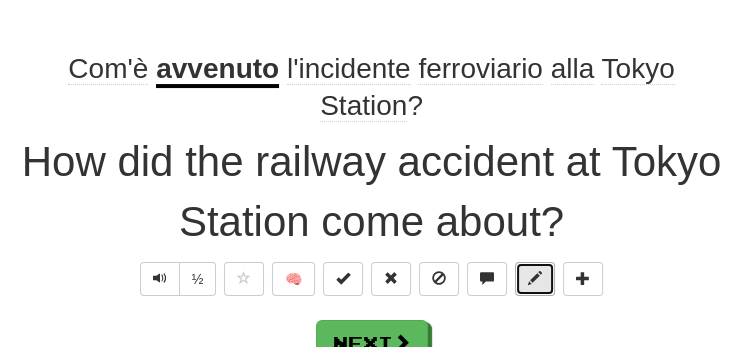 click at bounding box center [535, 279] 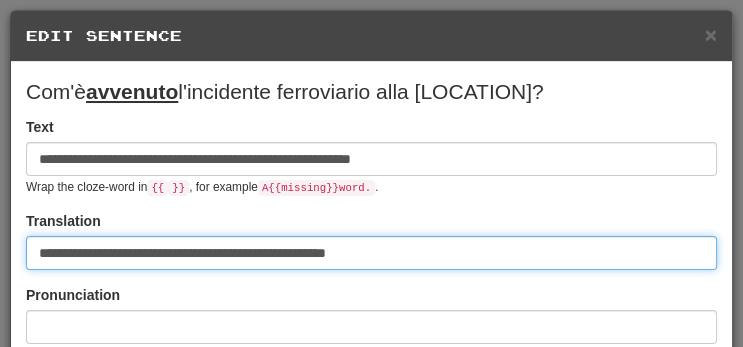 click on "**********" at bounding box center (371, 253) 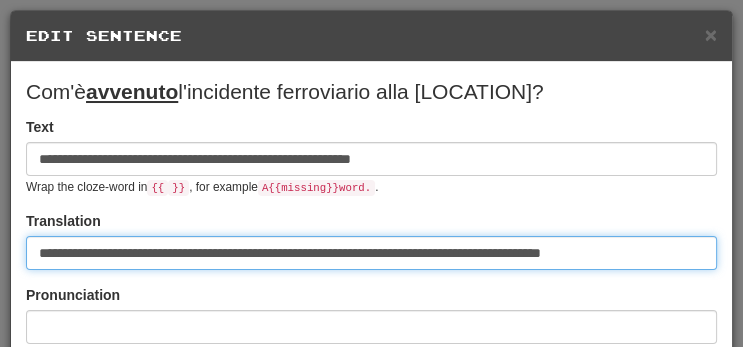 click on "**********" at bounding box center [371, 253] 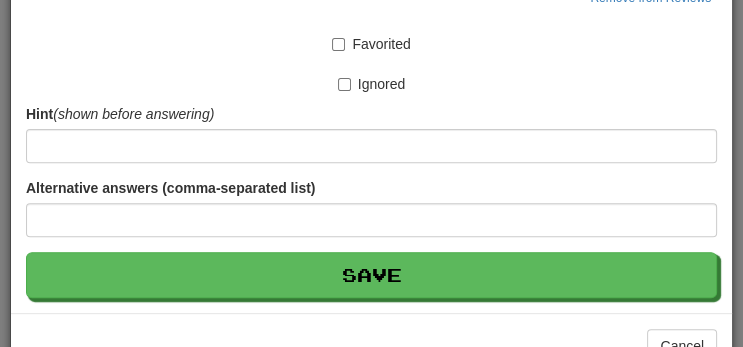 scroll, scrollTop: 543, scrollLeft: 0, axis: vertical 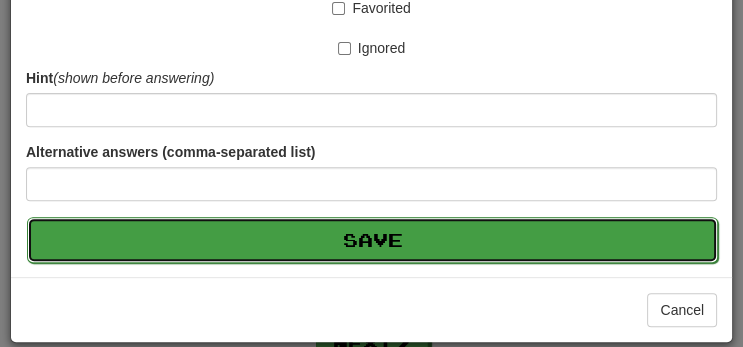 click on "Save" at bounding box center (372, 240) 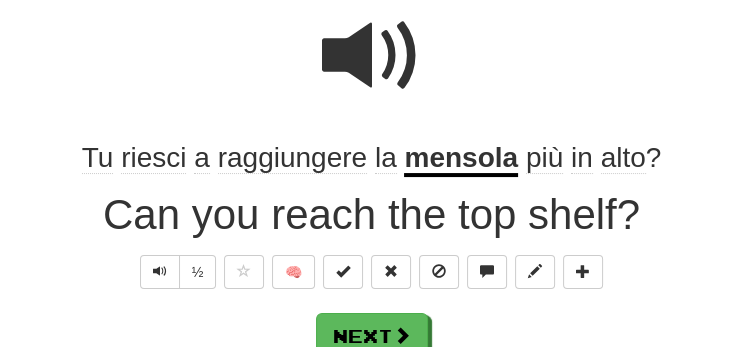 scroll, scrollTop: 195, scrollLeft: 0, axis: vertical 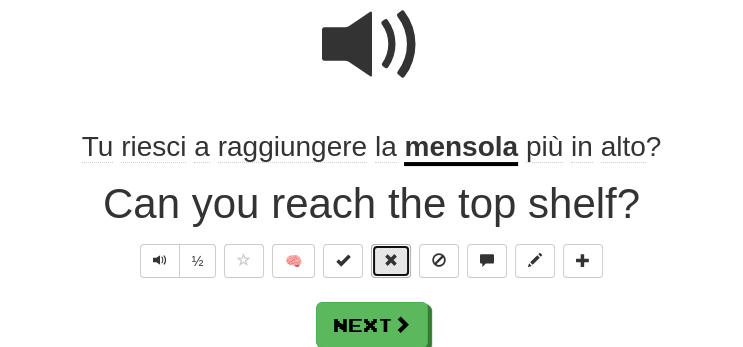 click at bounding box center [391, 260] 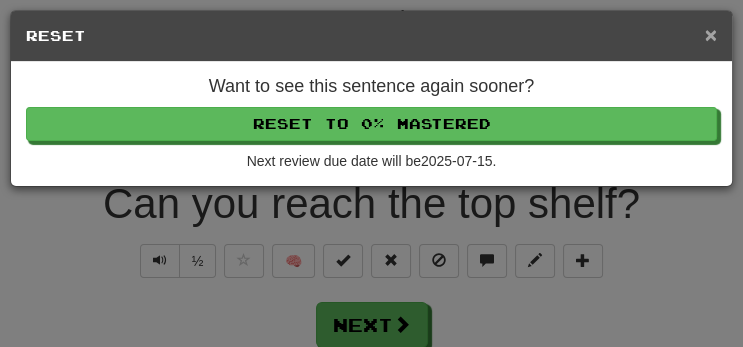 click on "×" at bounding box center (711, 34) 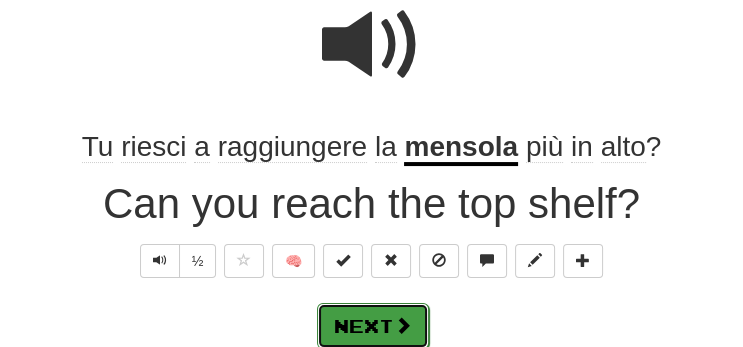 click at bounding box center [403, 325] 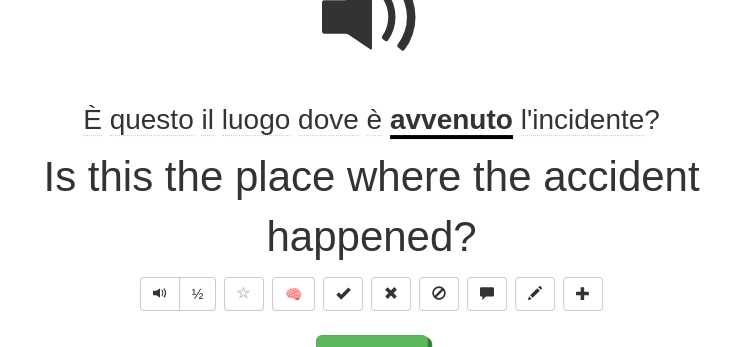 scroll, scrollTop: 234, scrollLeft: 0, axis: vertical 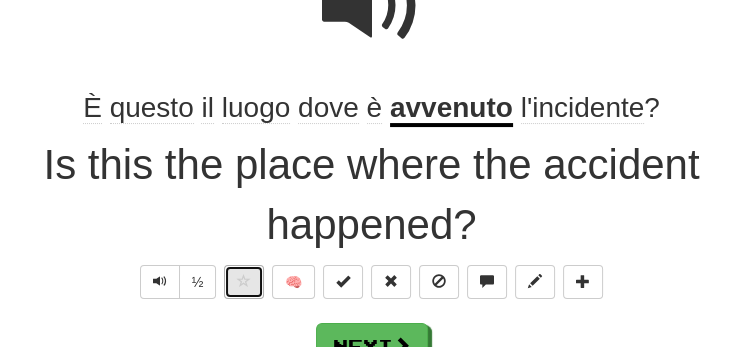 click at bounding box center (244, 282) 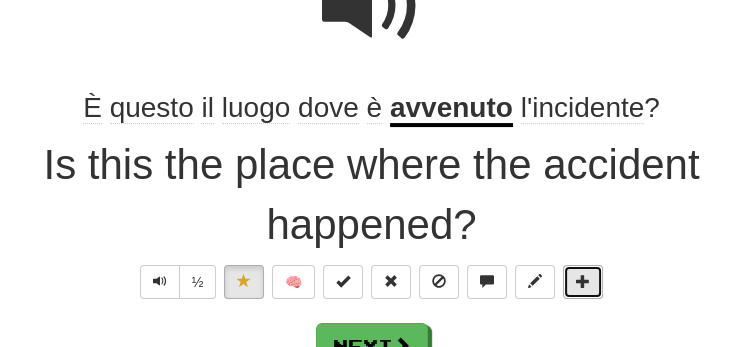 click at bounding box center [583, 282] 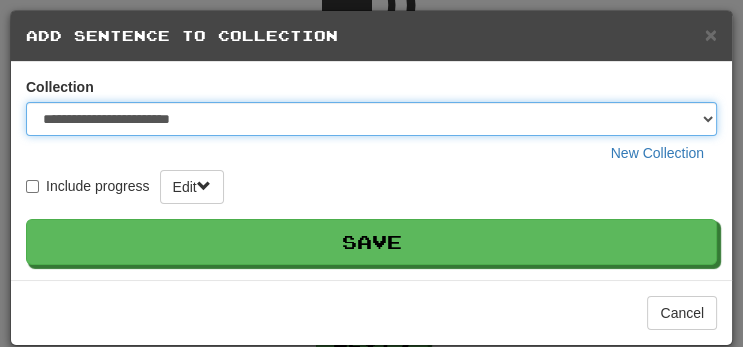 click on "**********" at bounding box center [371, 119] 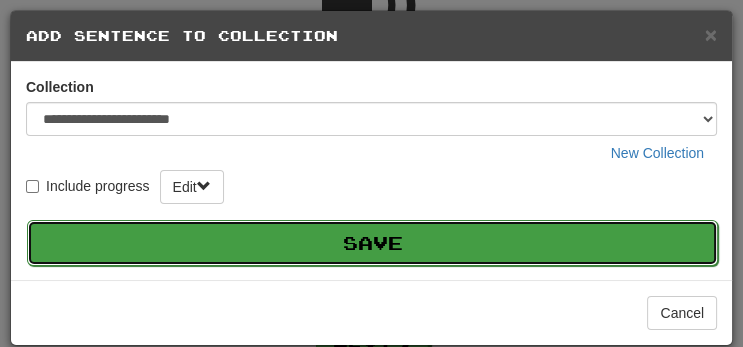 click on "Save" at bounding box center [372, 243] 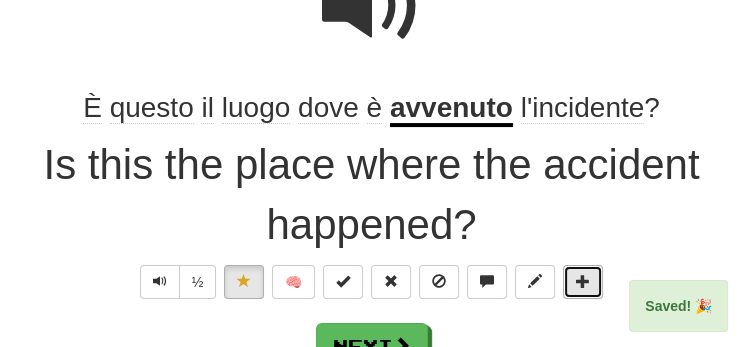 click at bounding box center (583, 281) 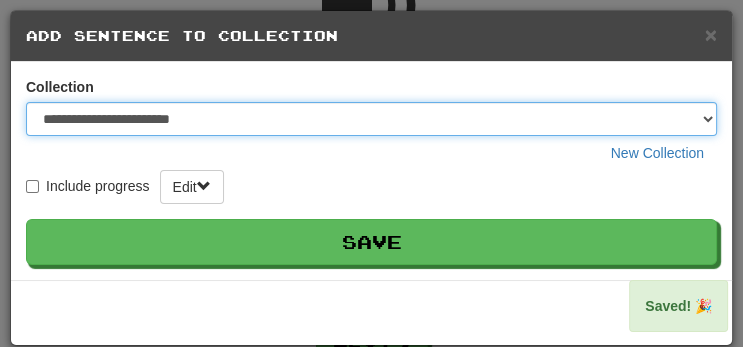 click on "**********" at bounding box center [371, 119] 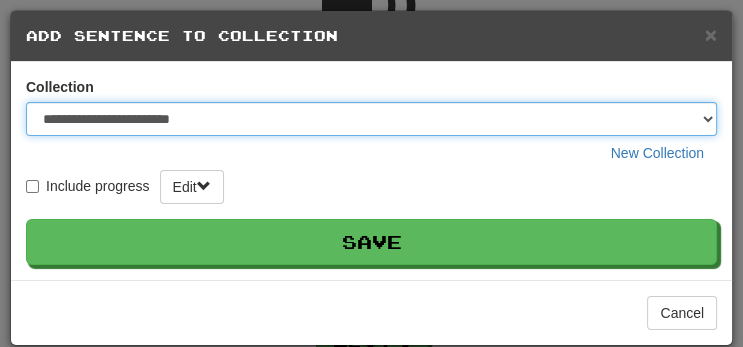 click on "**********" at bounding box center [371, 119] 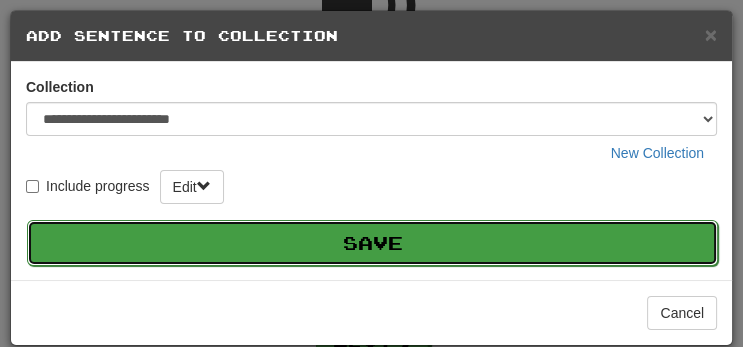 click on "Save" at bounding box center (372, 243) 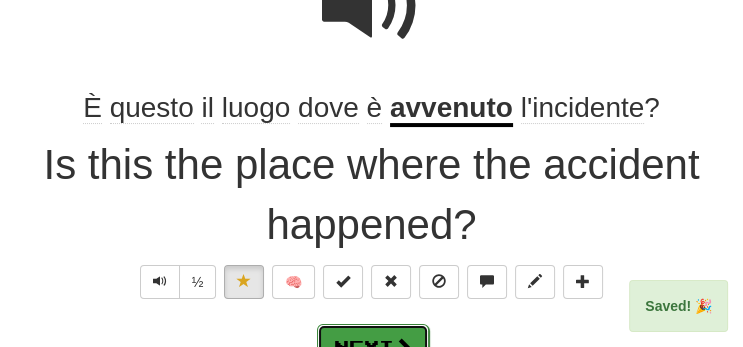 click on "Next" at bounding box center (373, 347) 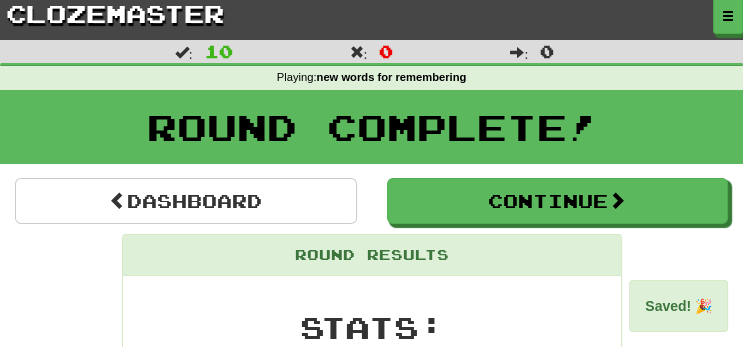 scroll, scrollTop: 0, scrollLeft: 0, axis: both 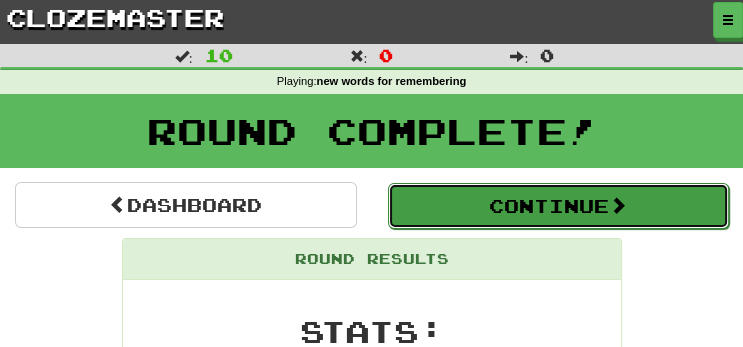 click on "Continue" at bounding box center (559, 206) 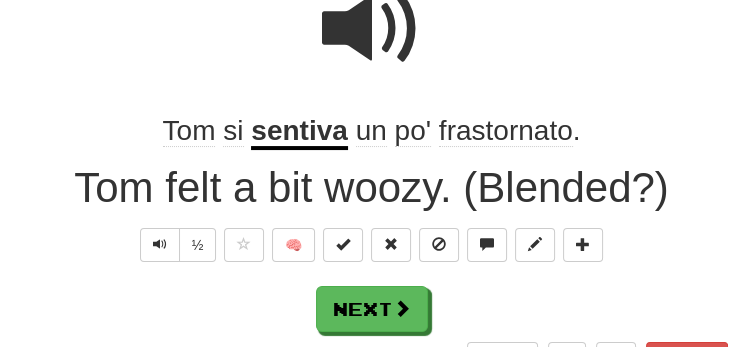 scroll, scrollTop: 222, scrollLeft: 0, axis: vertical 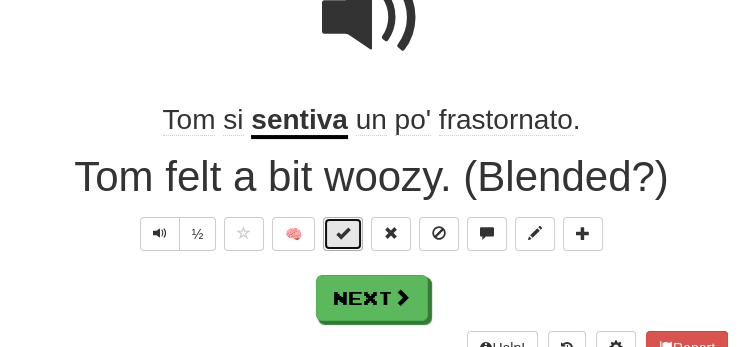 click at bounding box center (343, 233) 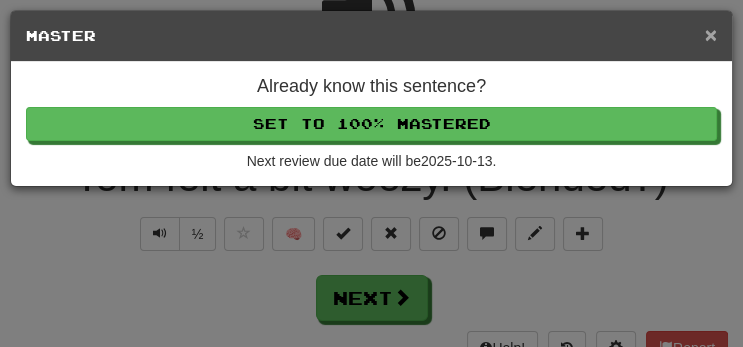 click on "×" at bounding box center (711, 34) 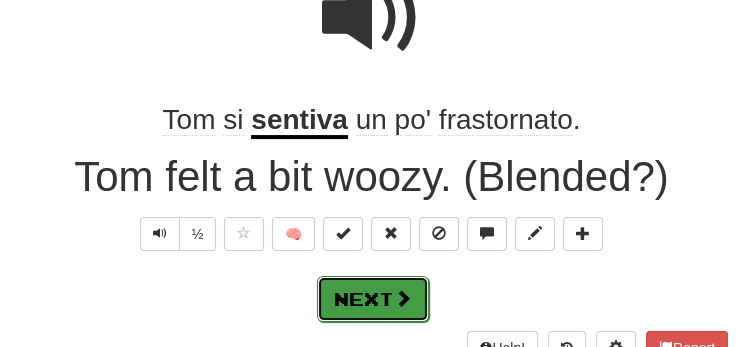 click at bounding box center (403, 298) 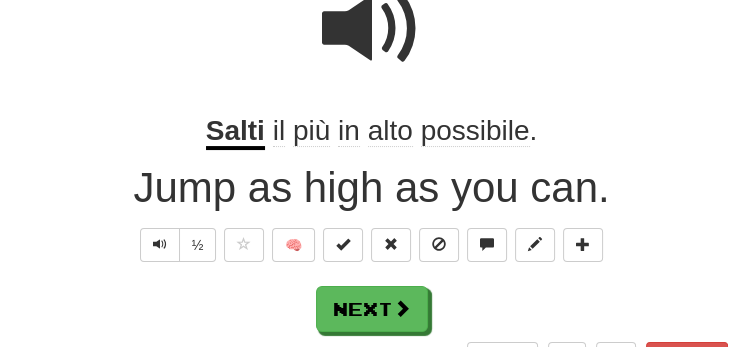 scroll, scrollTop: 222, scrollLeft: 0, axis: vertical 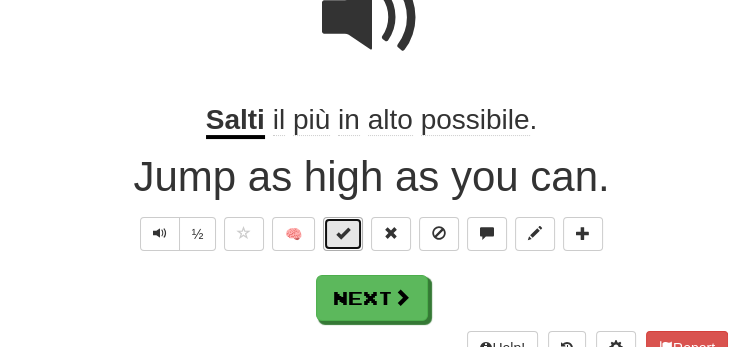 click at bounding box center [343, 234] 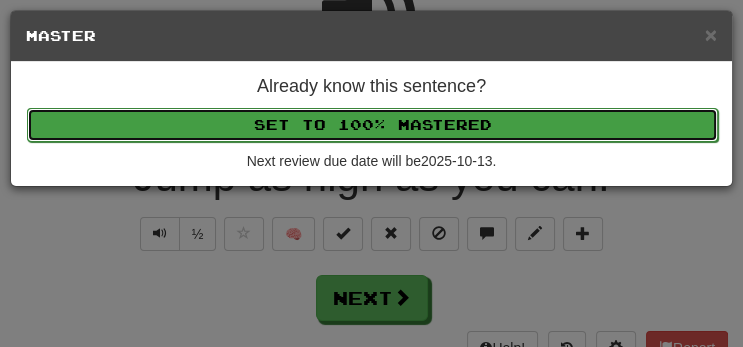 click on "Set to 100% Mastered" at bounding box center [372, 125] 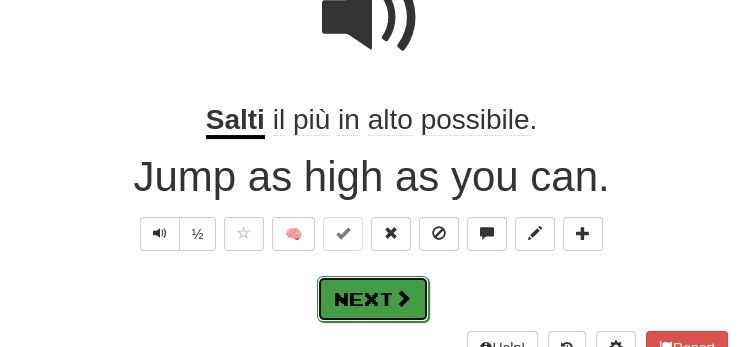 click at bounding box center [403, 298] 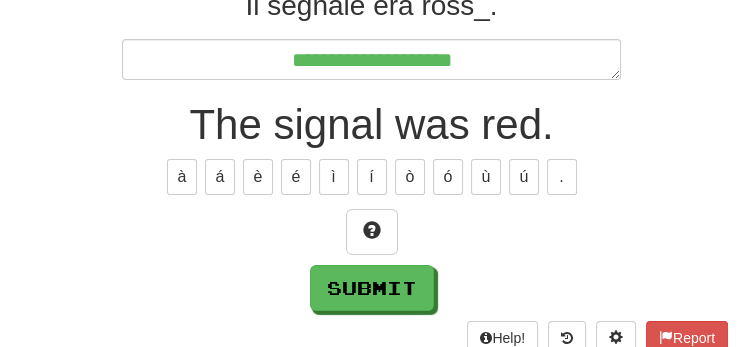 scroll, scrollTop: 234, scrollLeft: 0, axis: vertical 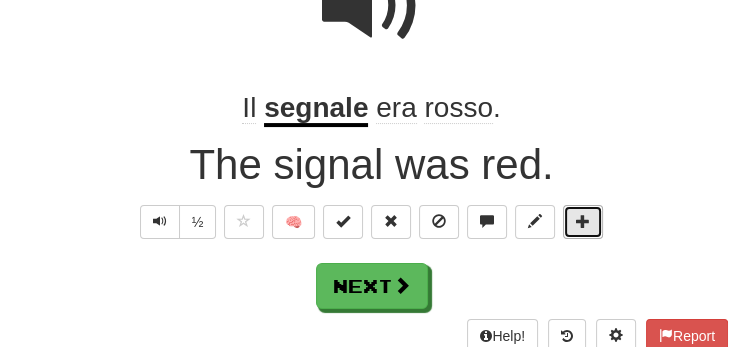 click at bounding box center (583, 222) 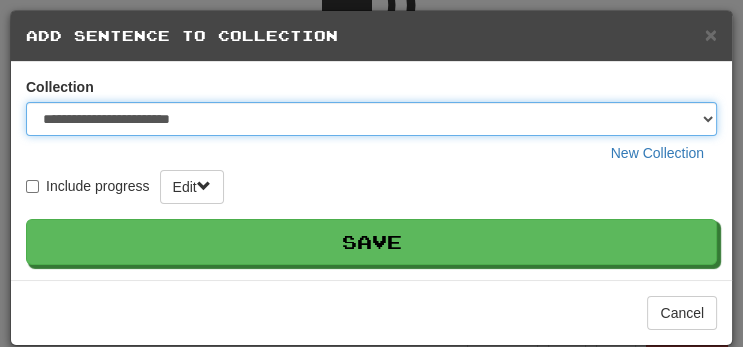 click on "**********" at bounding box center [371, 119] 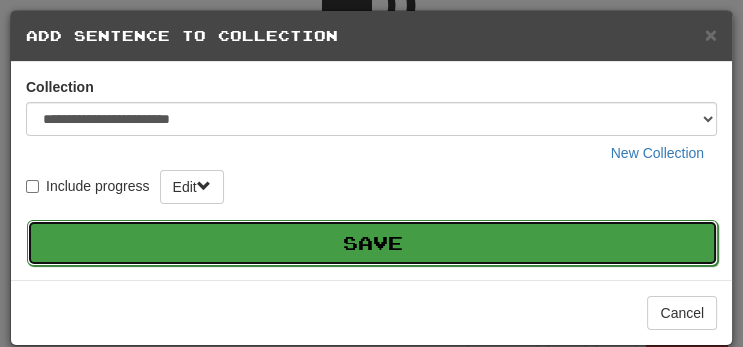 click on "Save" at bounding box center [372, 243] 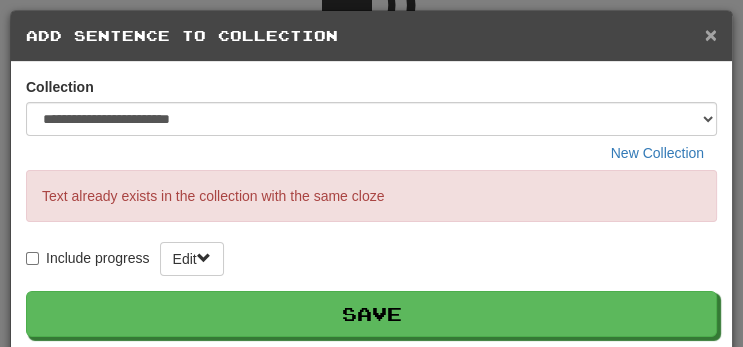 click on "×" at bounding box center (711, 34) 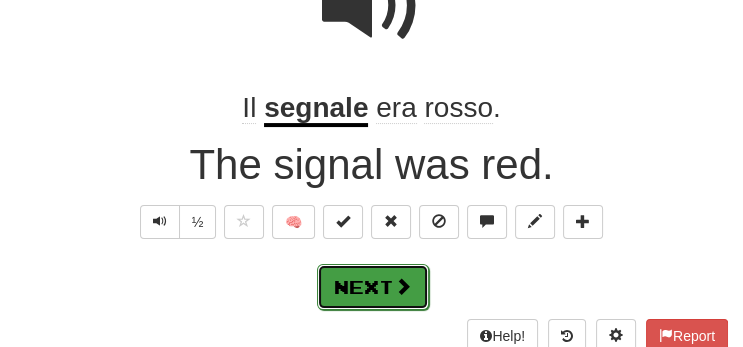click on "Next" at bounding box center [373, 287] 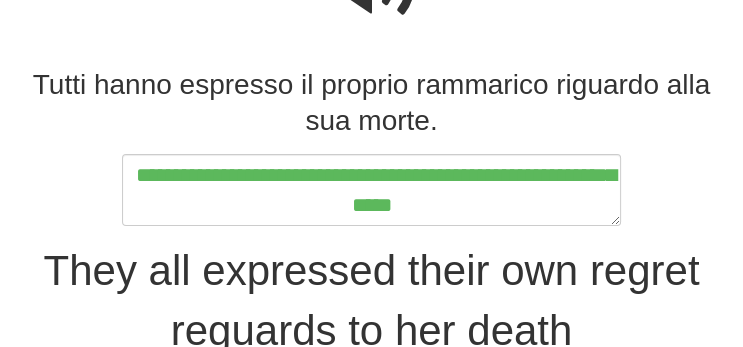scroll, scrollTop: 259, scrollLeft: 0, axis: vertical 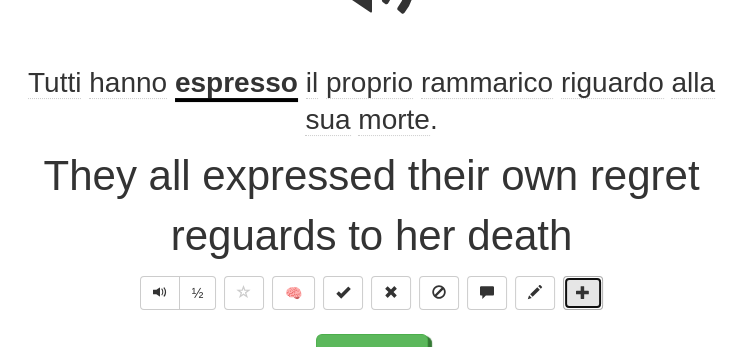 click at bounding box center [583, 293] 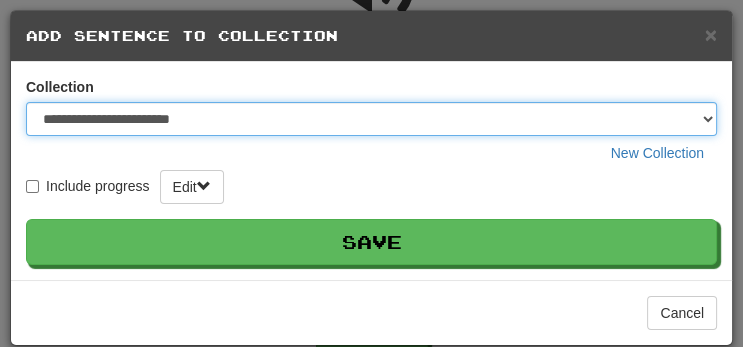 click on "**********" at bounding box center (371, 119) 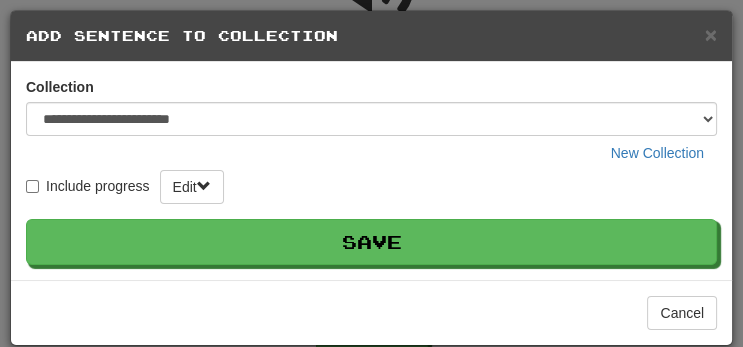 click on "**********" at bounding box center [371, 171] 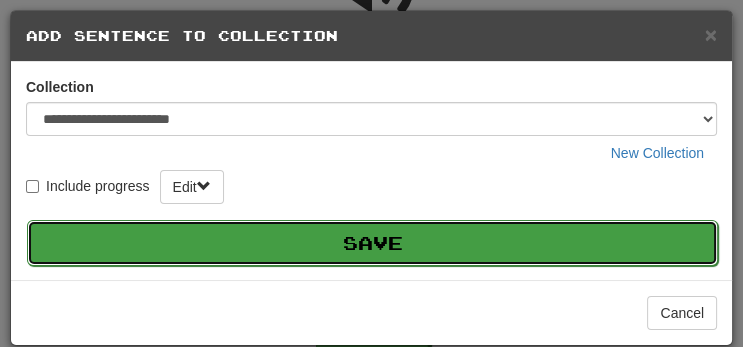 click on "Save" at bounding box center [372, 243] 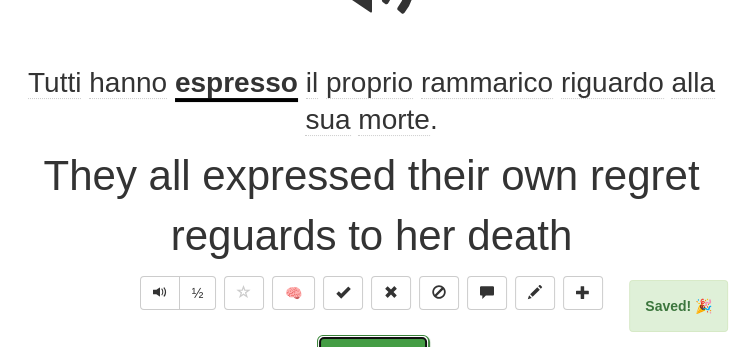 click on "Next" at bounding box center [373, 358] 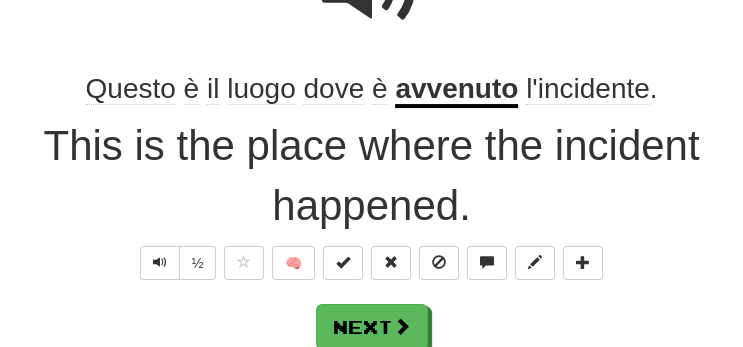 scroll, scrollTop: 255, scrollLeft: 0, axis: vertical 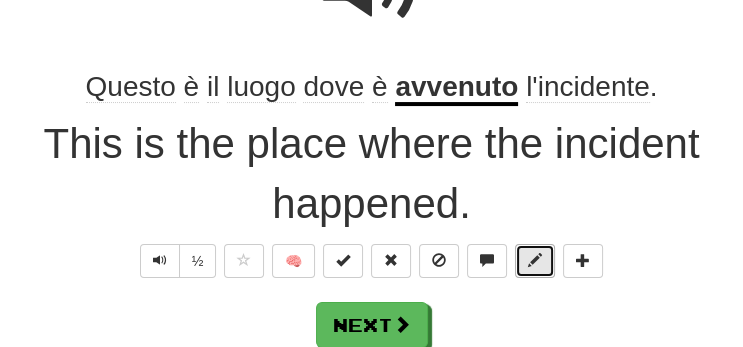 click at bounding box center [535, 261] 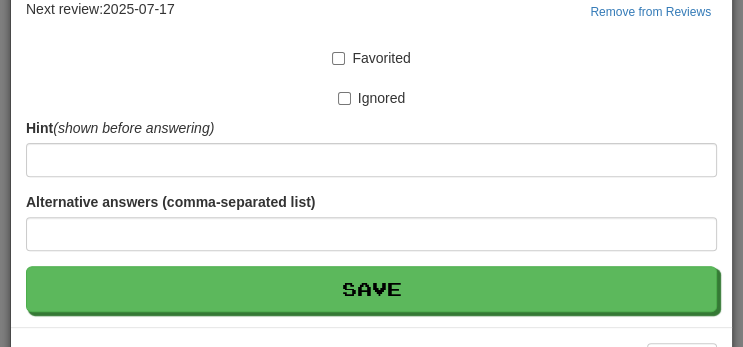 scroll, scrollTop: 495, scrollLeft: 0, axis: vertical 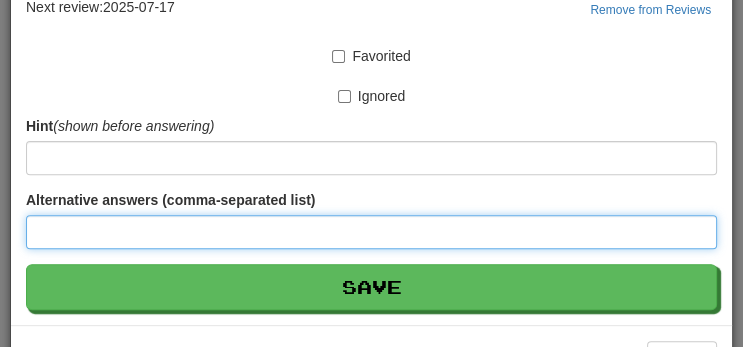 click at bounding box center (371, 232) 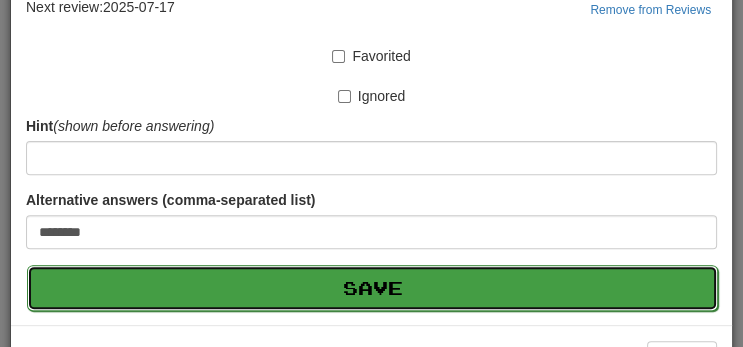 click on "Save" at bounding box center (372, 288) 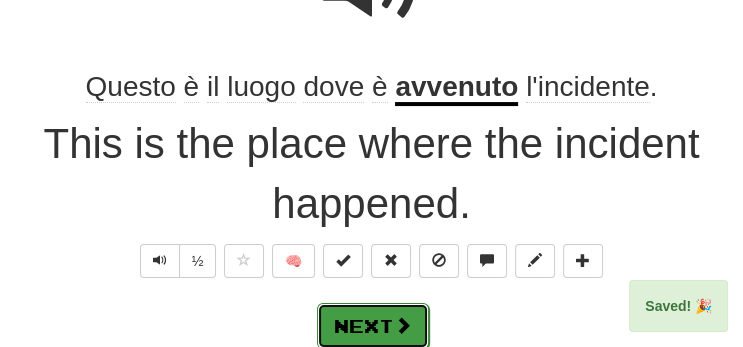 click at bounding box center (403, 325) 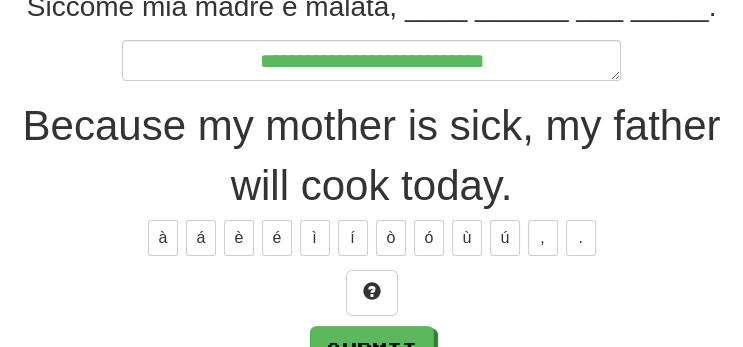 scroll, scrollTop: 342, scrollLeft: 0, axis: vertical 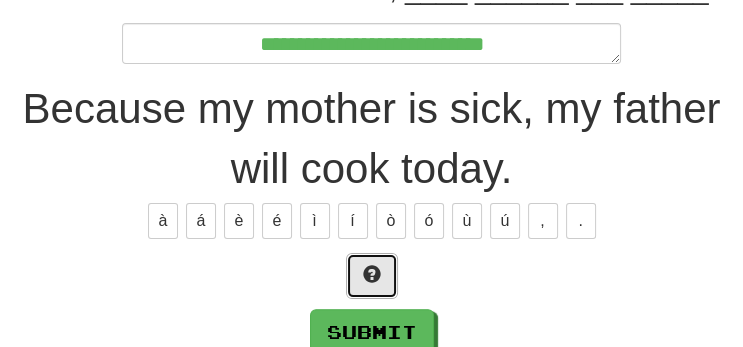 click at bounding box center (372, 274) 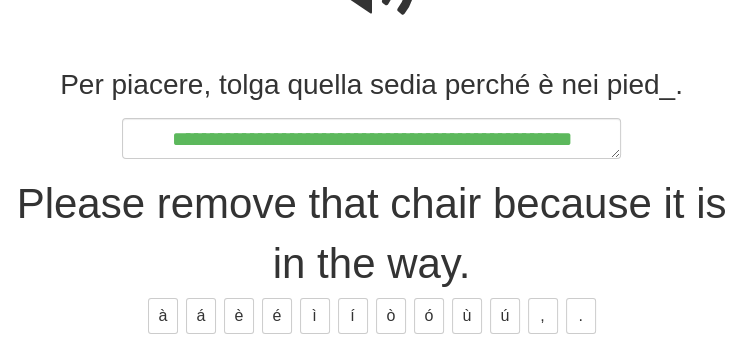scroll, scrollTop: 259, scrollLeft: 0, axis: vertical 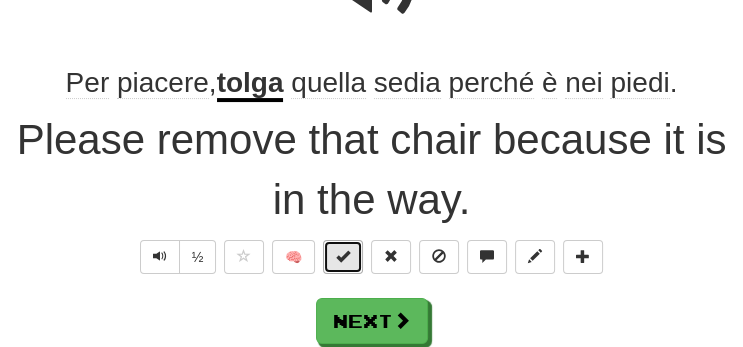 click at bounding box center (343, 257) 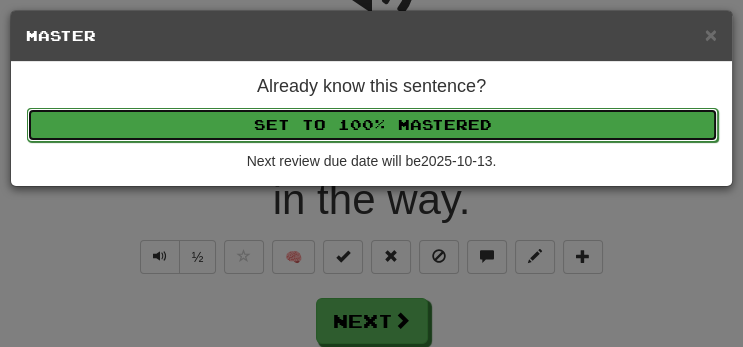 click on "Set to 100% Mastered" at bounding box center [372, 125] 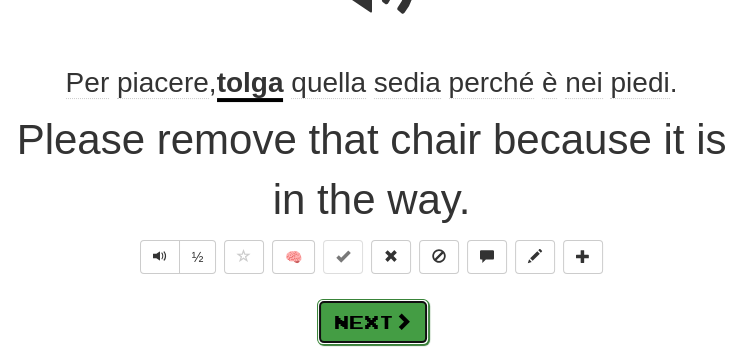 click at bounding box center [403, 321] 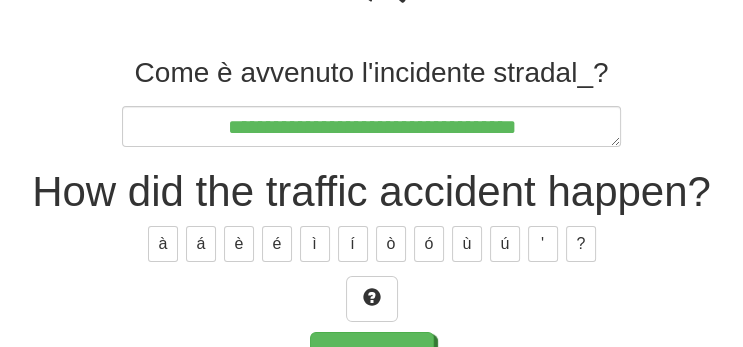 scroll, scrollTop: 270, scrollLeft: 0, axis: vertical 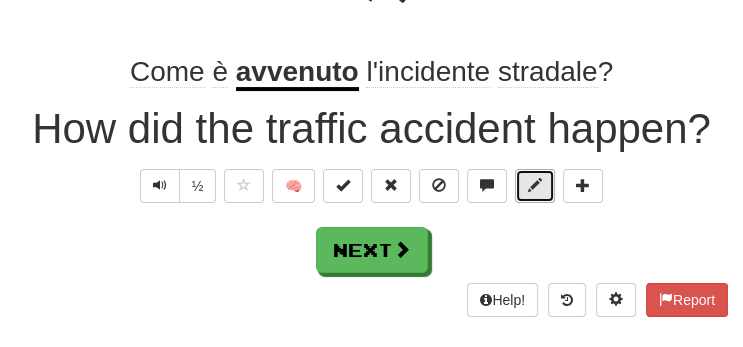 click at bounding box center (535, 186) 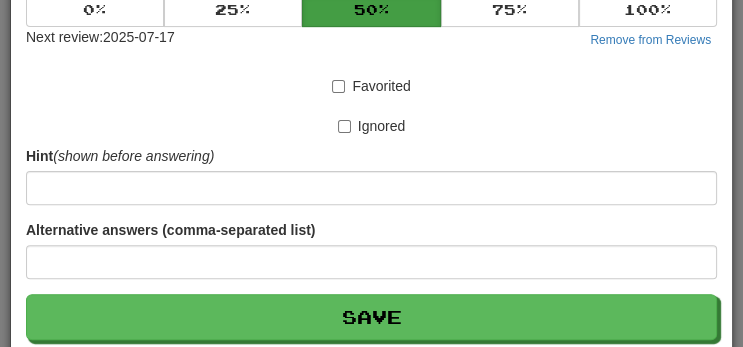 scroll, scrollTop: 491, scrollLeft: 0, axis: vertical 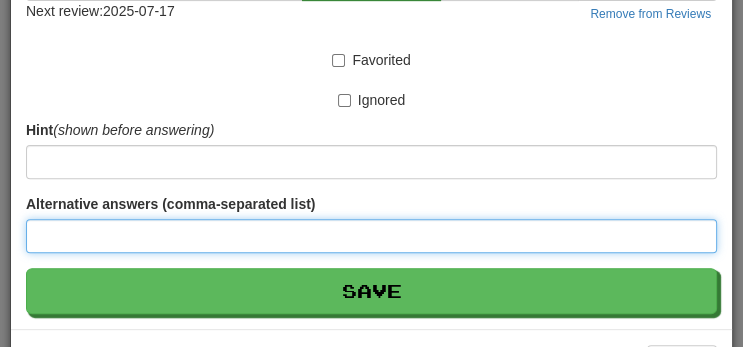 click at bounding box center [371, 236] 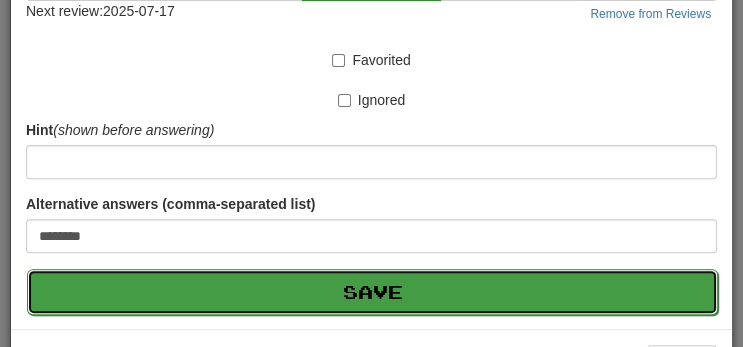 click on "Save" at bounding box center (372, 292) 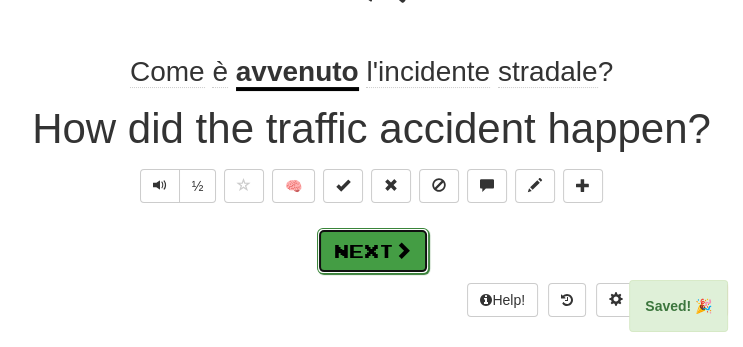 click on "Next" at bounding box center (373, 251) 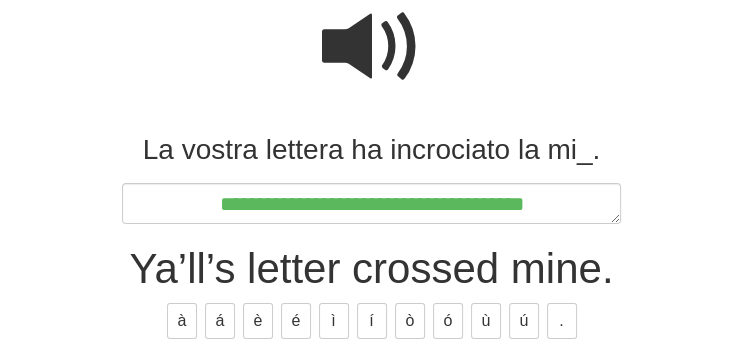 scroll, scrollTop: 194, scrollLeft: 0, axis: vertical 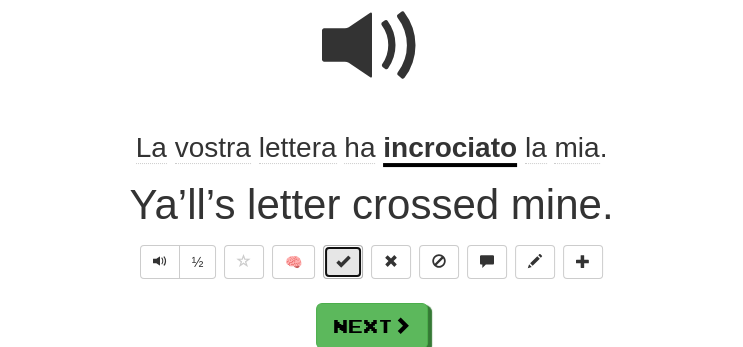 click at bounding box center (343, 262) 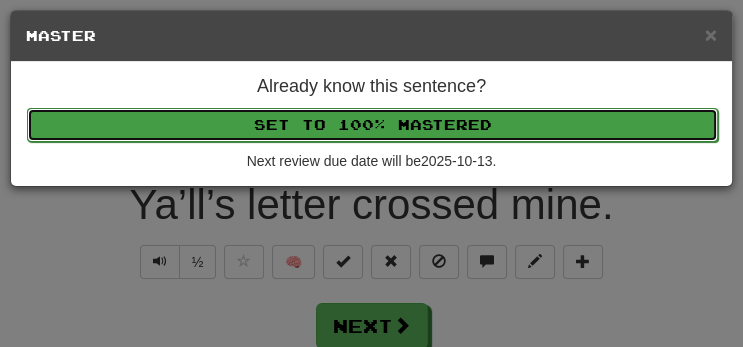 click on "Set to 100% Mastered" at bounding box center [372, 125] 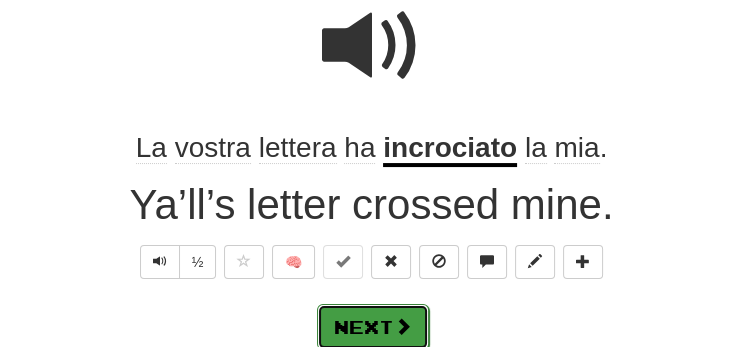 click on "Next" at bounding box center (373, 327) 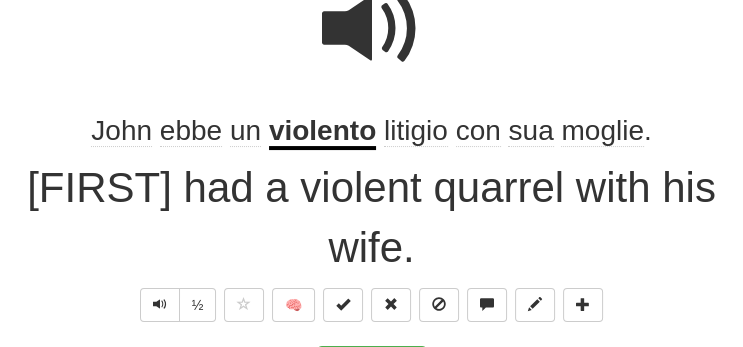 scroll, scrollTop: 222, scrollLeft: 0, axis: vertical 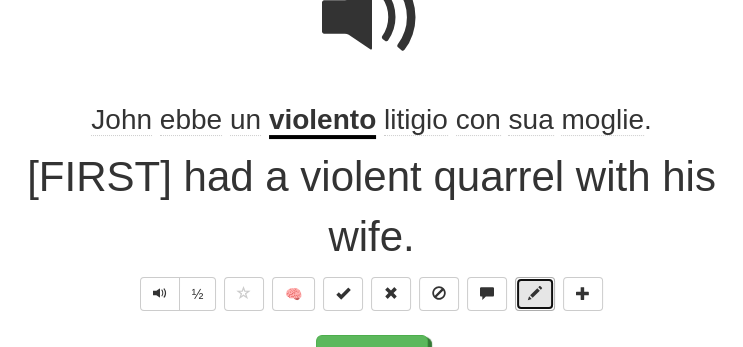 click at bounding box center [535, 294] 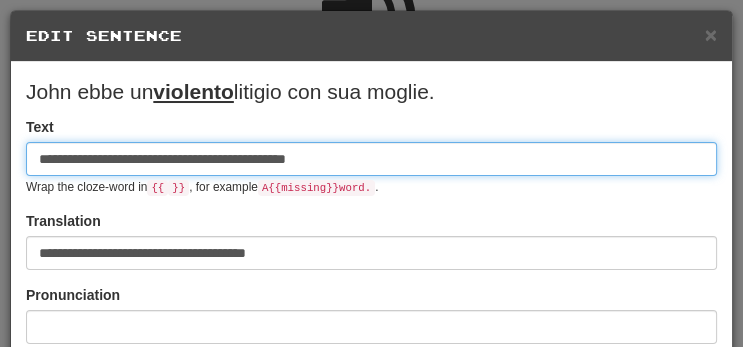click on "**********" at bounding box center (371, 159) 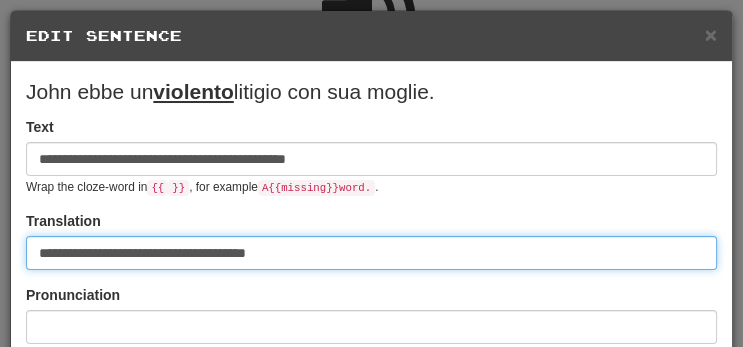click on "**********" at bounding box center [371, 253] 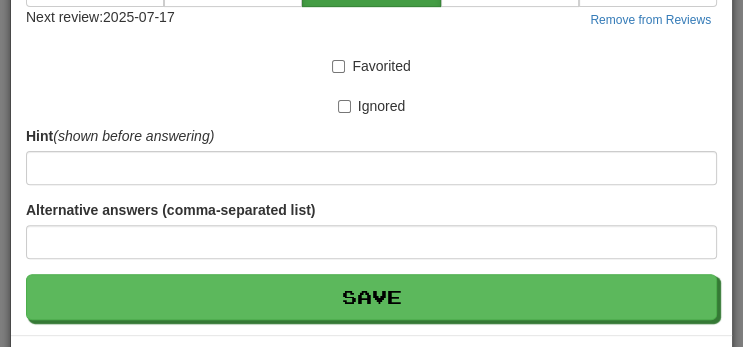 scroll, scrollTop: 488, scrollLeft: 0, axis: vertical 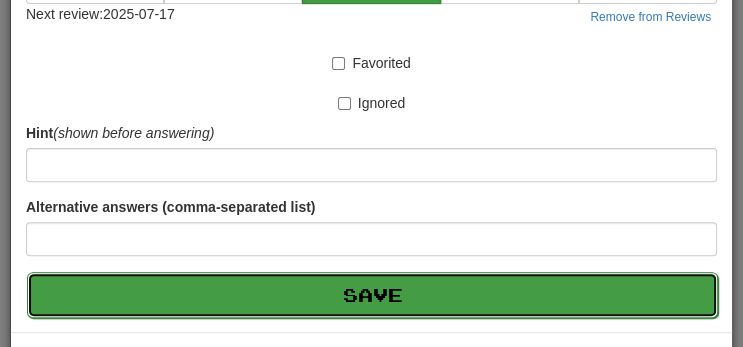 click on "Save" at bounding box center (372, 295) 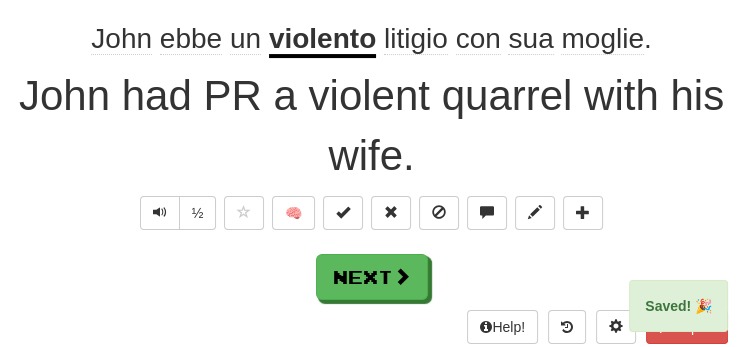 scroll, scrollTop: 306, scrollLeft: 0, axis: vertical 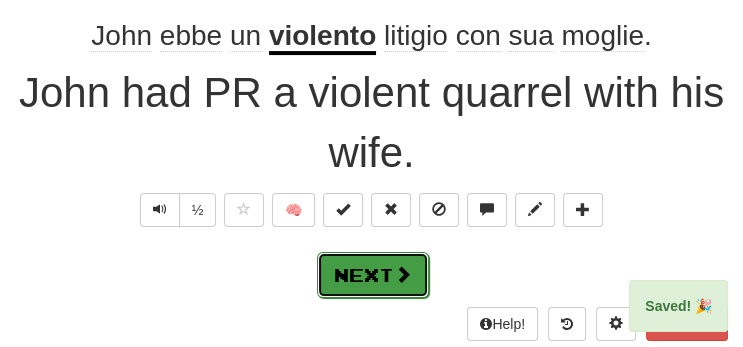 click on "Next" at bounding box center (373, 275) 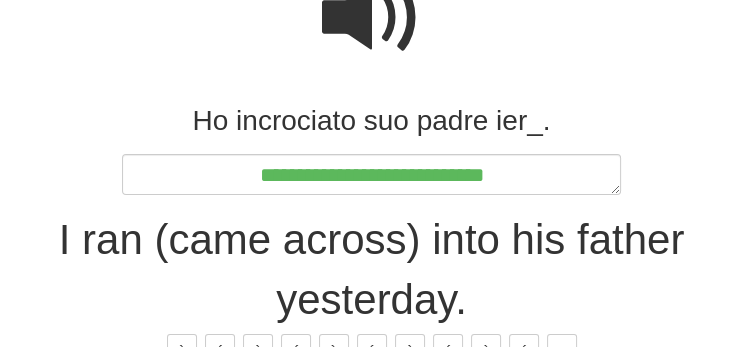 scroll, scrollTop: 222, scrollLeft: 0, axis: vertical 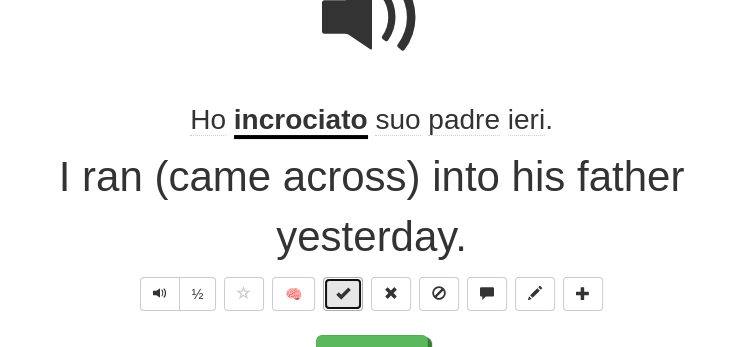 click at bounding box center (343, 294) 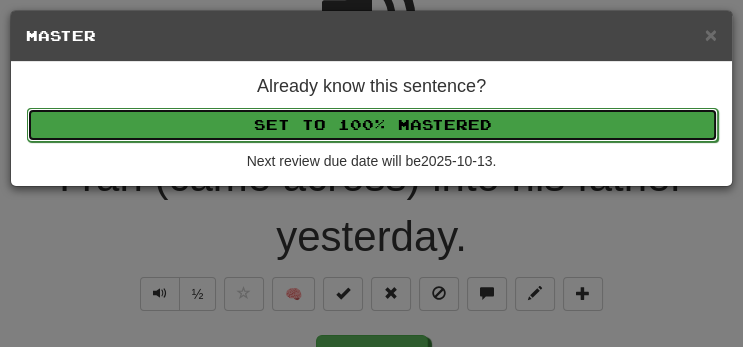 click on "Set to 100% Mastered" at bounding box center (372, 125) 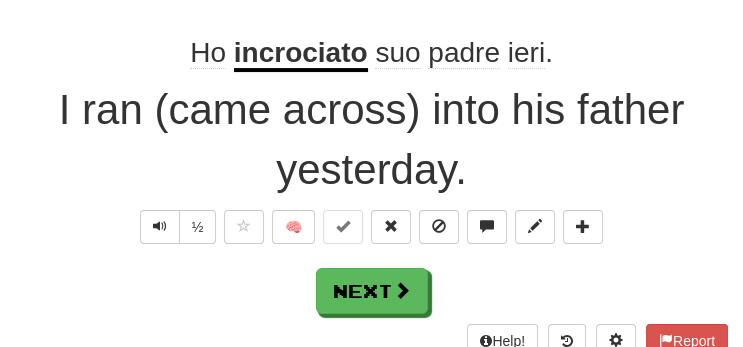 scroll, scrollTop: 294, scrollLeft: 0, axis: vertical 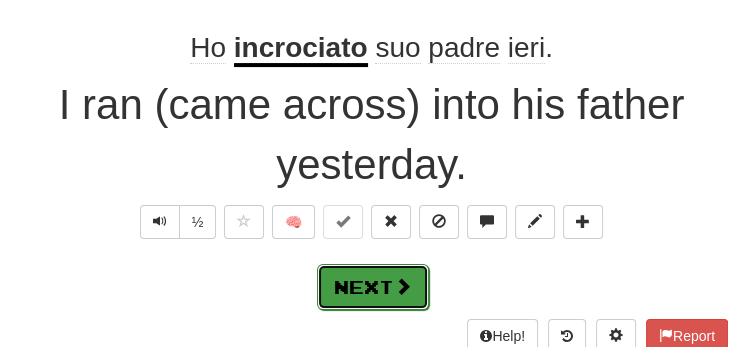 click at bounding box center [403, 286] 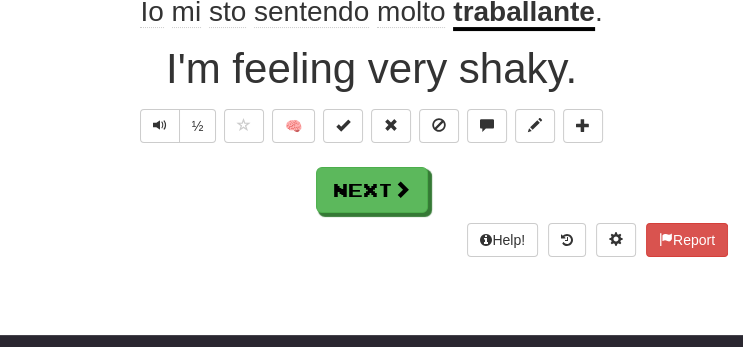 scroll, scrollTop: 237, scrollLeft: 0, axis: vertical 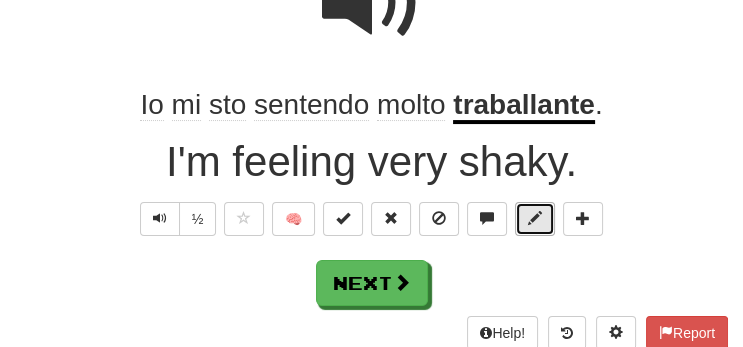 click at bounding box center (535, 219) 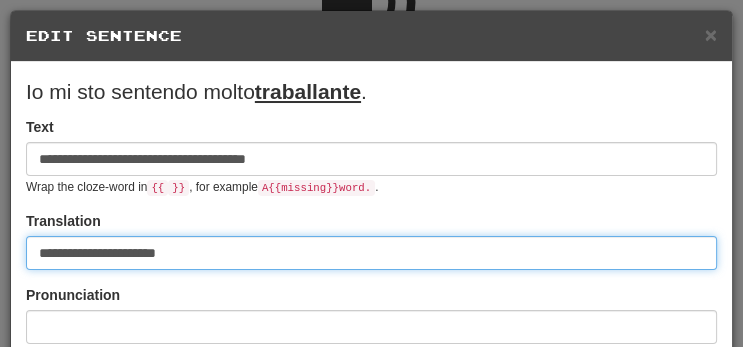 click on "**********" at bounding box center (371, 253) 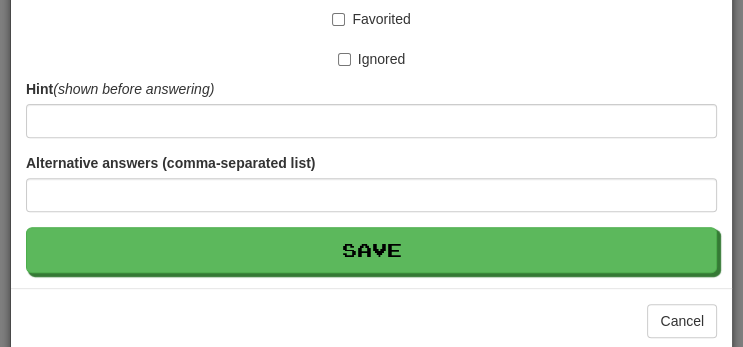 scroll, scrollTop: 543, scrollLeft: 0, axis: vertical 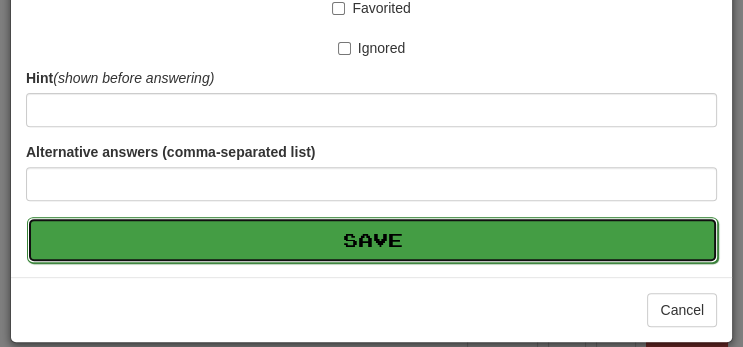 click on "Save" at bounding box center (372, 240) 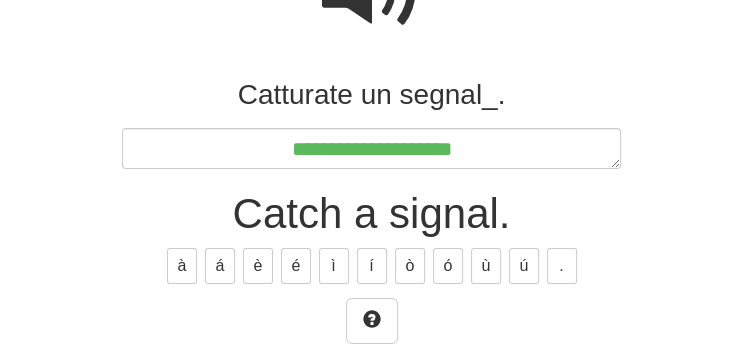 scroll, scrollTop: 249, scrollLeft: 0, axis: vertical 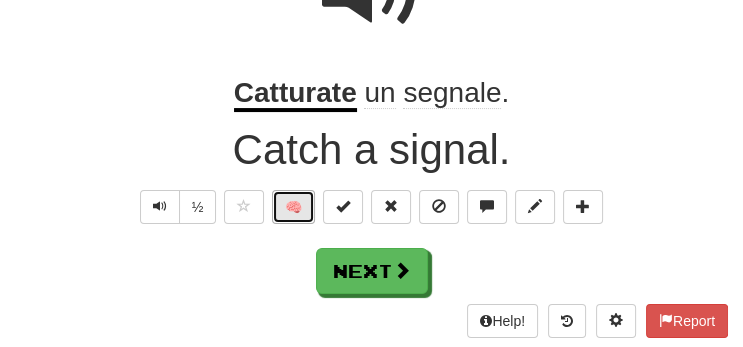 click on "🧠" at bounding box center [293, 207] 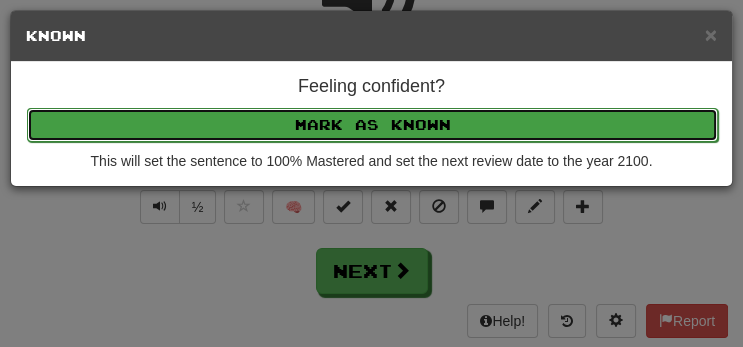 click on "Mark as Known" at bounding box center (372, 125) 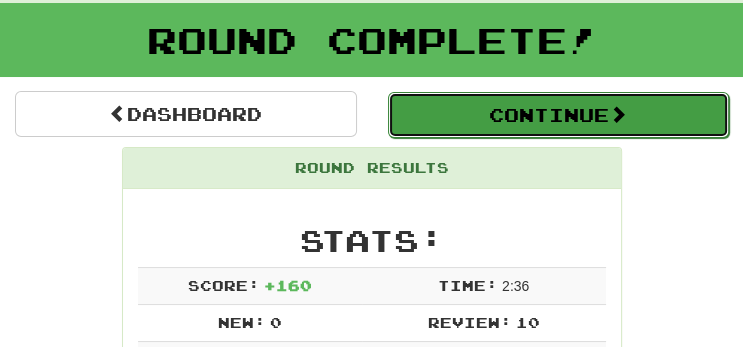 click on "Continue" at bounding box center [559, 115] 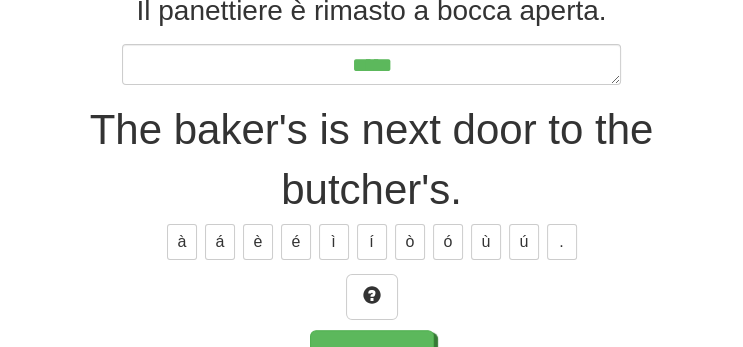 scroll, scrollTop: 331, scrollLeft: 0, axis: vertical 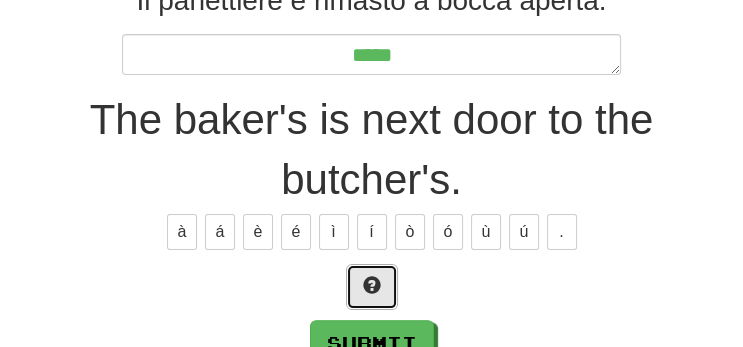 click at bounding box center (372, 287) 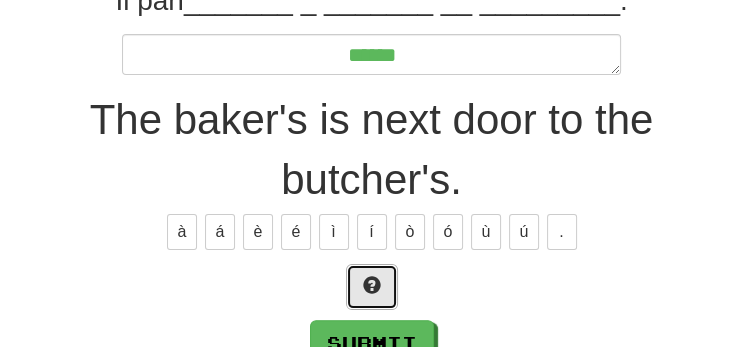 click at bounding box center (372, 285) 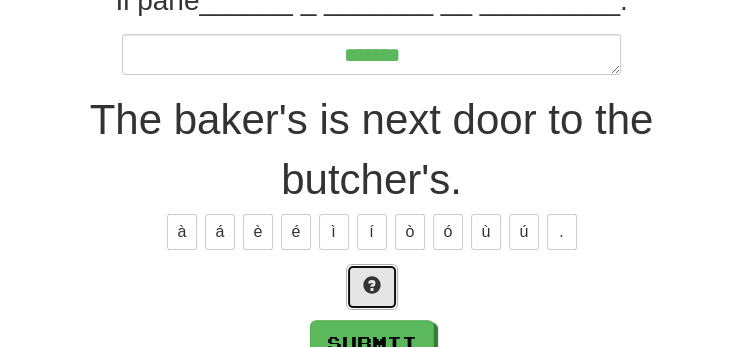 click at bounding box center [372, 285] 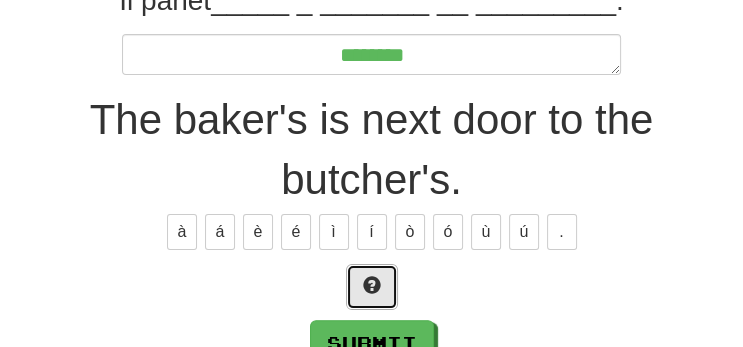 click at bounding box center (372, 285) 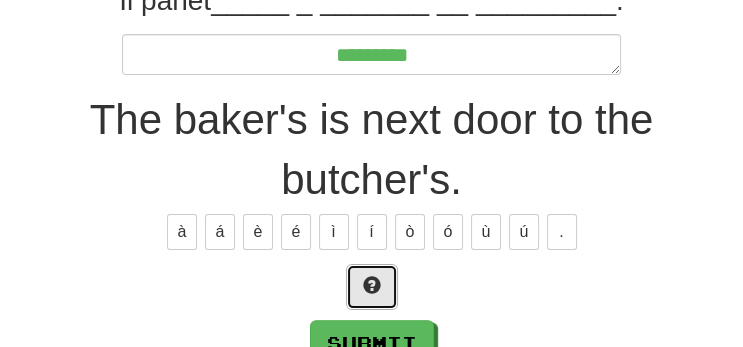click at bounding box center (372, 285) 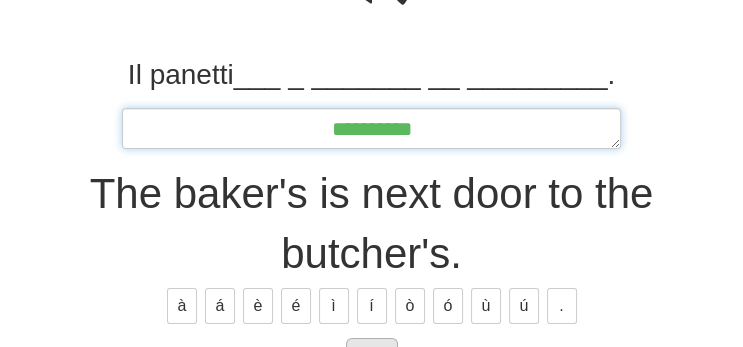 scroll, scrollTop: 250, scrollLeft: 0, axis: vertical 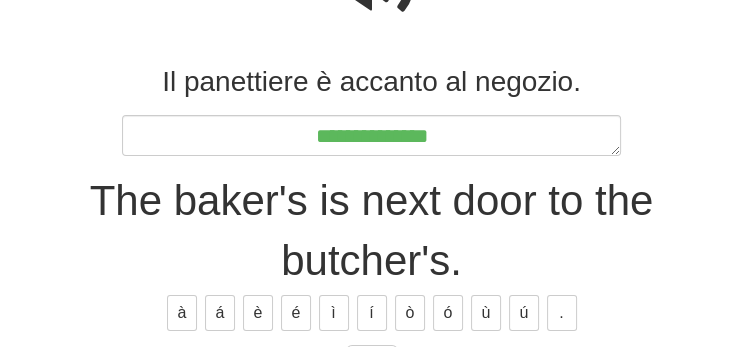 click on "**********" at bounding box center (371, 255) 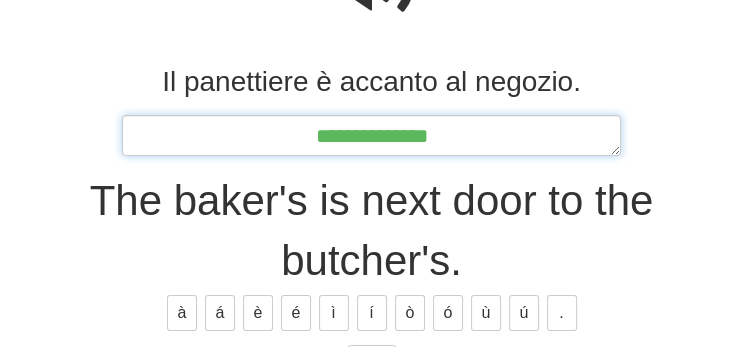 click on "**********" at bounding box center [372, 135] 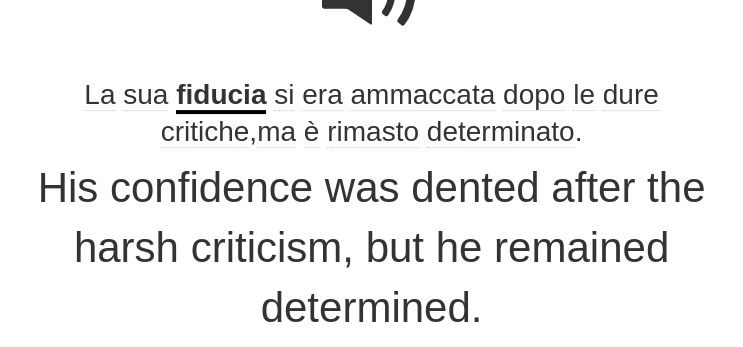 scroll, scrollTop: 259, scrollLeft: 0, axis: vertical 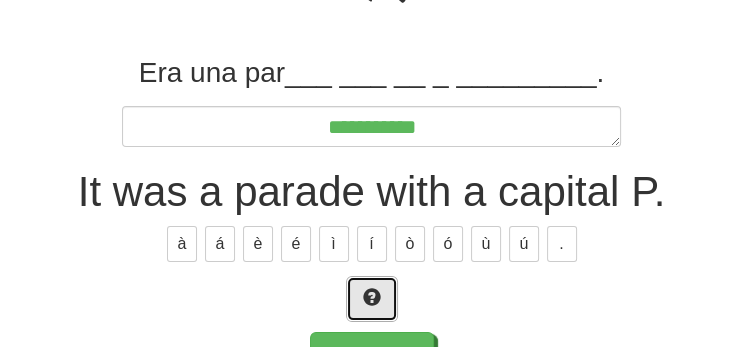 click at bounding box center [372, 297] 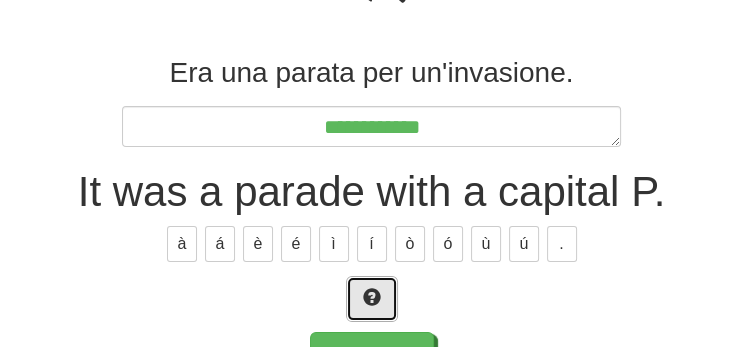 click at bounding box center (372, 297) 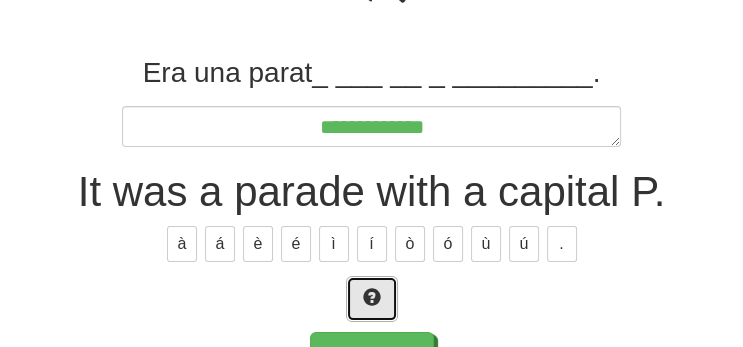 click at bounding box center (372, 297) 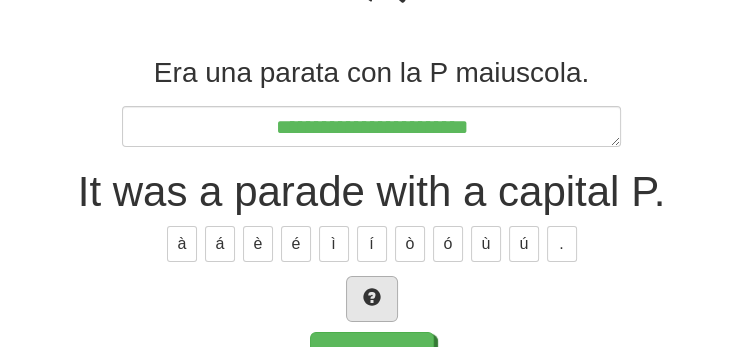 scroll, scrollTop: 270, scrollLeft: 0, axis: vertical 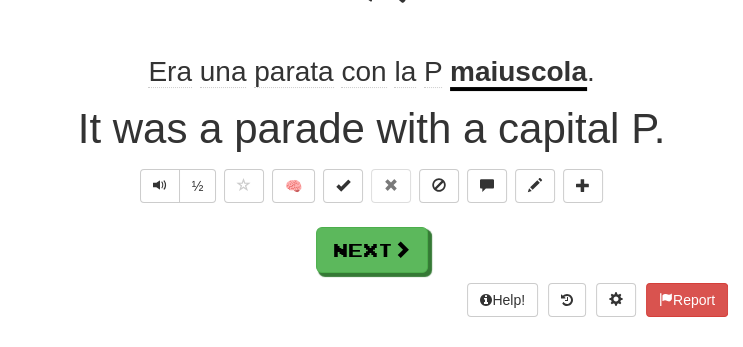 click on "maiuscola" at bounding box center (518, 73) 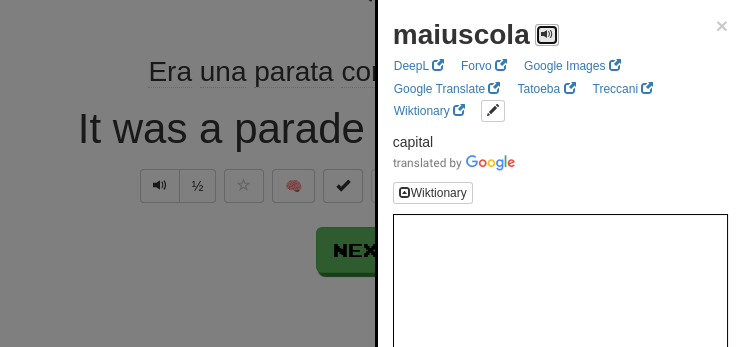 click at bounding box center (547, 35) 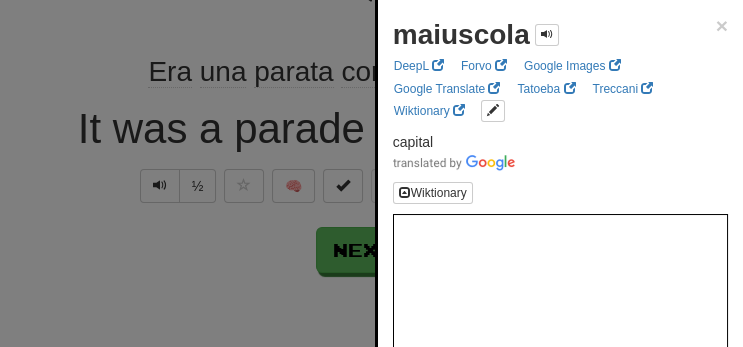 click at bounding box center [371, 173] 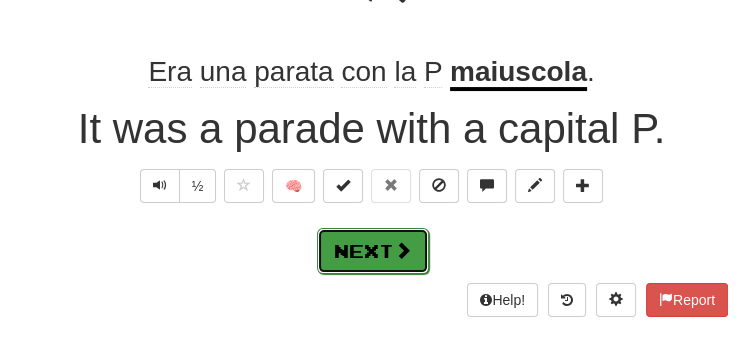 click at bounding box center (403, 250) 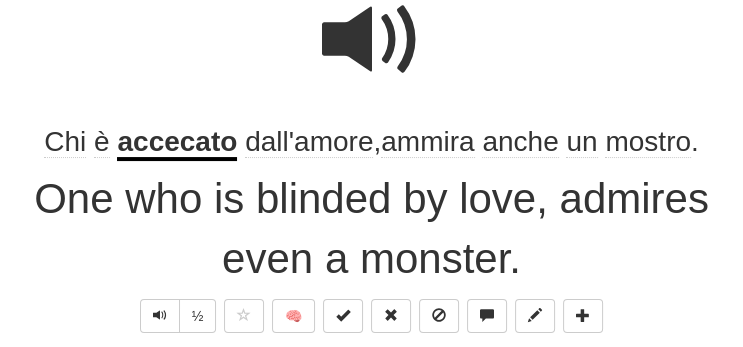 scroll, scrollTop: 212, scrollLeft: 0, axis: vertical 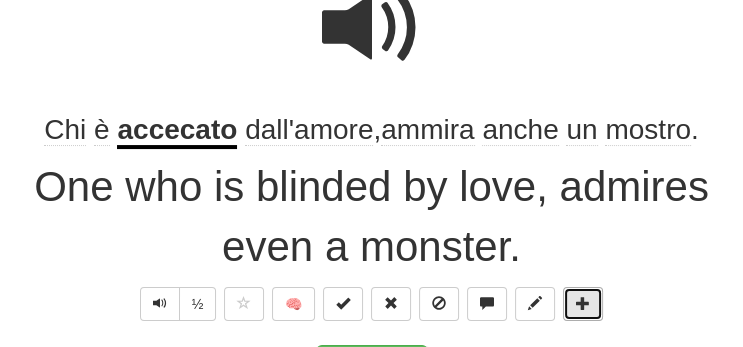 click at bounding box center [583, 304] 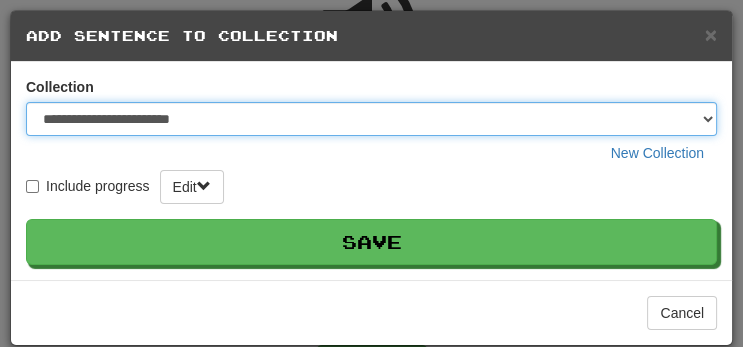 click on "**********" at bounding box center (371, 119) 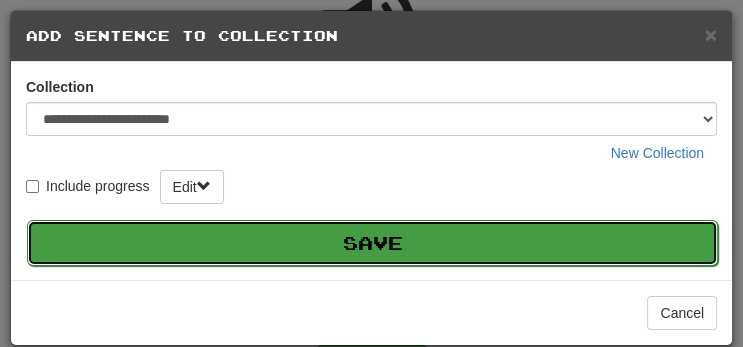 click on "Save" at bounding box center [372, 243] 